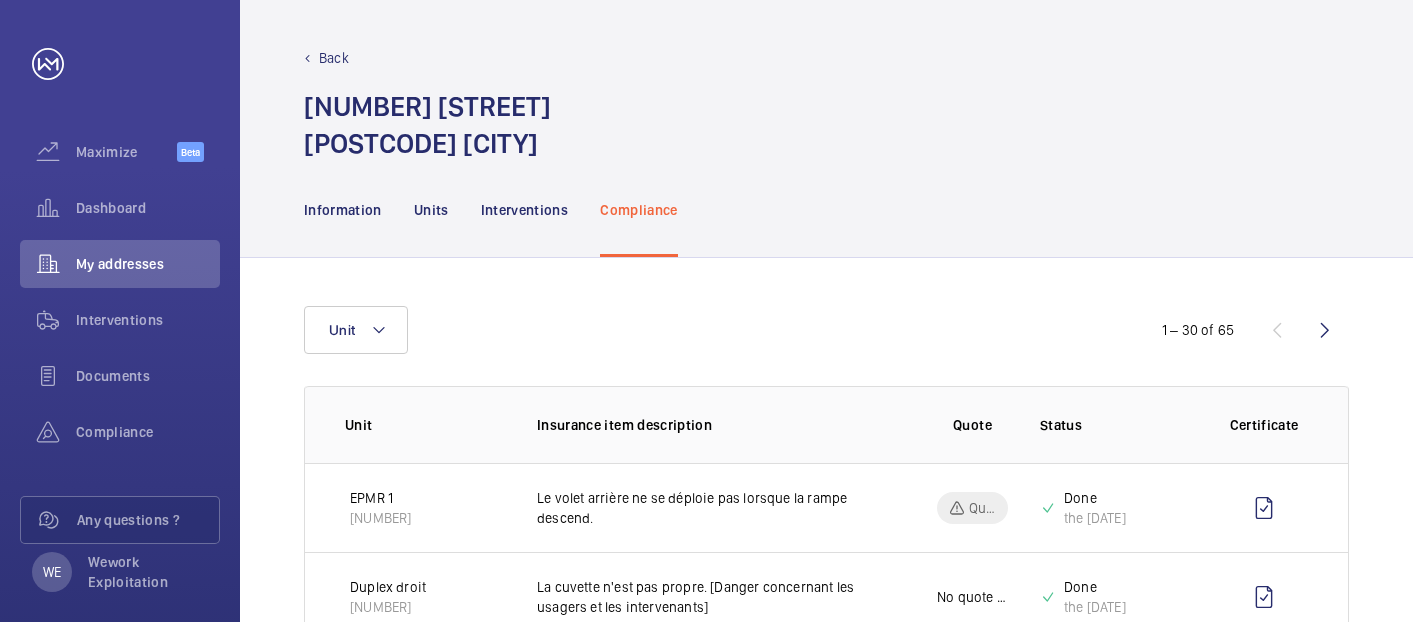 scroll, scrollTop: 0, scrollLeft: 0, axis: both 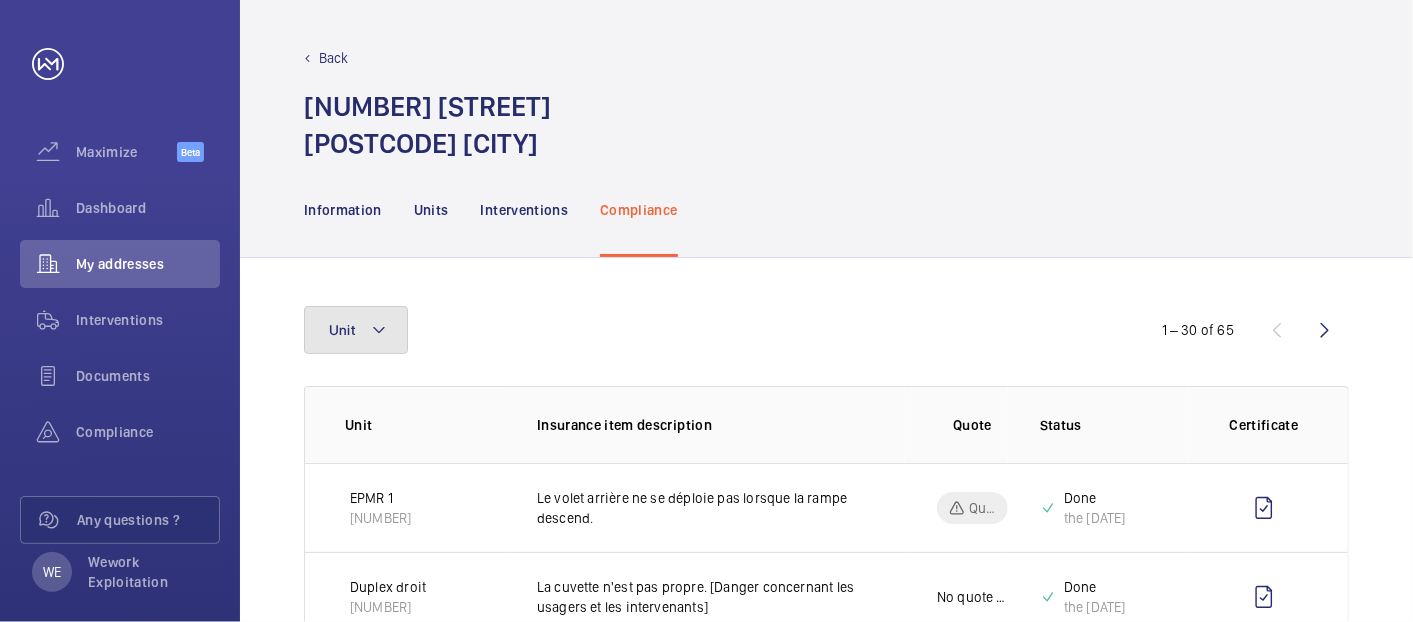 click 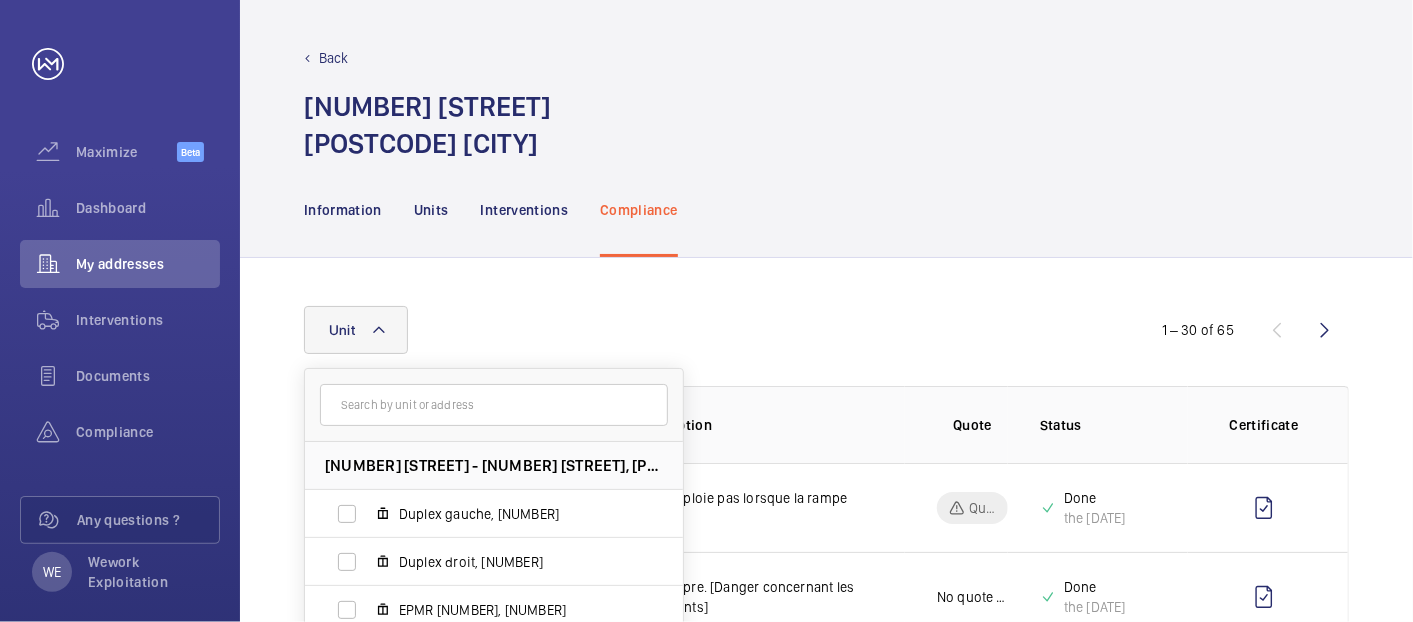 scroll, scrollTop: 185, scrollLeft: 0, axis: vertical 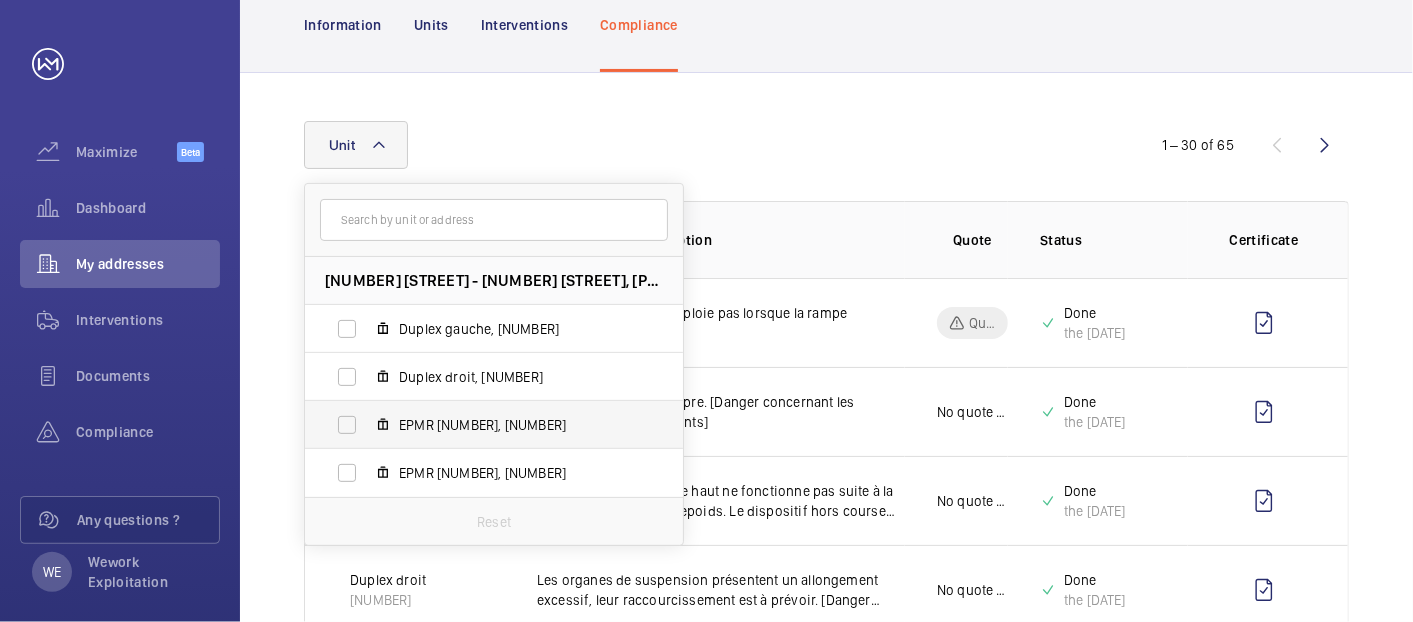 drag, startPoint x: 345, startPoint y: 410, endPoint x: 352, endPoint y: 422, distance: 13.892444 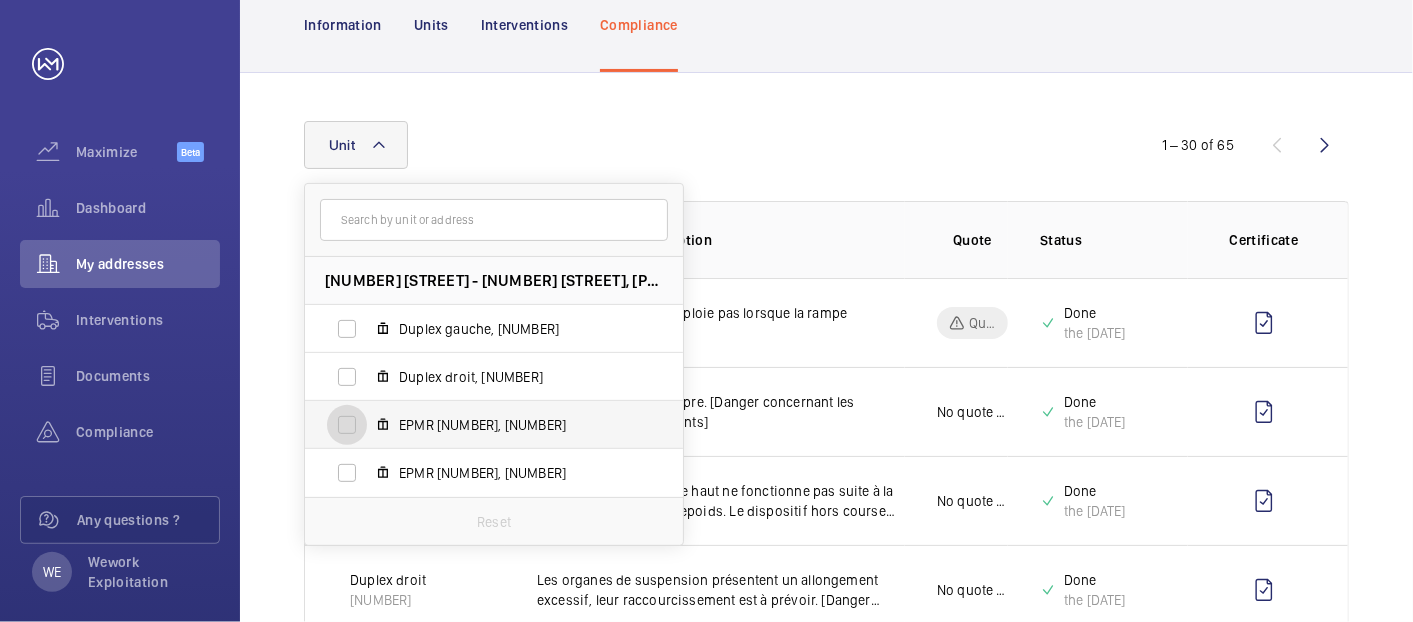 click on "EPMR [NUMBER], [NUMBER]" at bounding box center (347, 425) 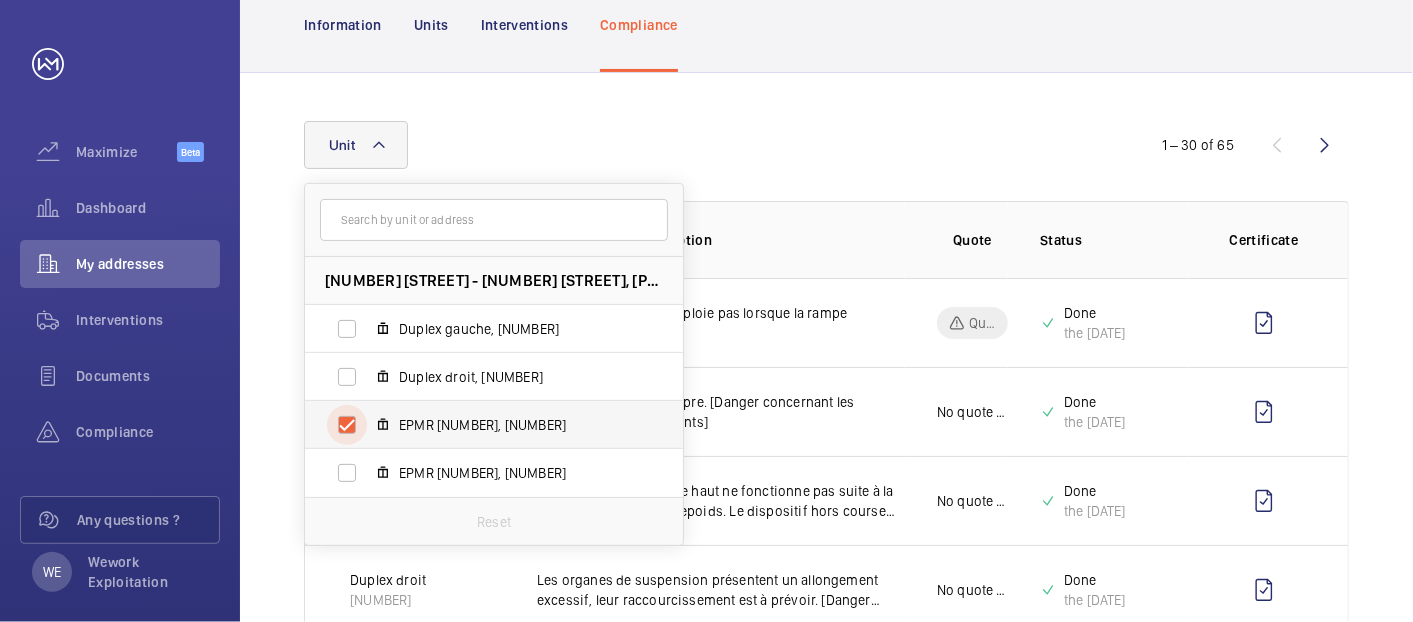 checkbox on "true" 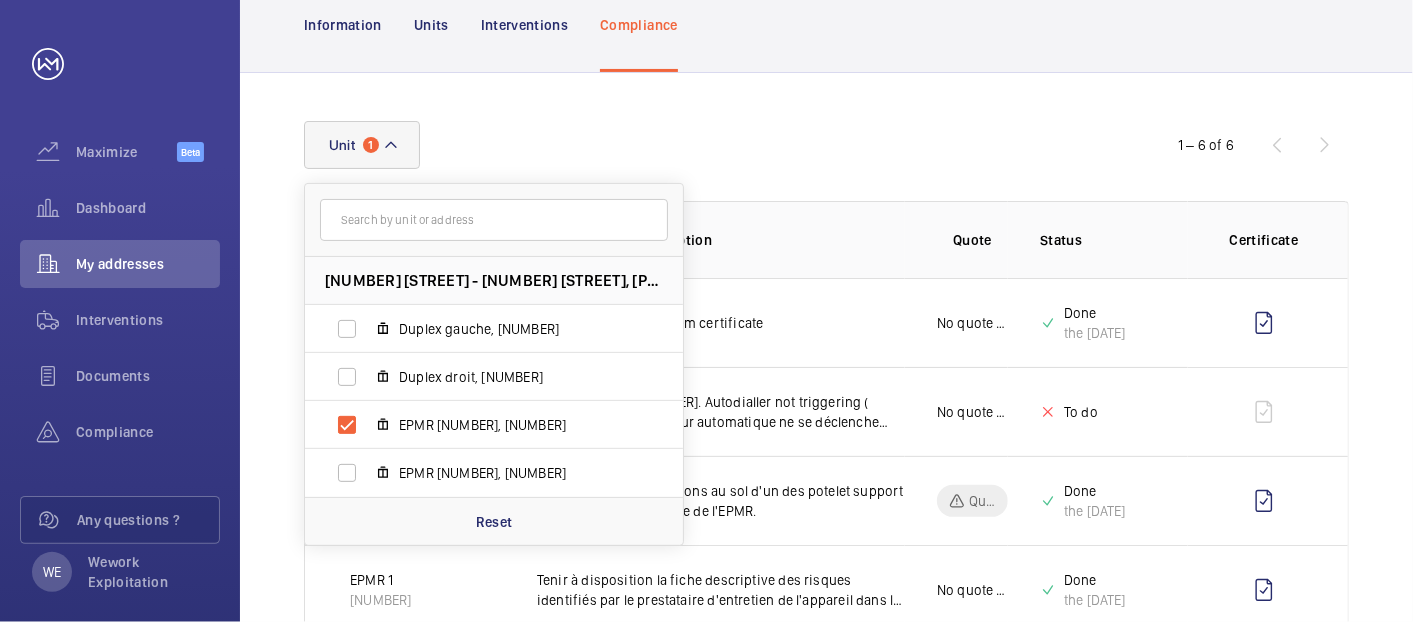 click on "Unit 1 [NUMBER] [STREET], [CITY], [CITY] Duplex gauche, [NUMBER] Duplex droit, [NUMBER] EPMR 1, [NUMBER] EPMR 2, [NUMBER] Reset" 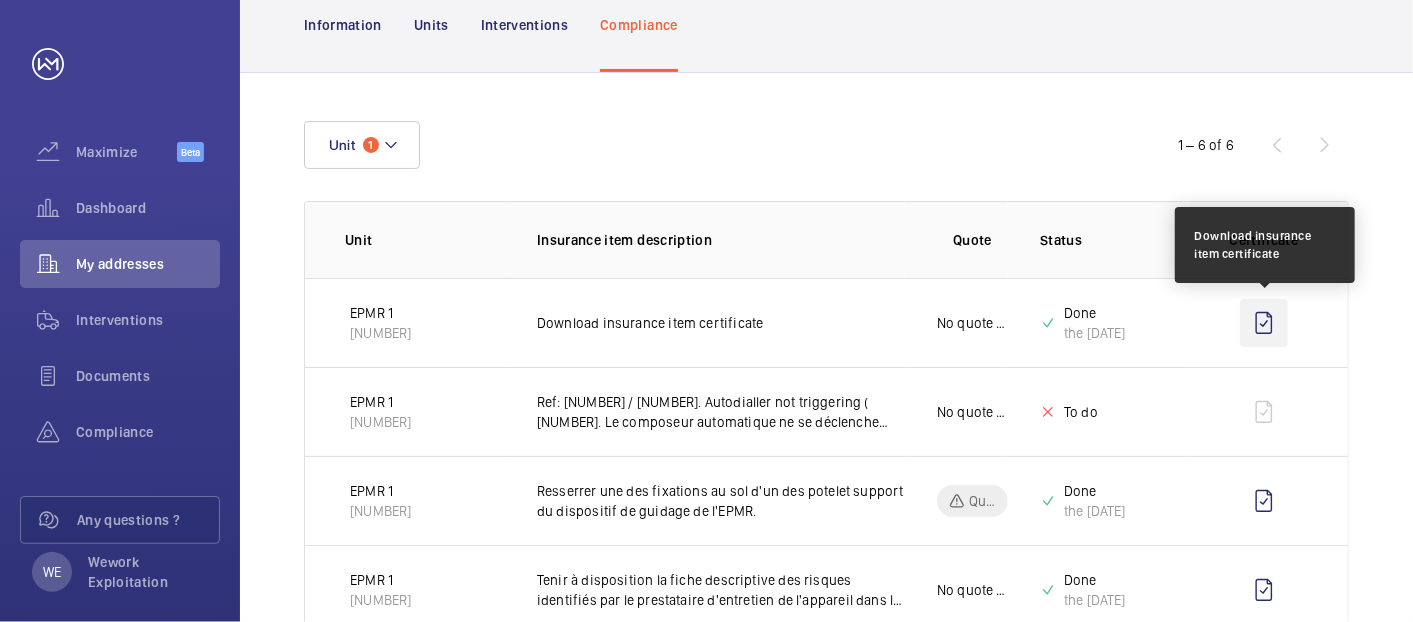 click 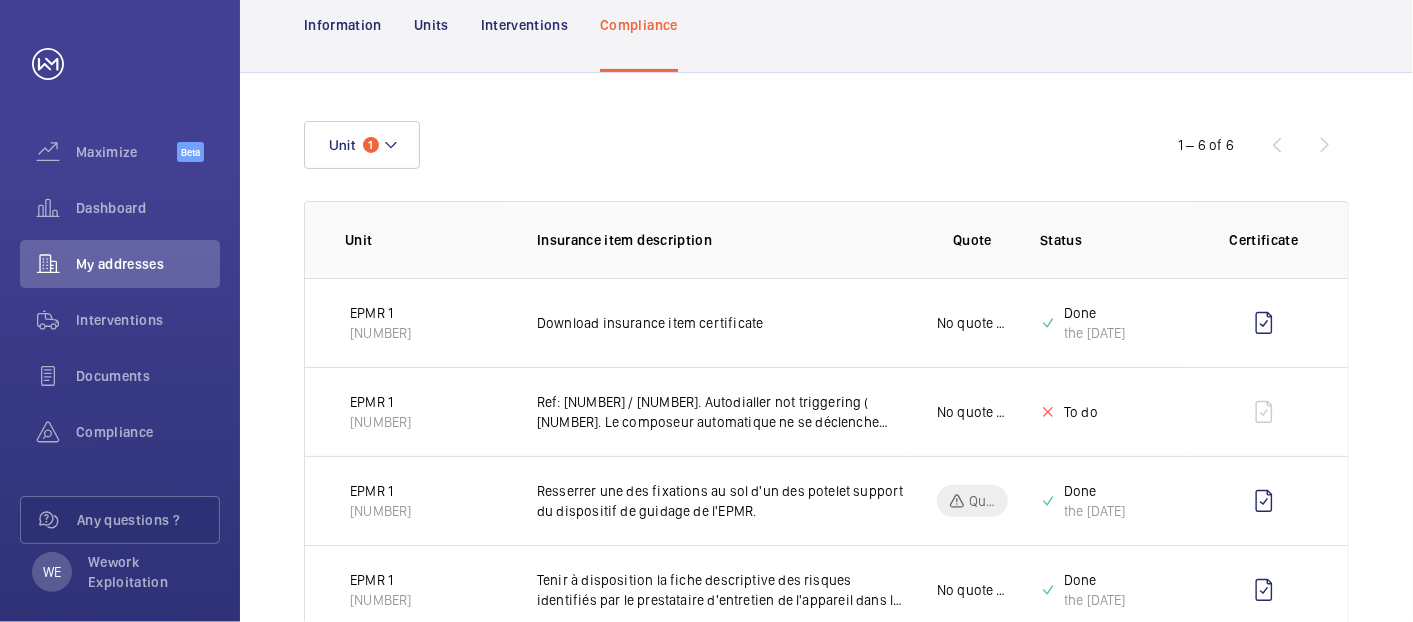 click on "Unit 1" 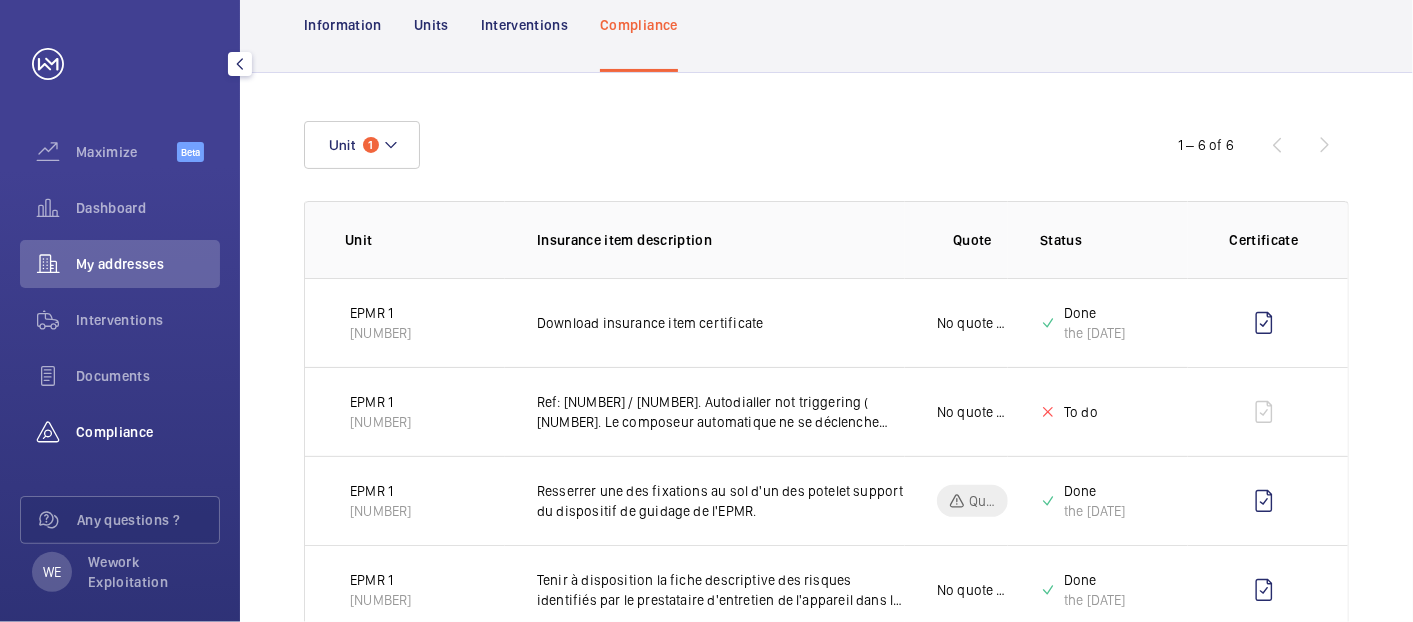 click on "Compliance" 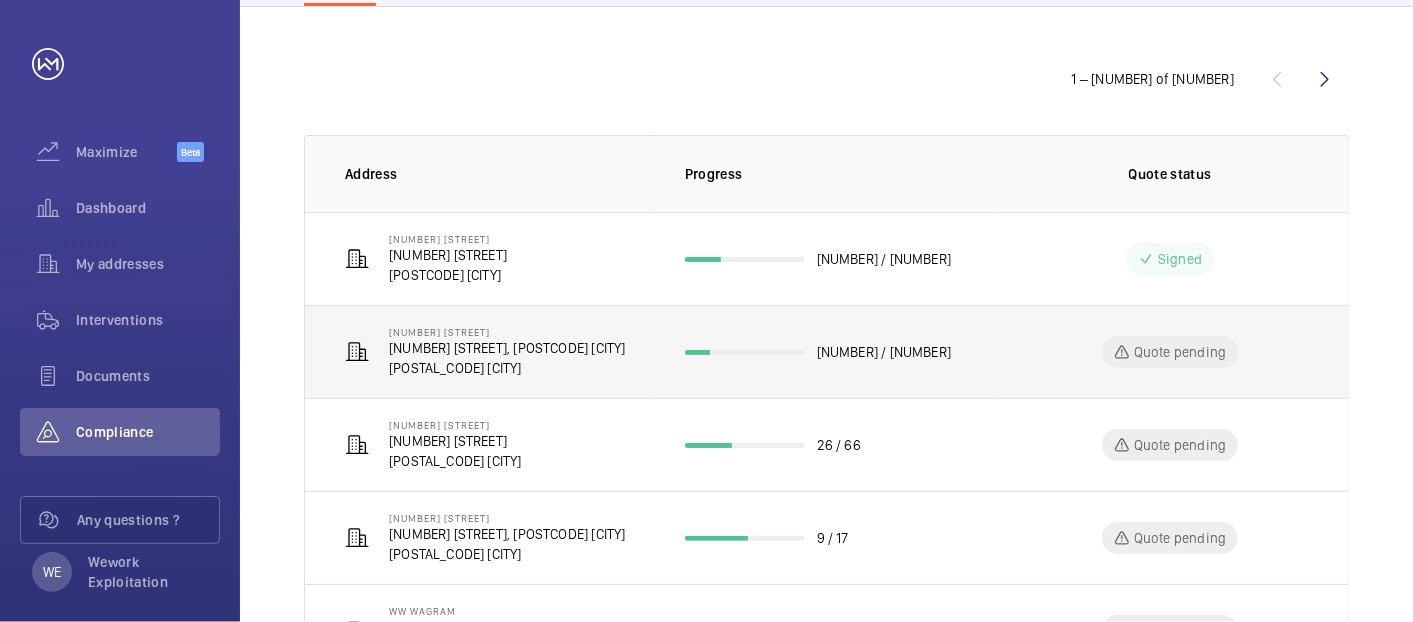 scroll, scrollTop: 0, scrollLeft: 0, axis: both 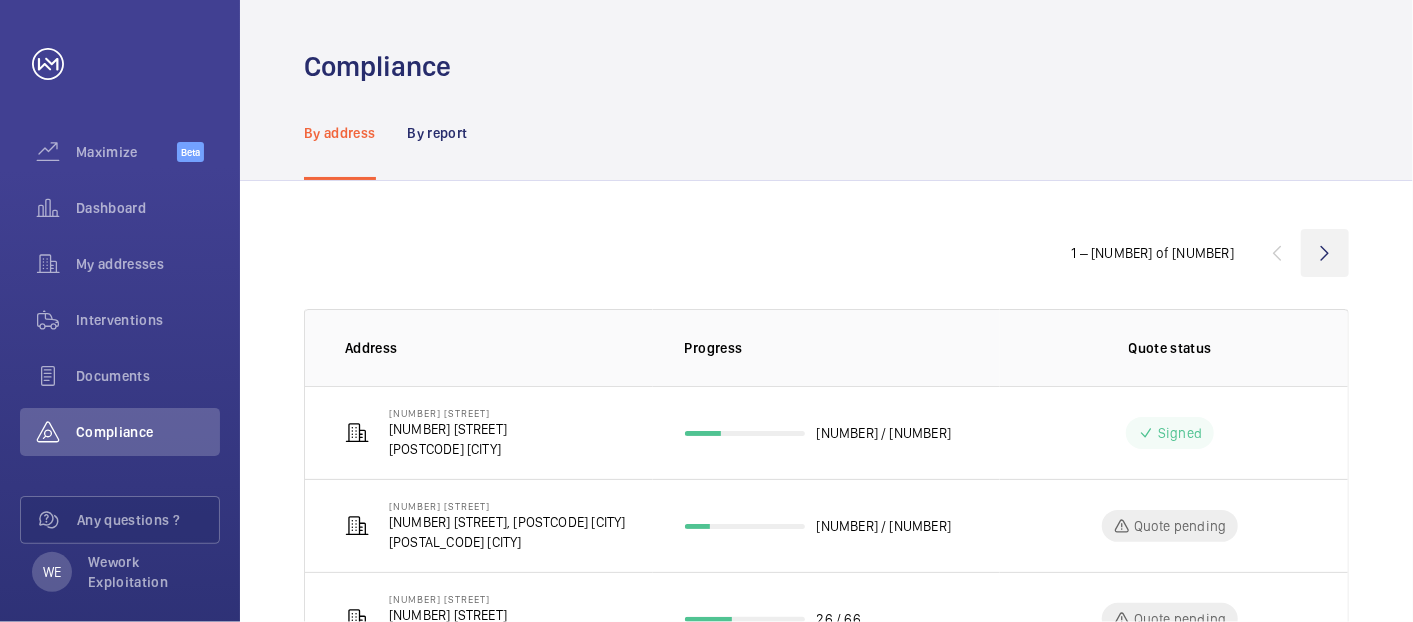 click 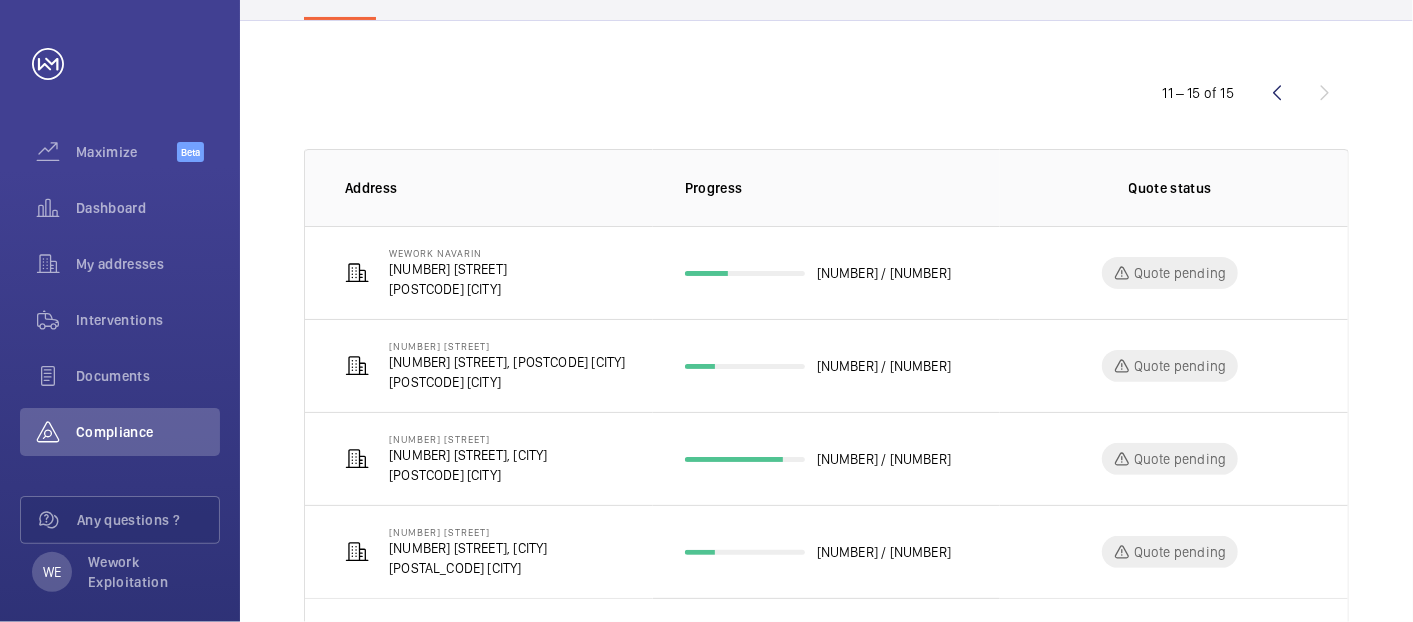 scroll, scrollTop: 185, scrollLeft: 0, axis: vertical 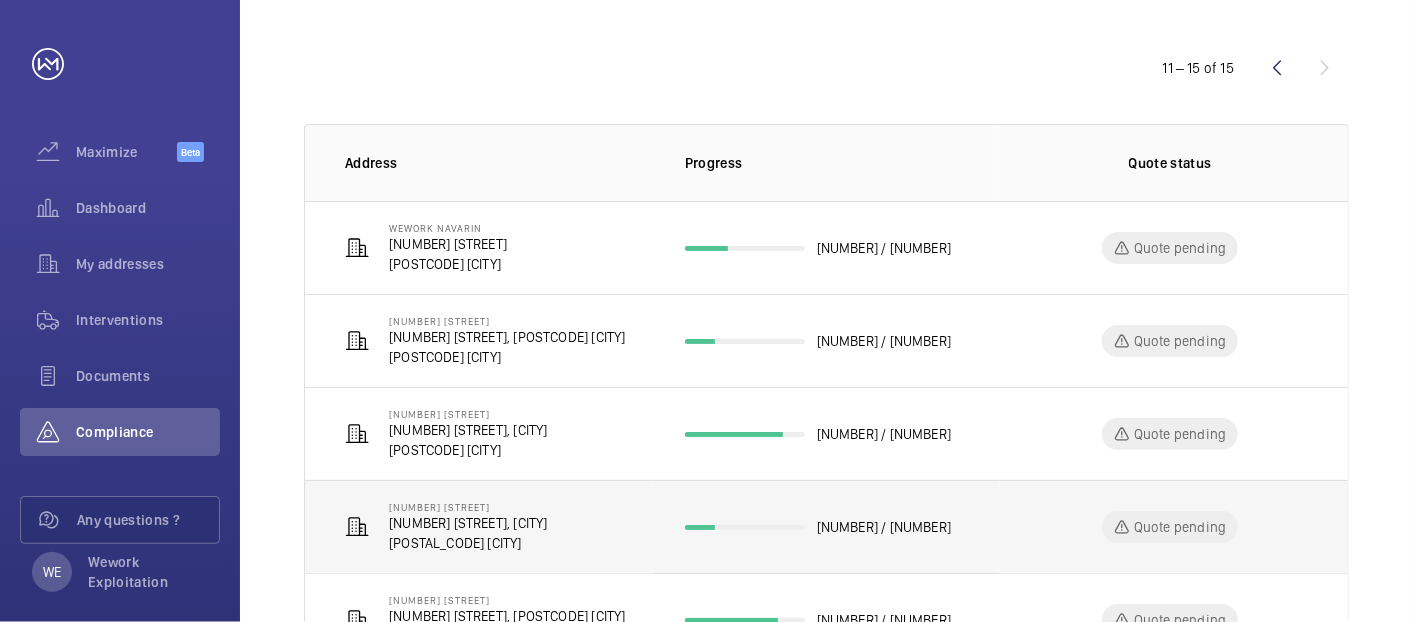 click on "[NUMBER] [STREET]" 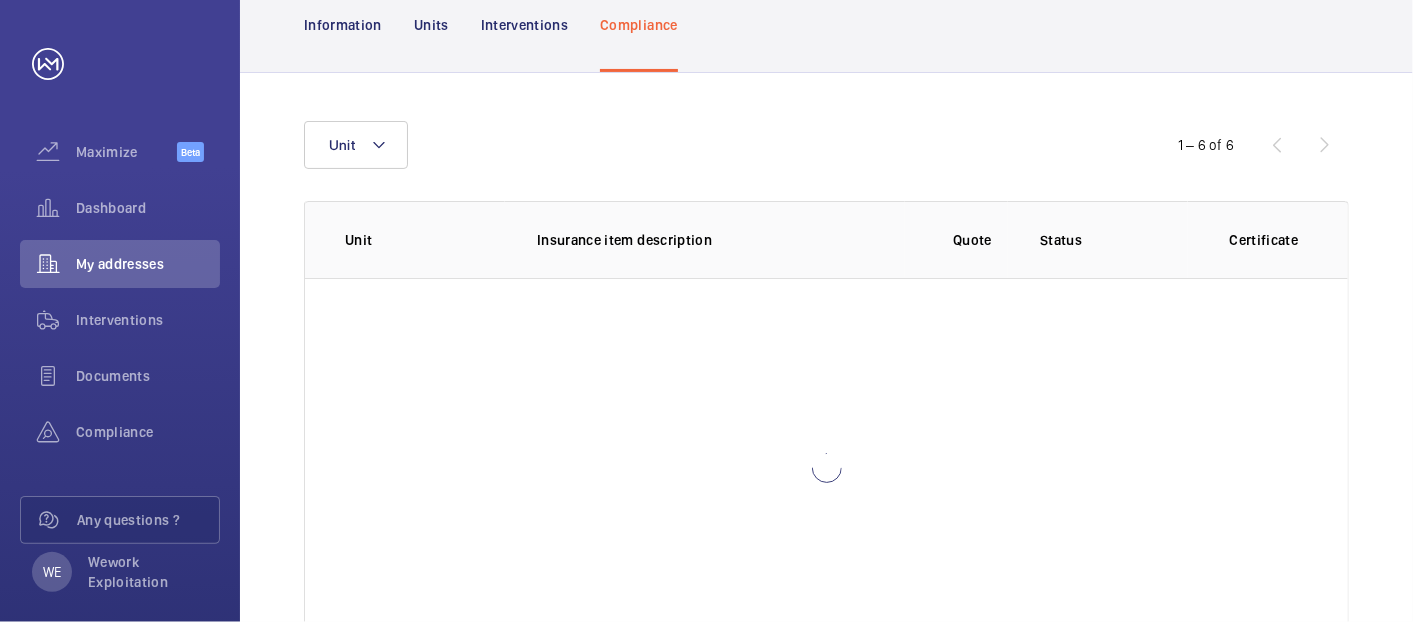 scroll, scrollTop: 262, scrollLeft: 0, axis: vertical 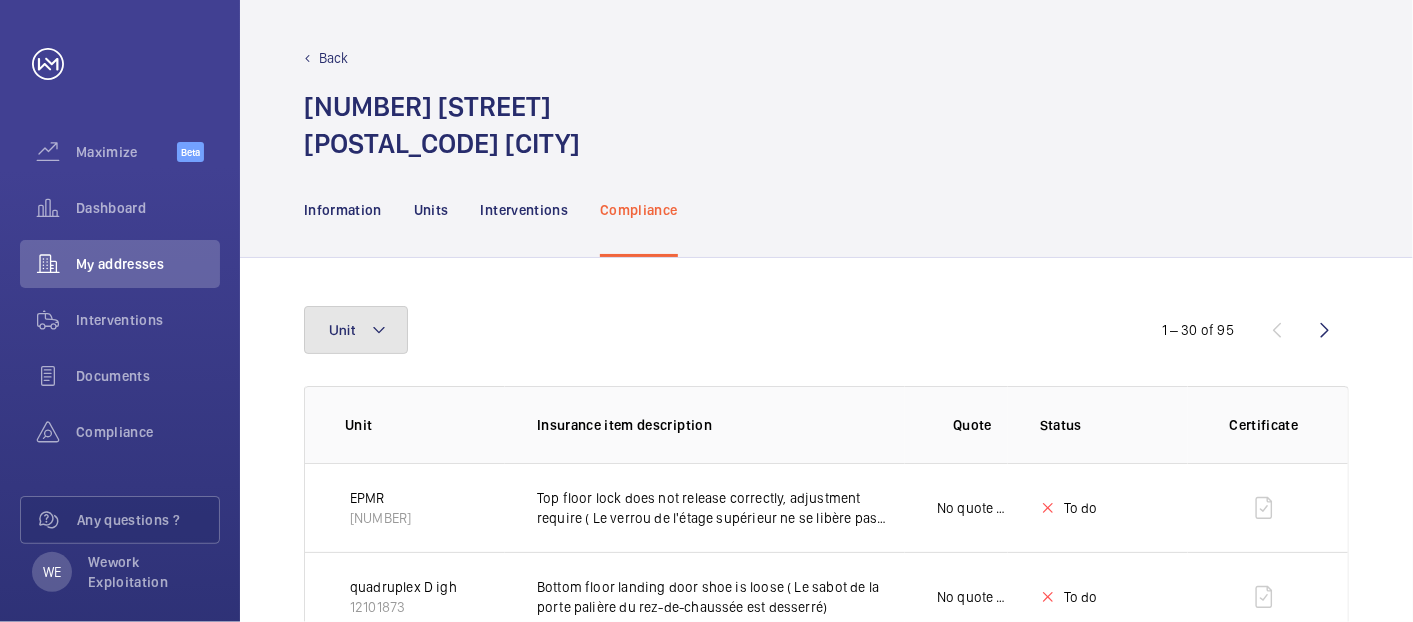 click on "Unit" 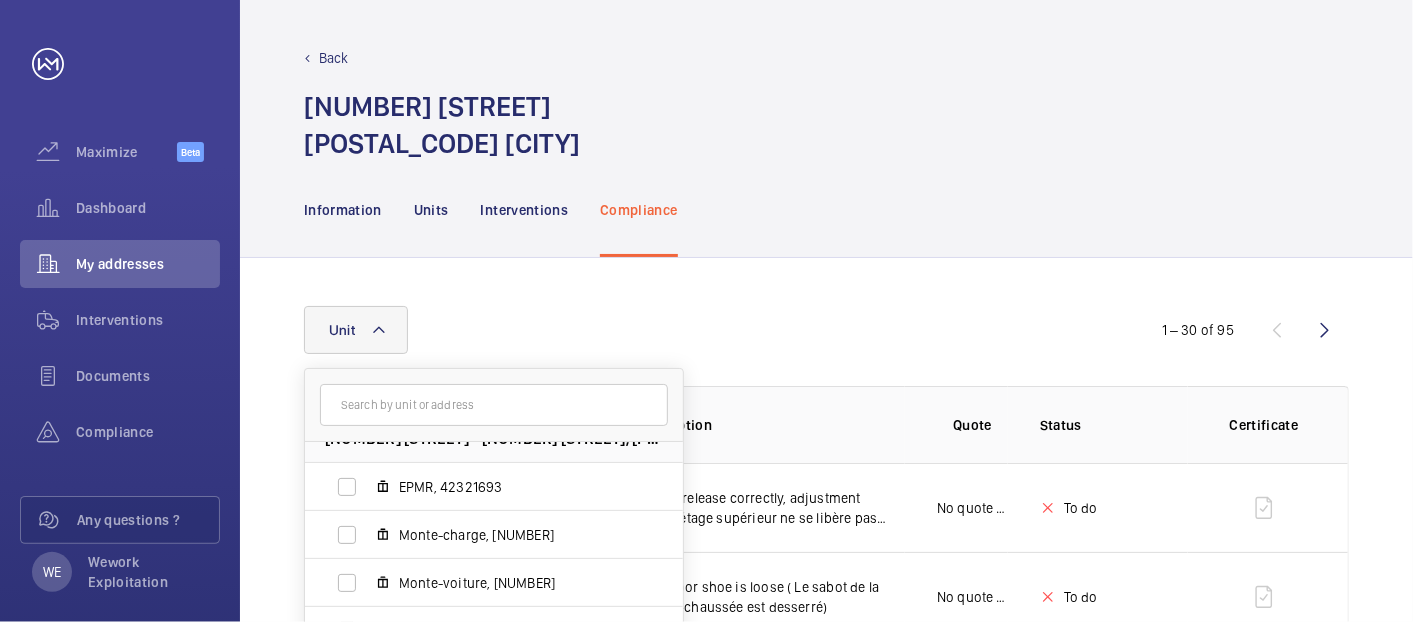 scroll, scrollTop: 0, scrollLeft: 0, axis: both 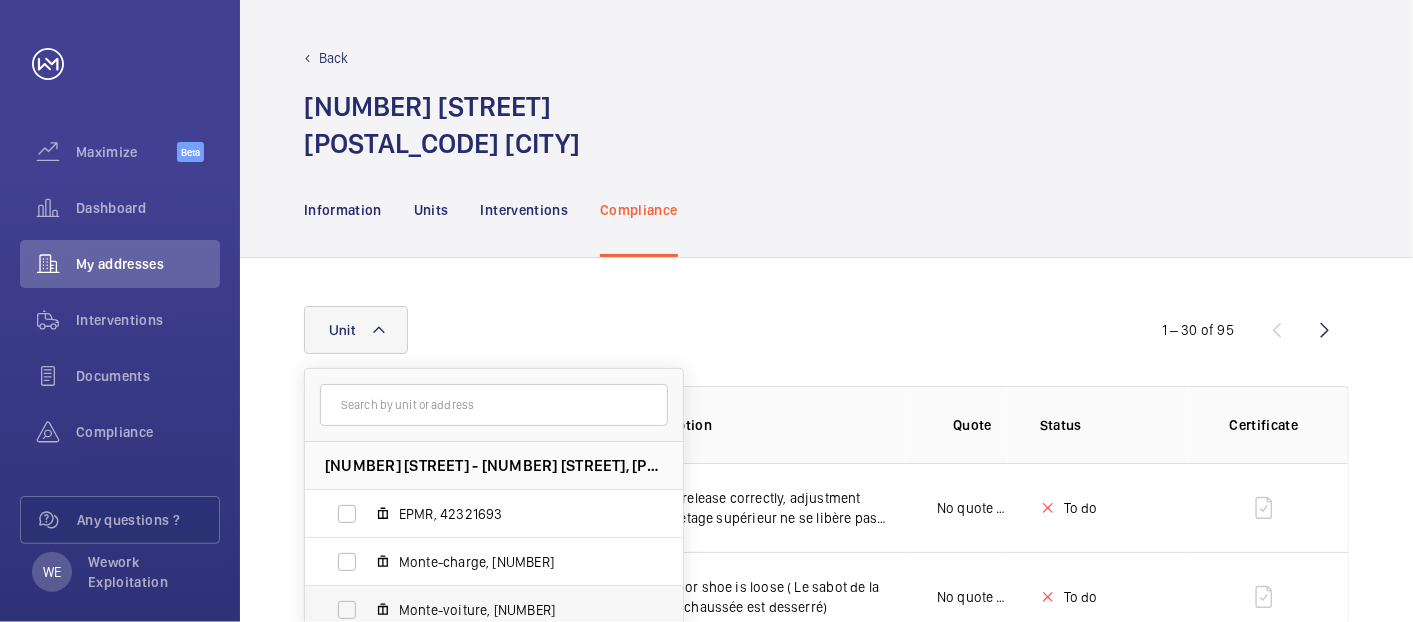 click on "Monte-voiture, [NUMBER]" at bounding box center (478, 610) 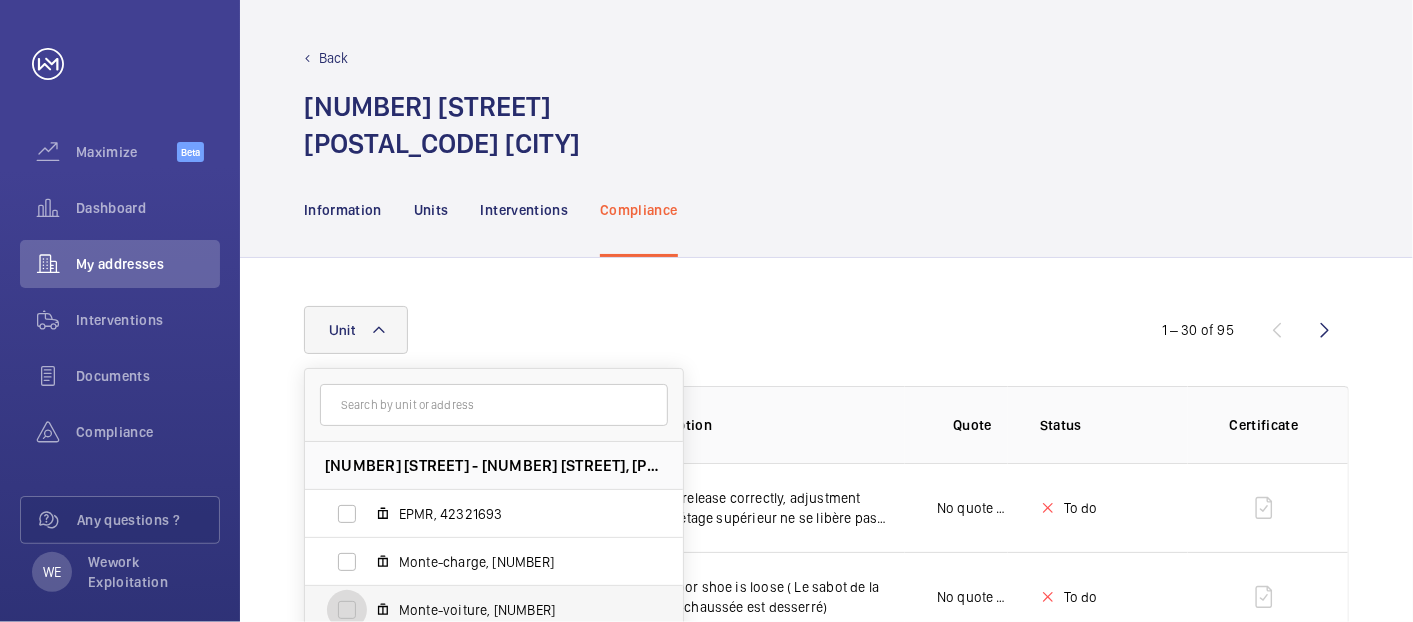 click on "Monte-voiture, [NUMBER]" at bounding box center [347, 610] 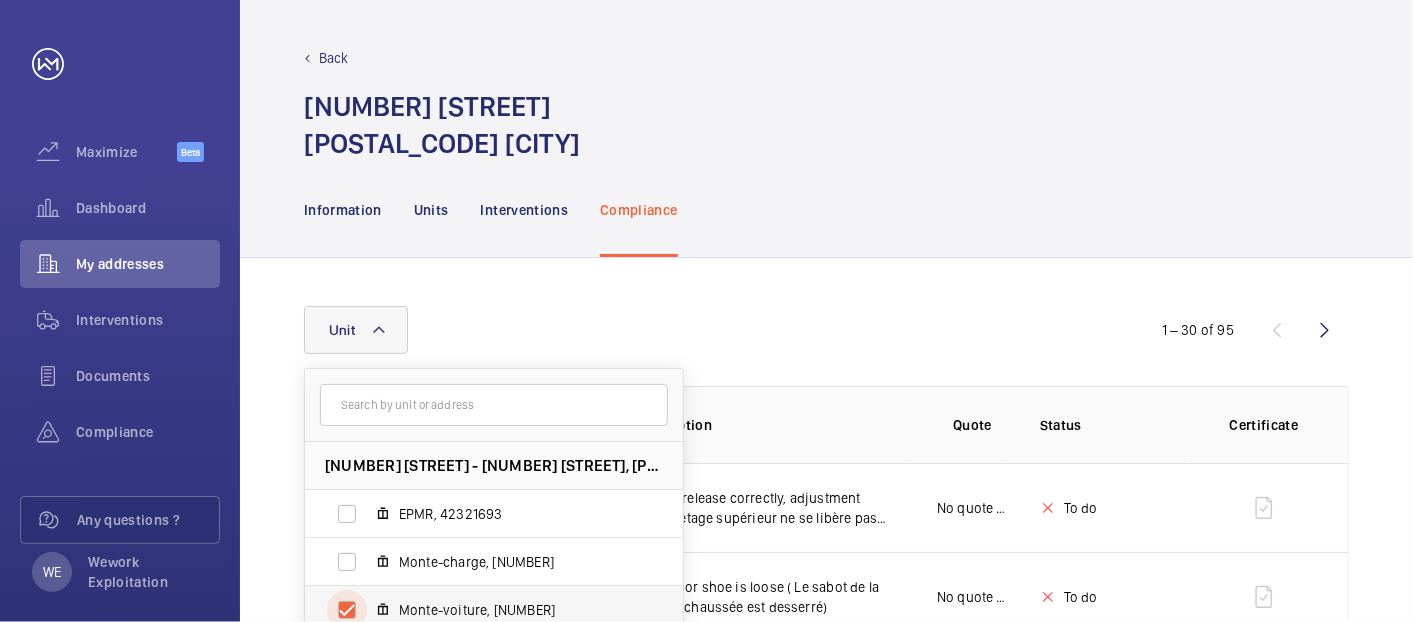 checkbox on "true" 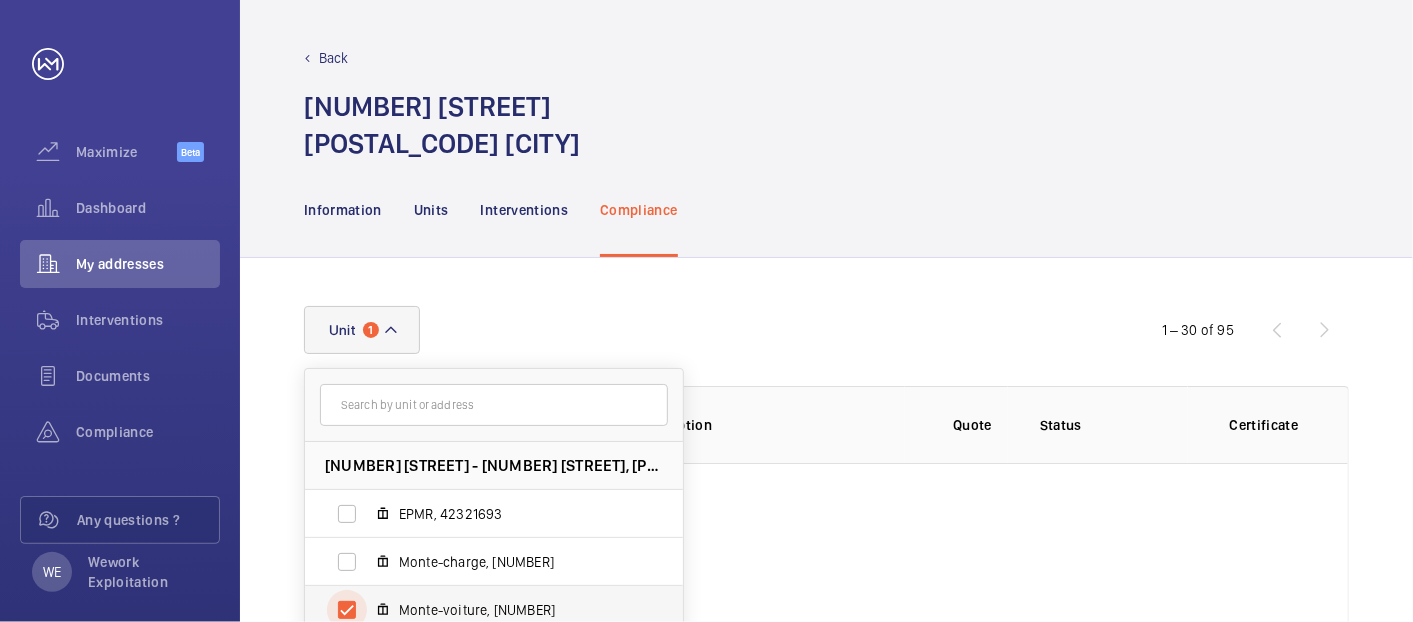 scroll, scrollTop: 6, scrollLeft: 0, axis: vertical 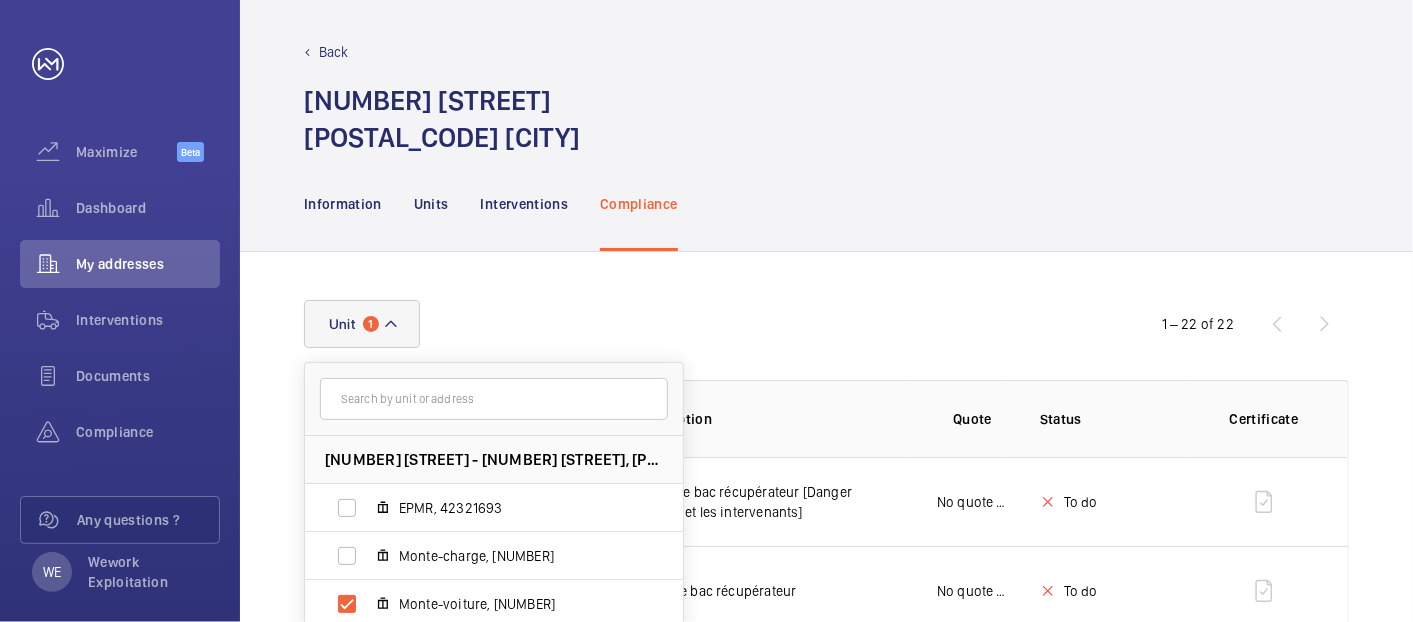 click on "Information Units Interventions Compliance" 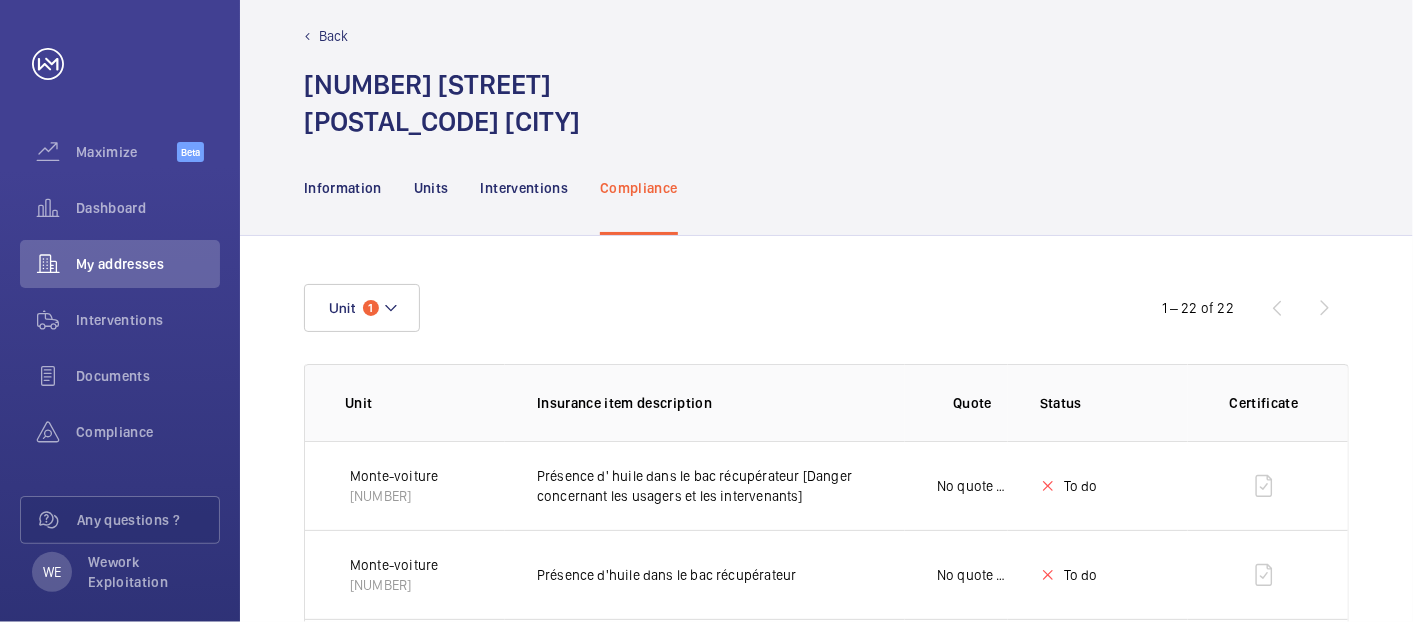 scroll, scrollTop: 0, scrollLeft: 0, axis: both 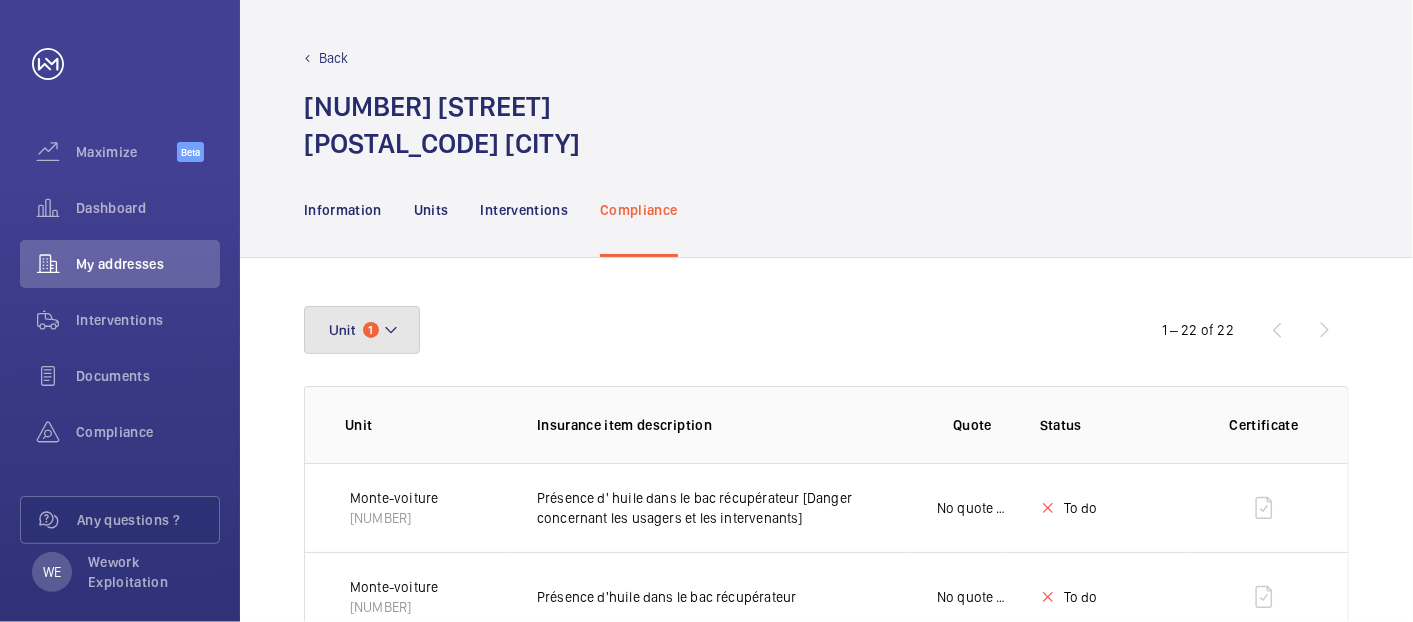 click 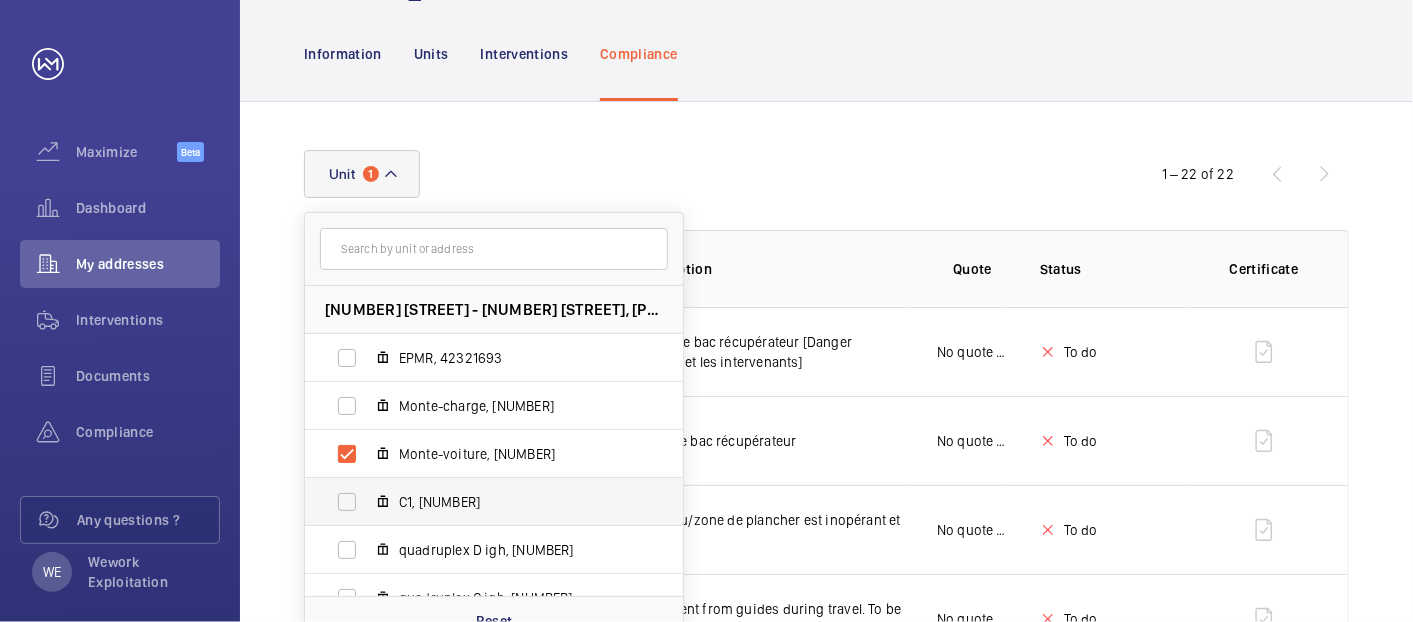 scroll, scrollTop: 185, scrollLeft: 0, axis: vertical 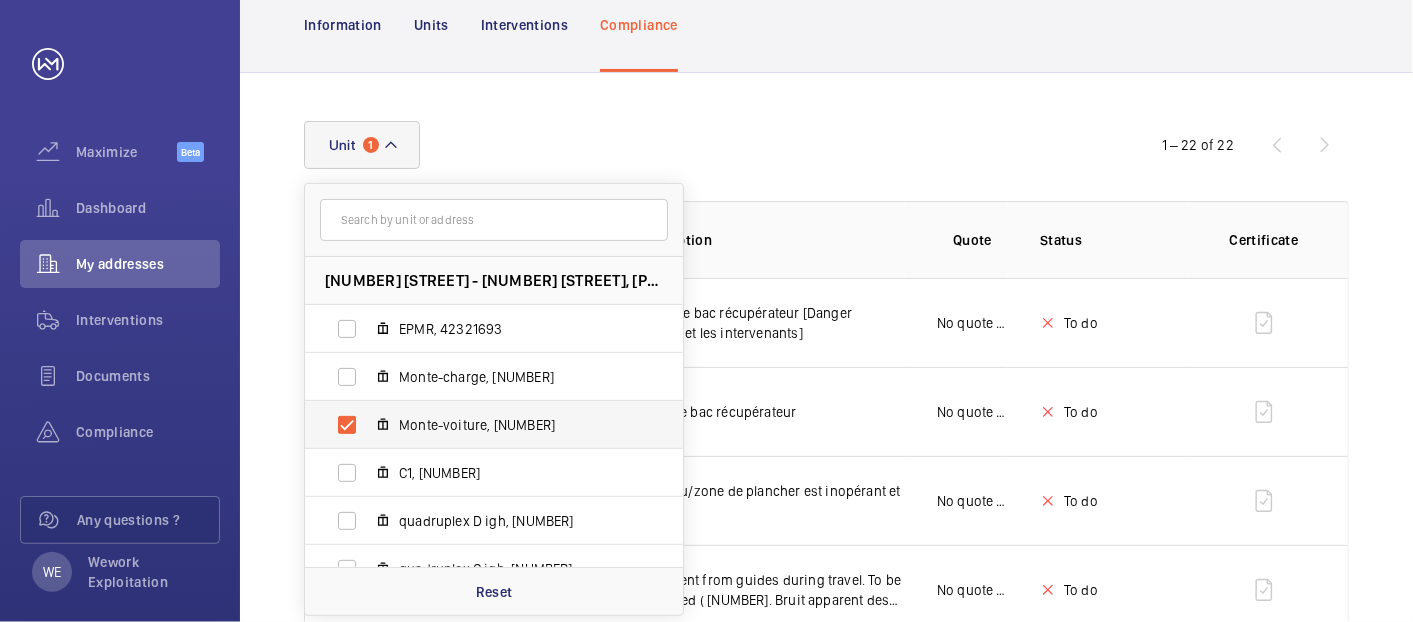 click on "Monte-voiture, [NUMBER]" at bounding box center [478, 425] 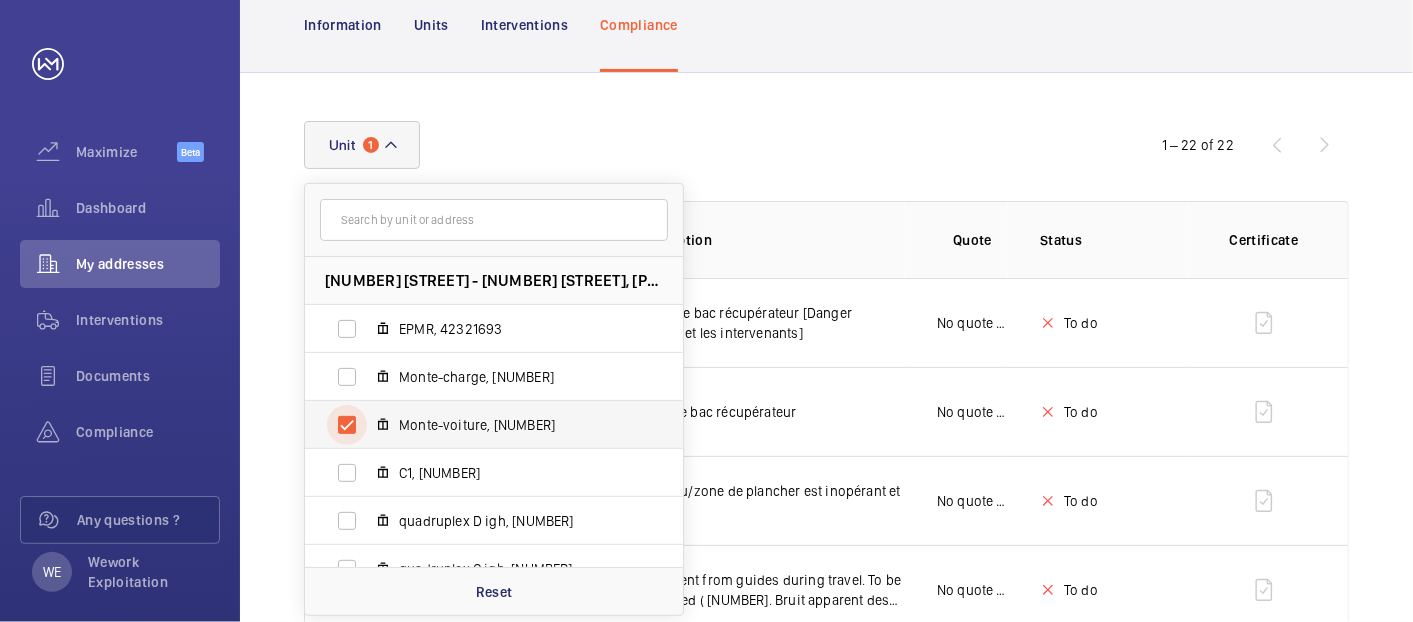 click on "Monte-voiture, [NUMBER]" at bounding box center [347, 425] 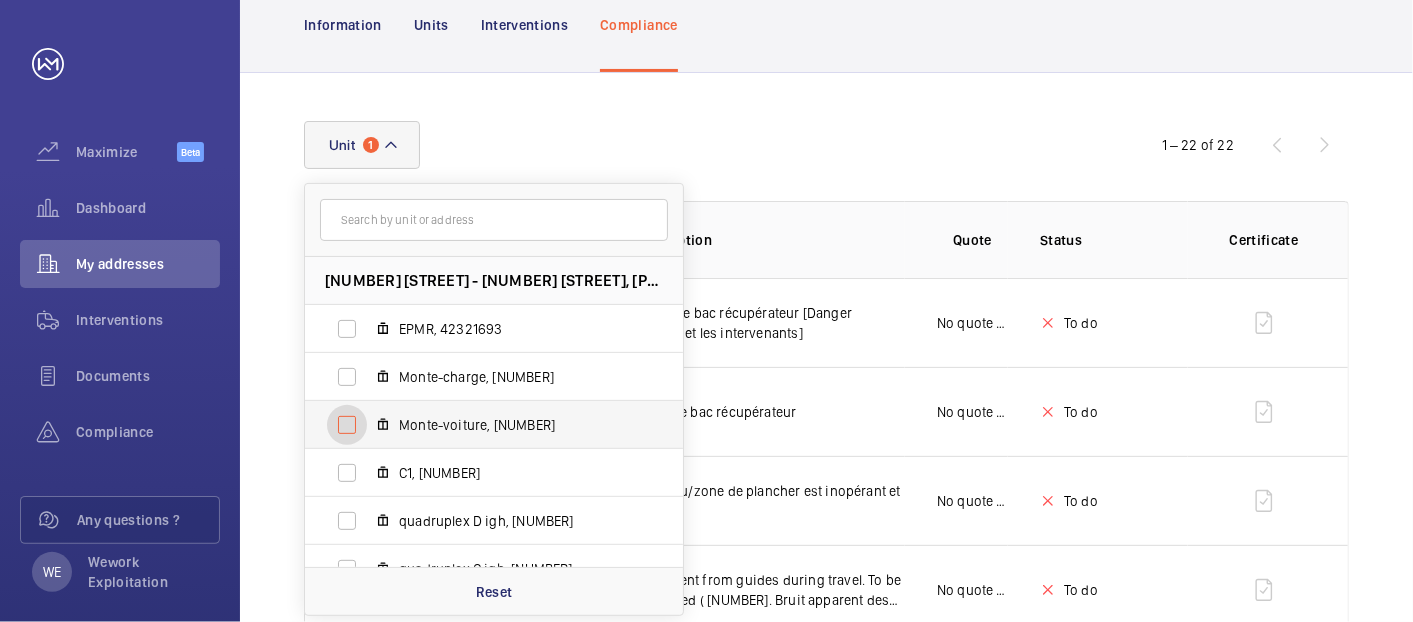 checkbox on "false" 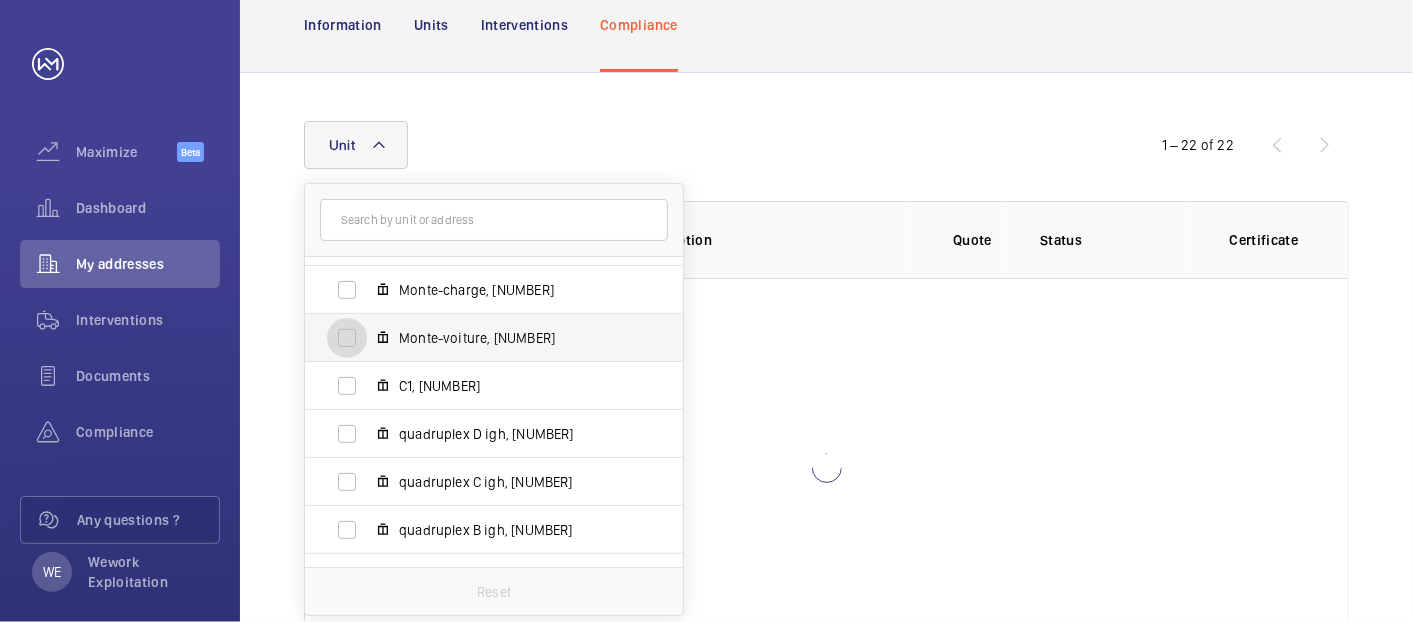 scroll, scrollTop: 122, scrollLeft: 0, axis: vertical 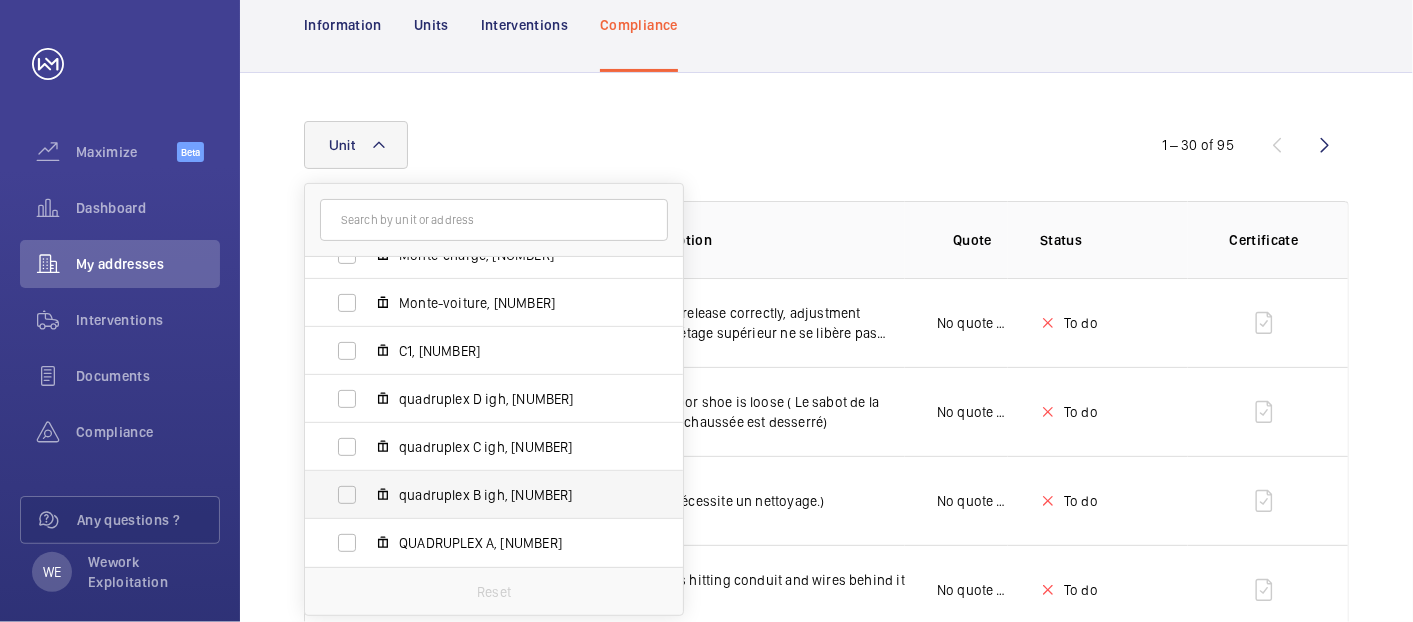 click on "quadruplex B igh, [NUMBER]" at bounding box center [515, 495] 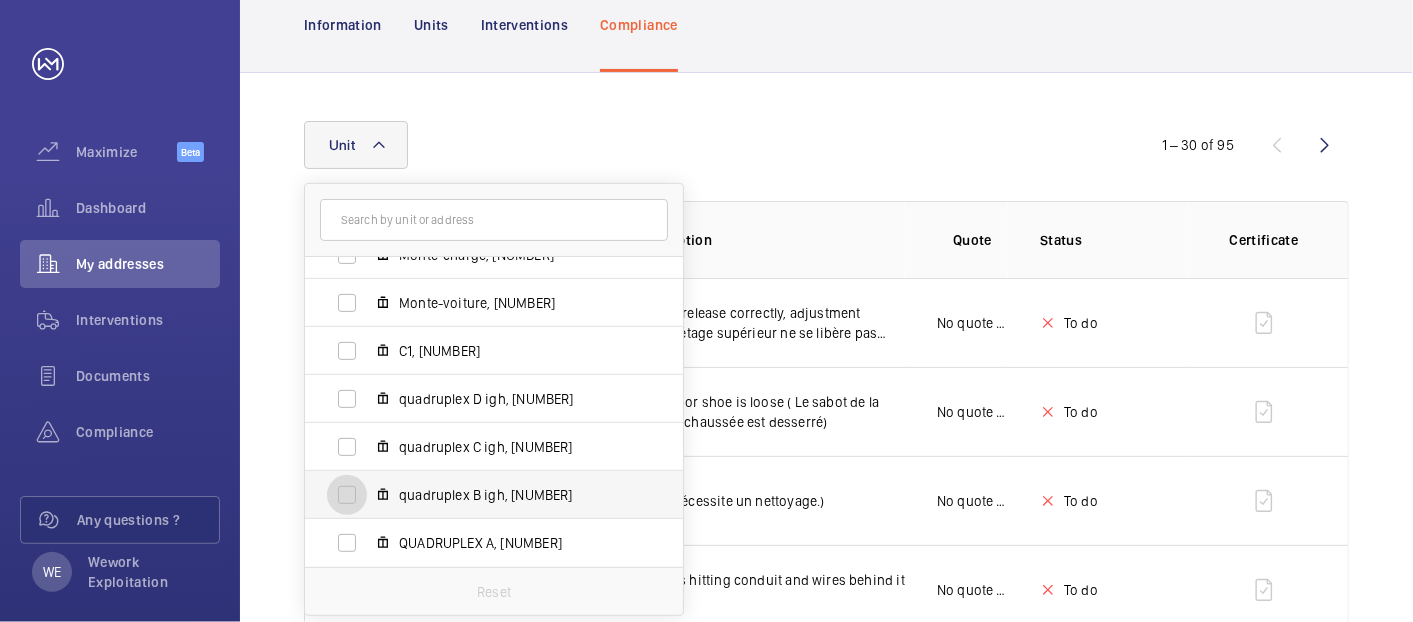 click on "quadruplex B igh, [NUMBER]" at bounding box center (347, 495) 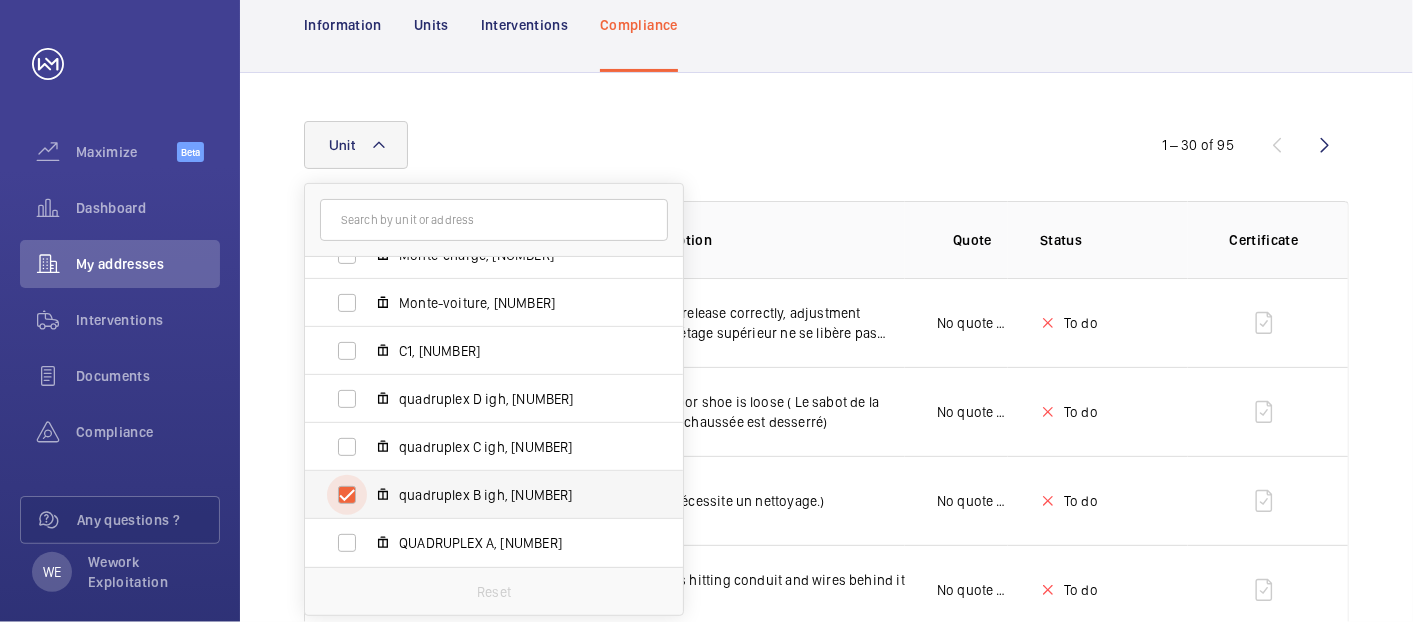 checkbox on "true" 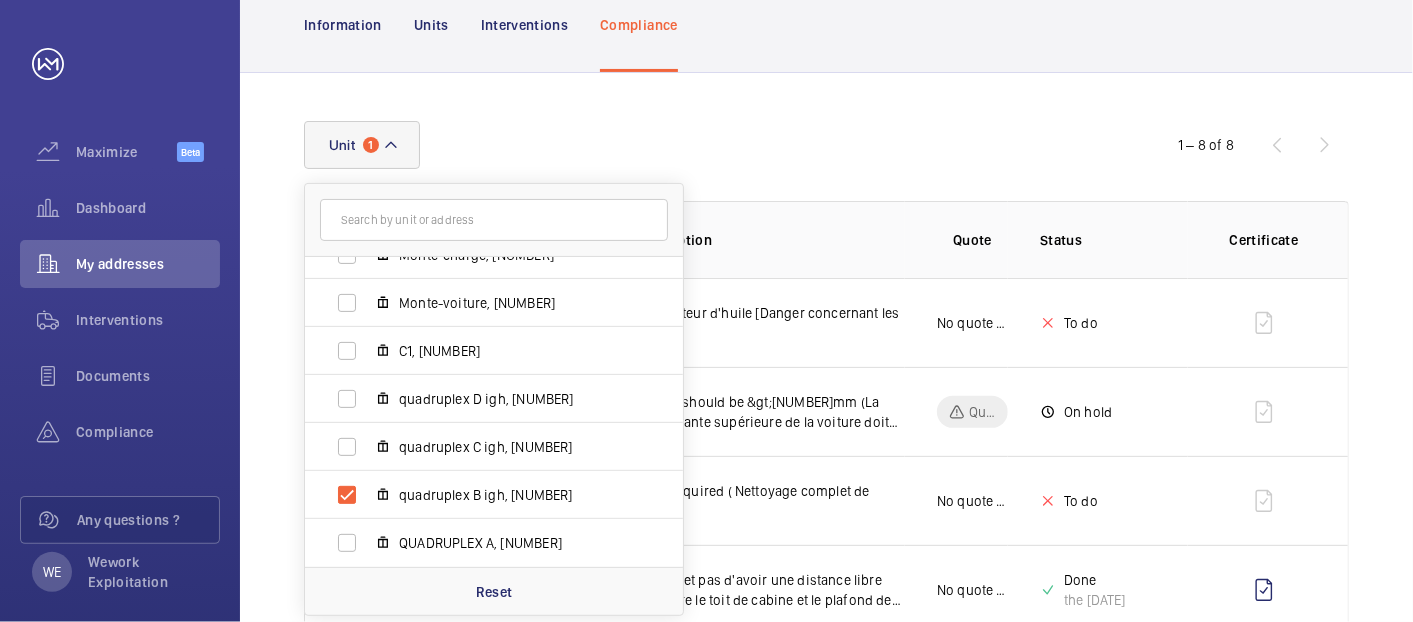 click on "Information Units Interventions Compliance" 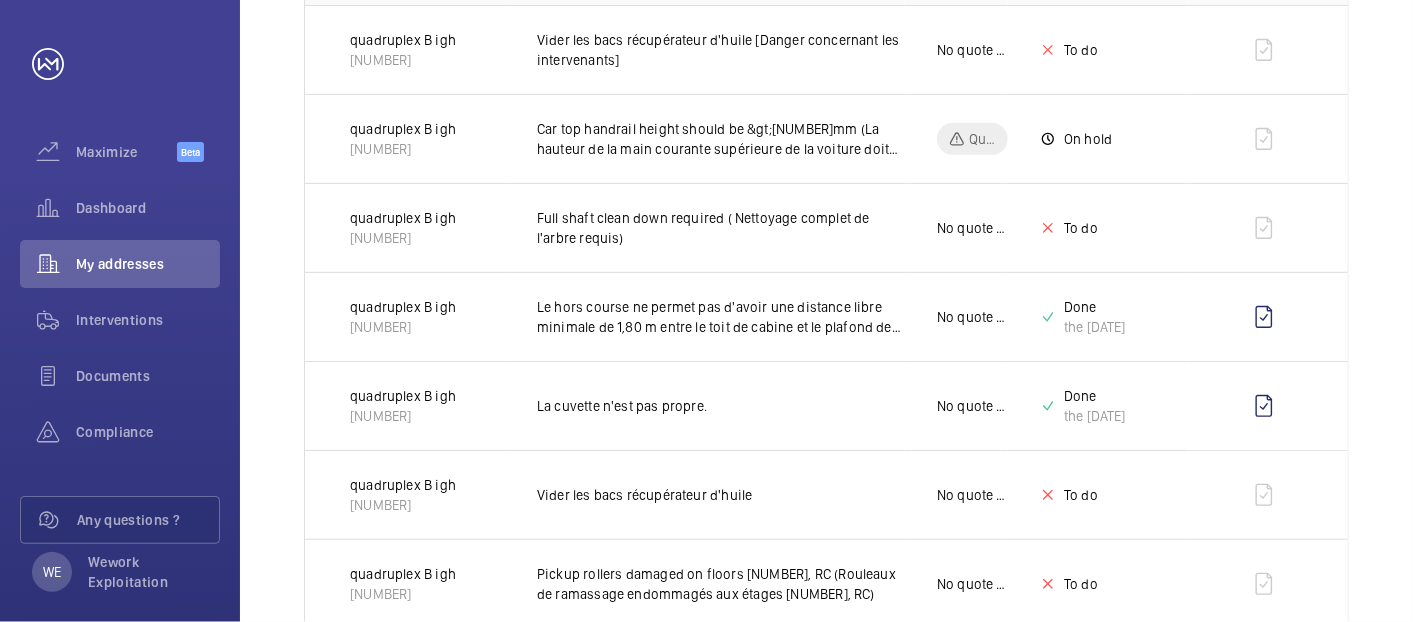 scroll, scrollTop: 598, scrollLeft: 0, axis: vertical 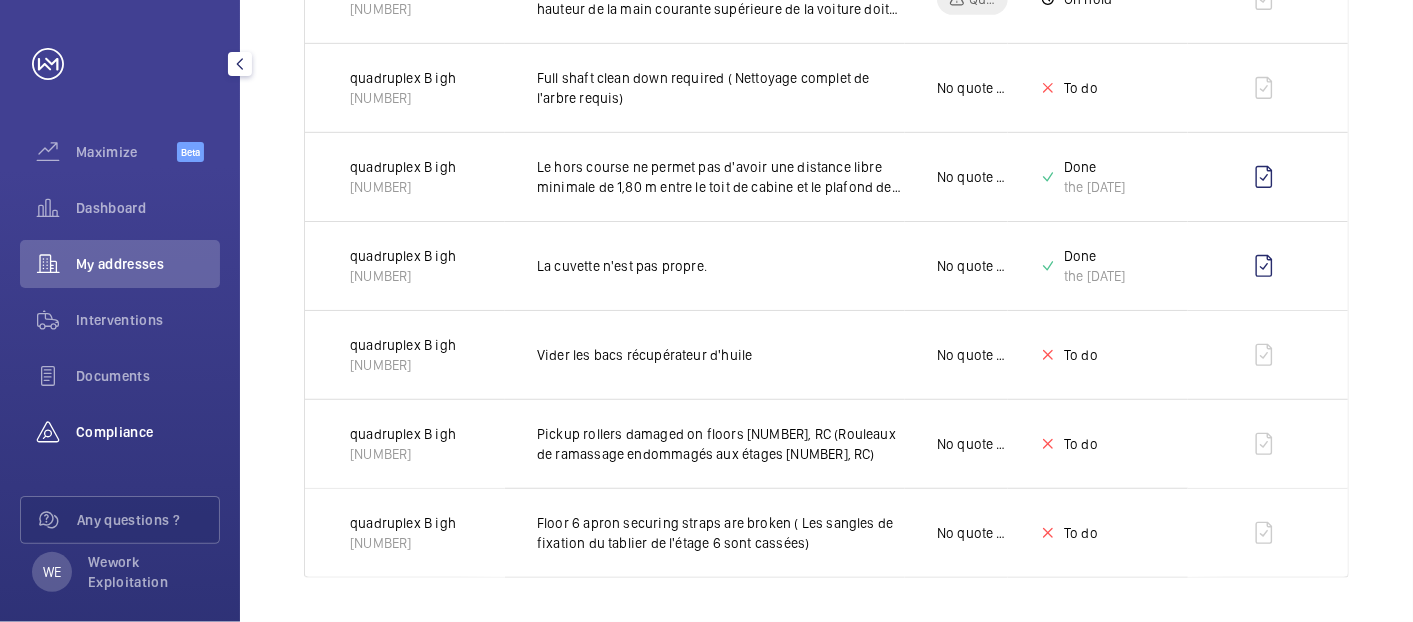 click on "Compliance" 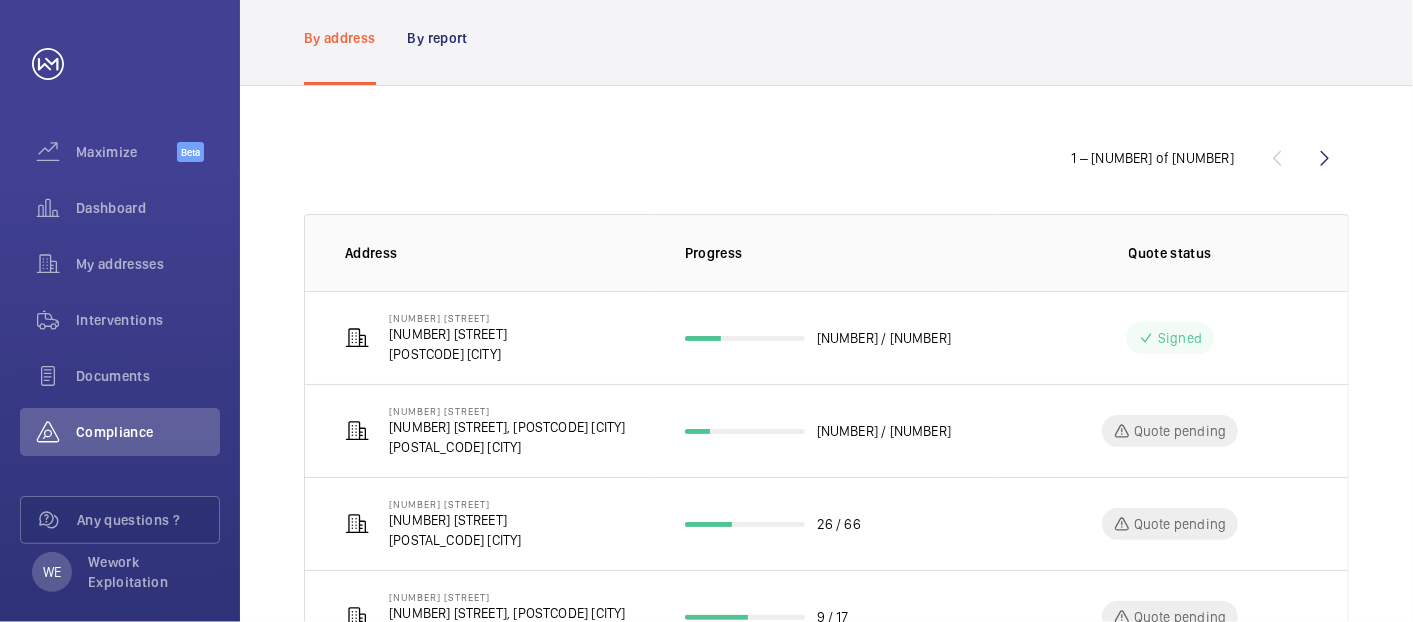 scroll, scrollTop: 0, scrollLeft: 0, axis: both 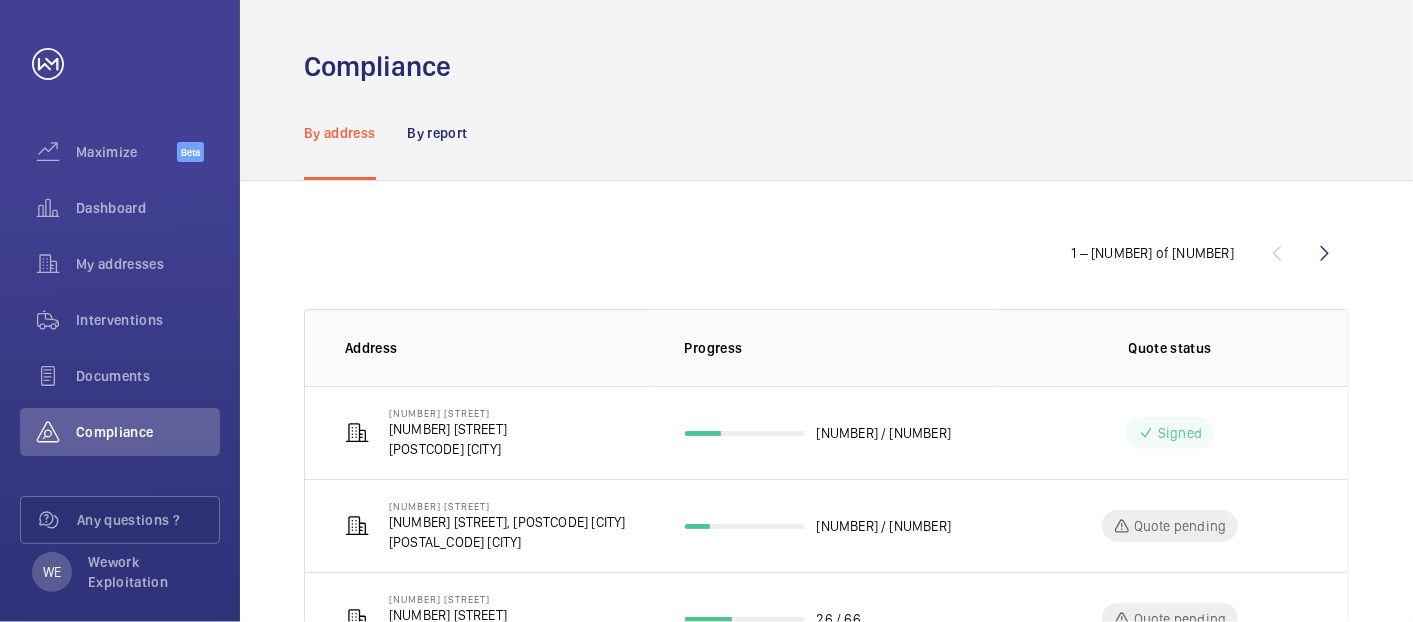 drag, startPoint x: 1325, startPoint y: 246, endPoint x: 1096, endPoint y: 292, distance: 233.5744 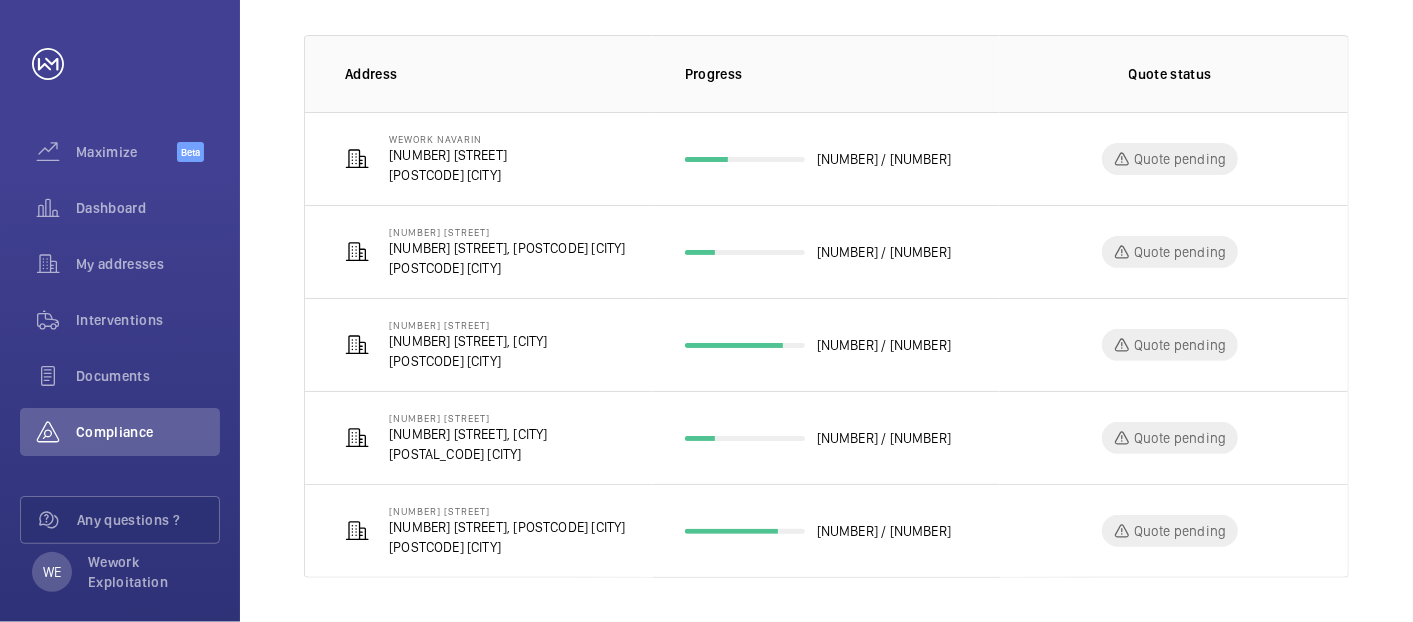 scroll, scrollTop: 0, scrollLeft: 0, axis: both 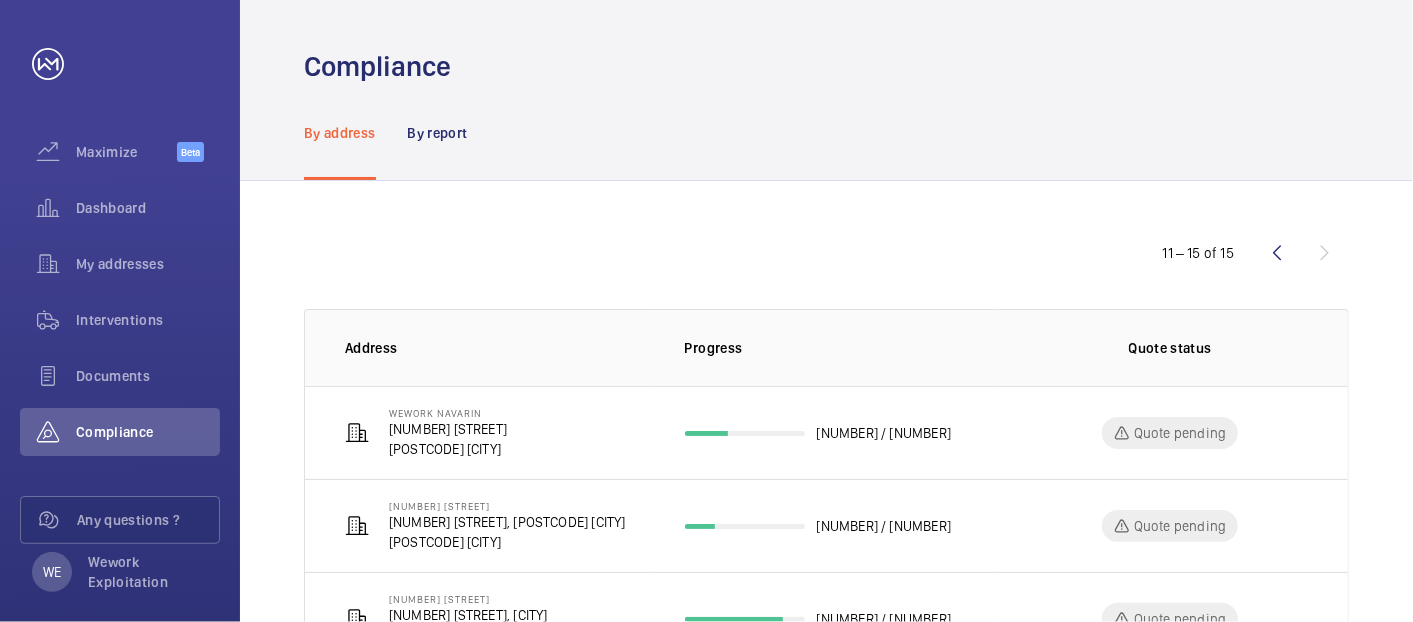 drag, startPoint x: 1285, startPoint y: 259, endPoint x: 1247, endPoint y: 241, distance: 42.047592 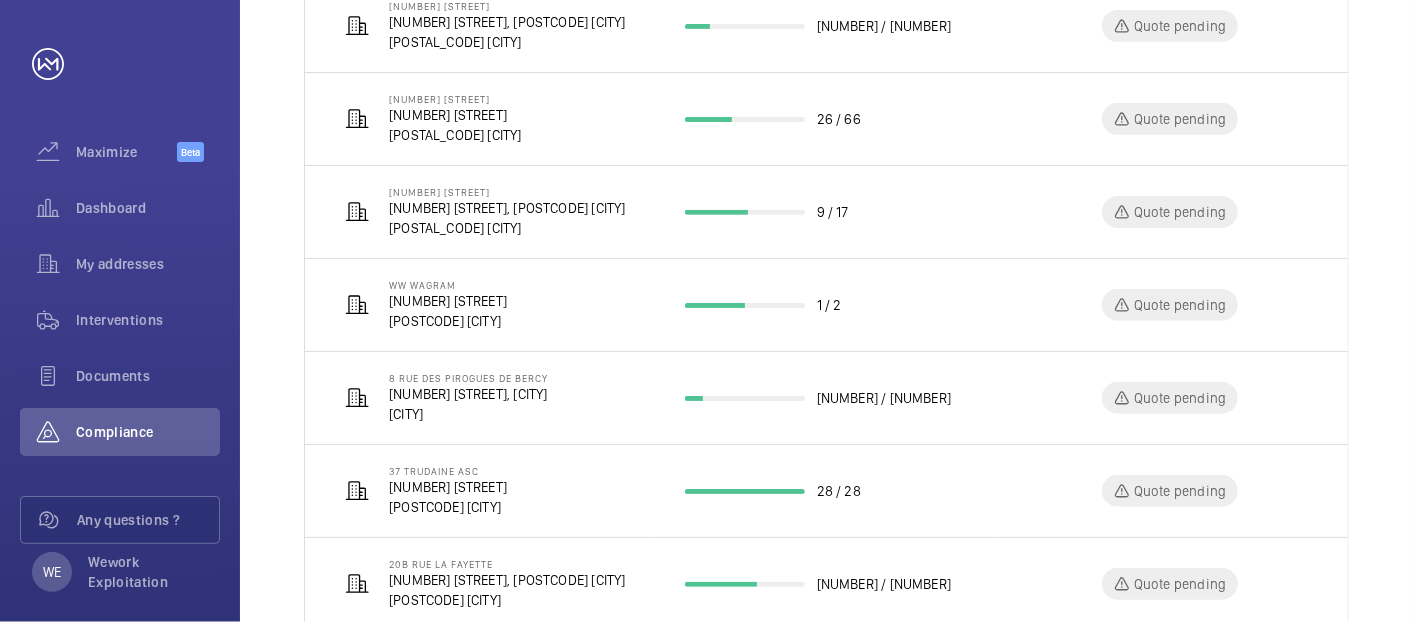 scroll, scrollTop: 555, scrollLeft: 0, axis: vertical 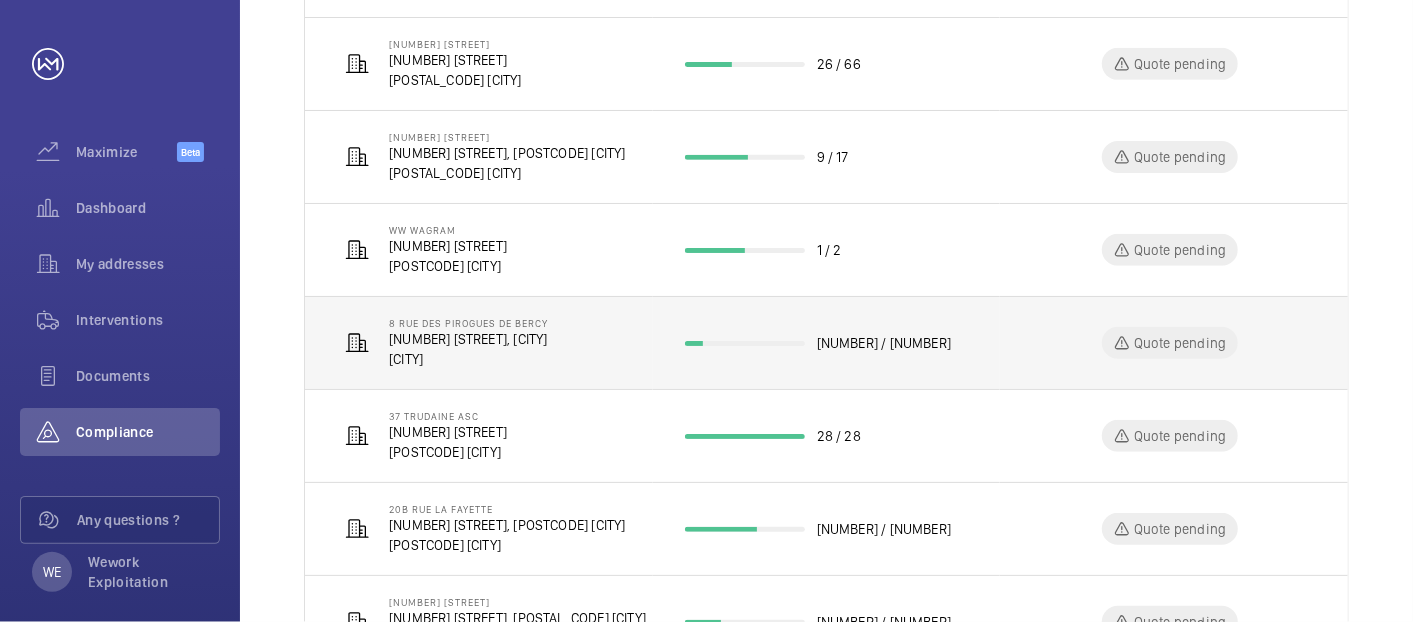 click on "[NUMBER] [STREET], [CITY]" 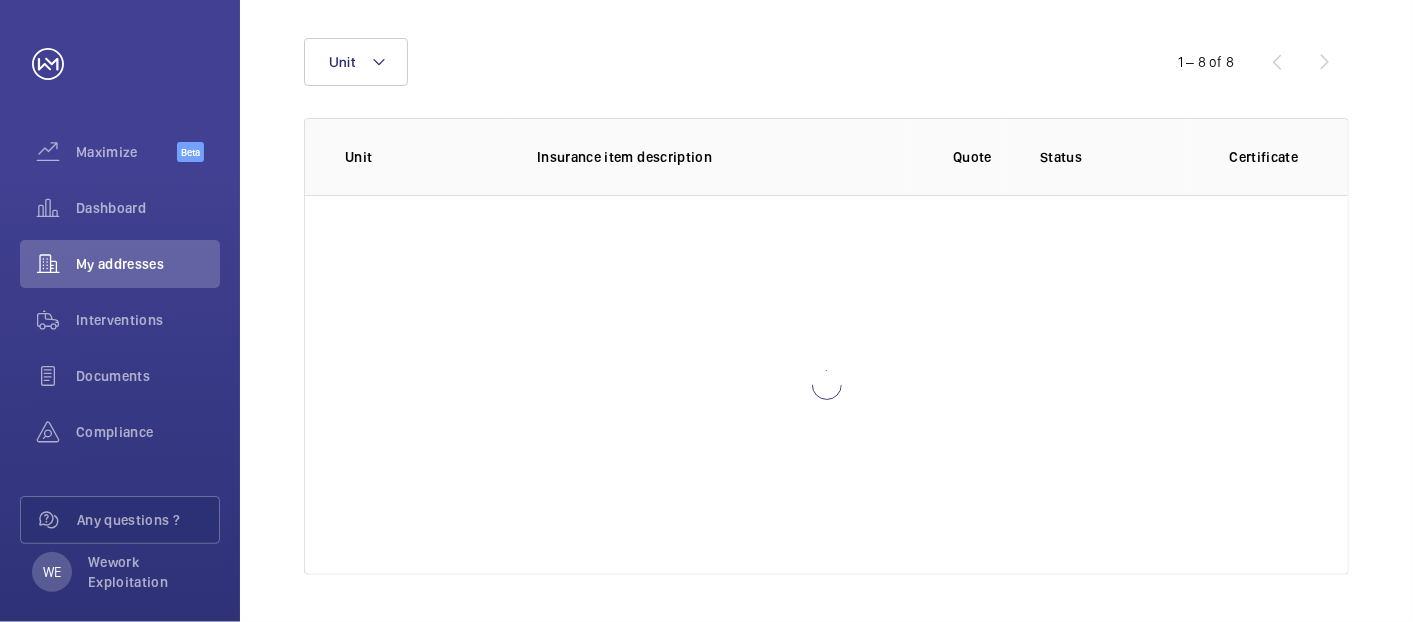 scroll, scrollTop: 268, scrollLeft: 0, axis: vertical 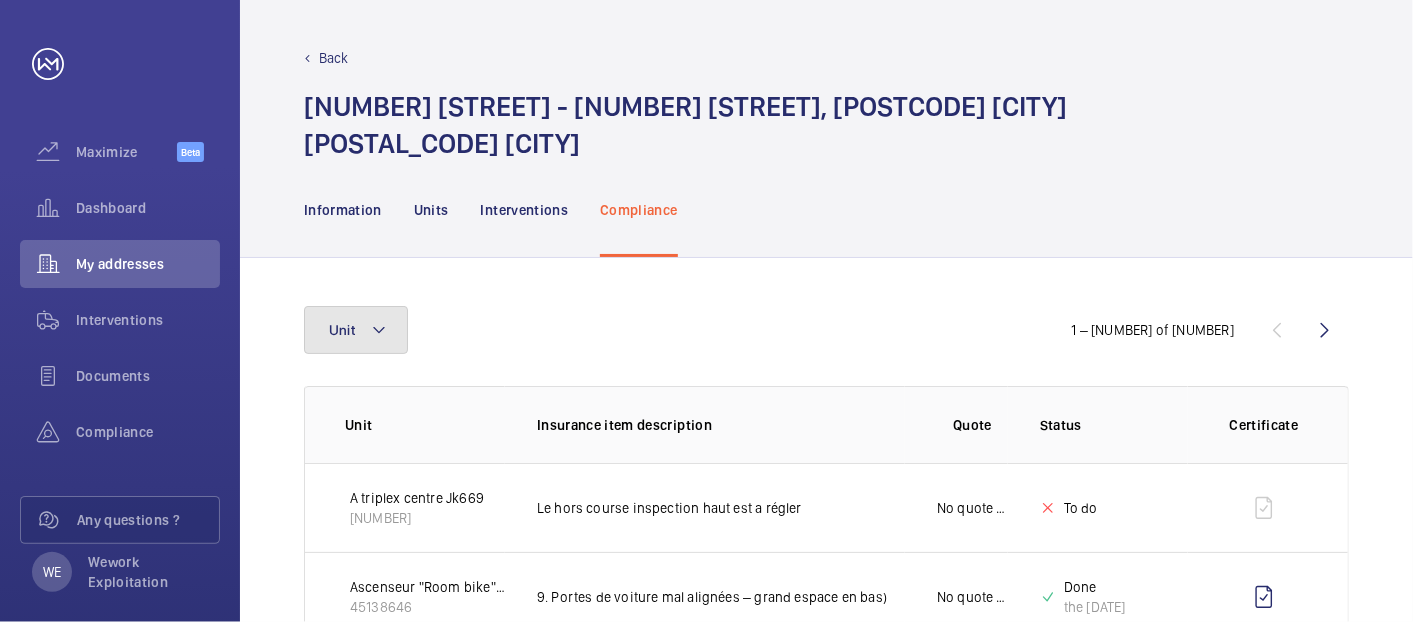 click on "Unit" 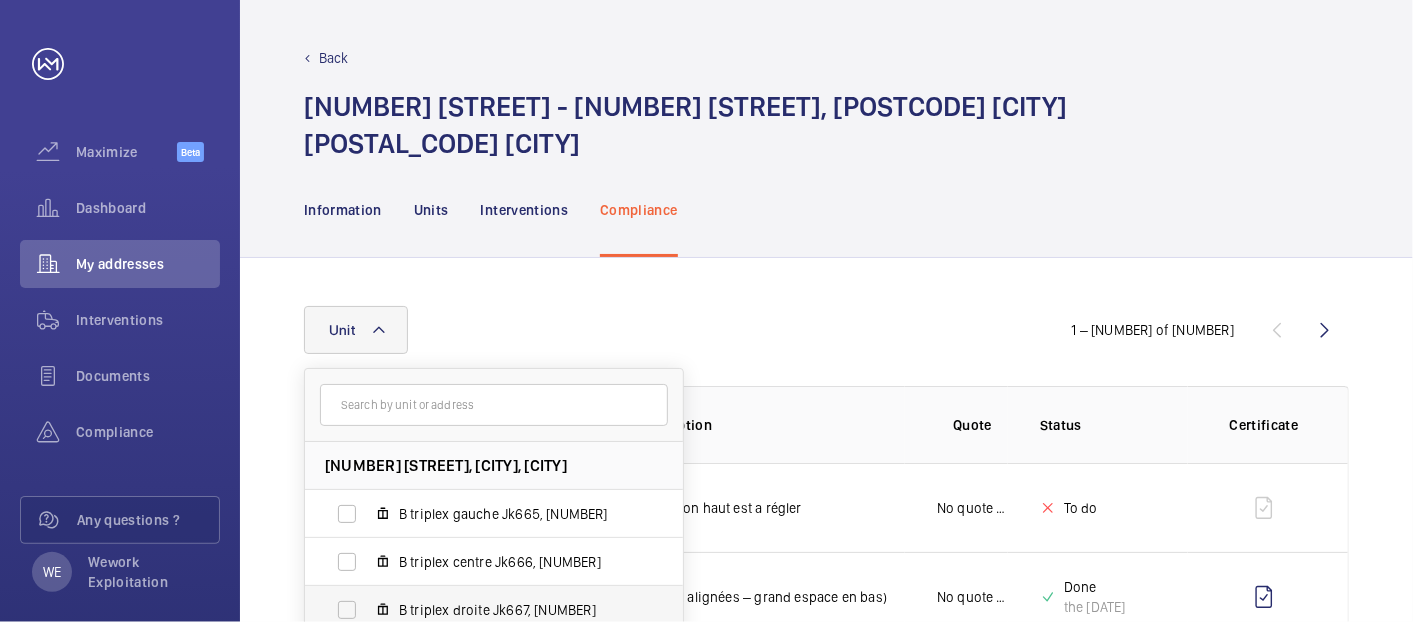 scroll, scrollTop: 74, scrollLeft: 0, axis: vertical 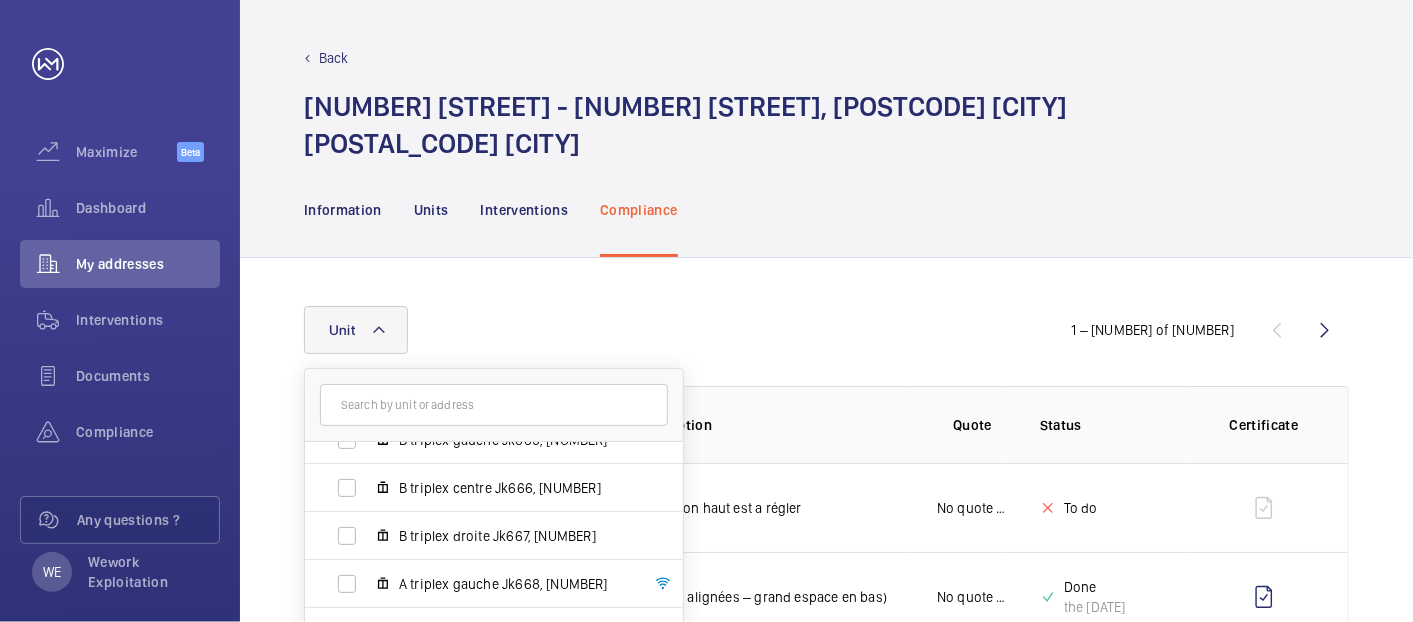 drag, startPoint x: 953, startPoint y: 416, endPoint x: 930, endPoint y: 362, distance: 58.694122 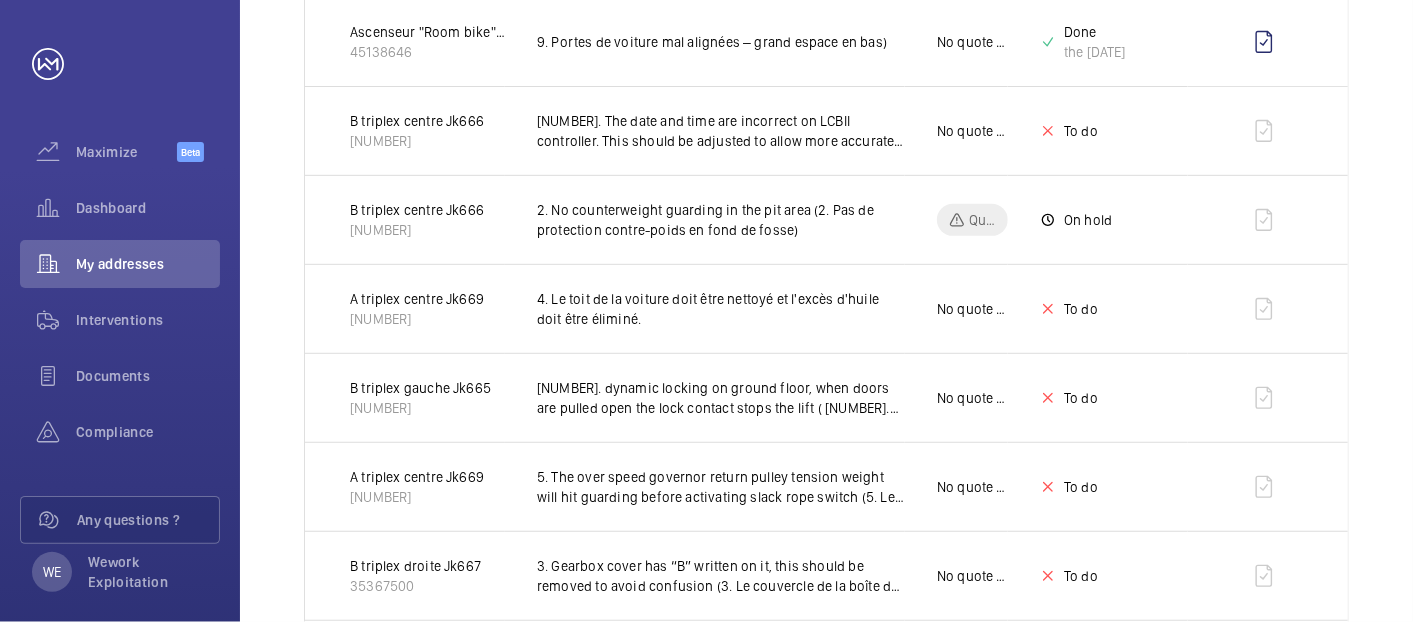 scroll, scrollTop: 0, scrollLeft: 0, axis: both 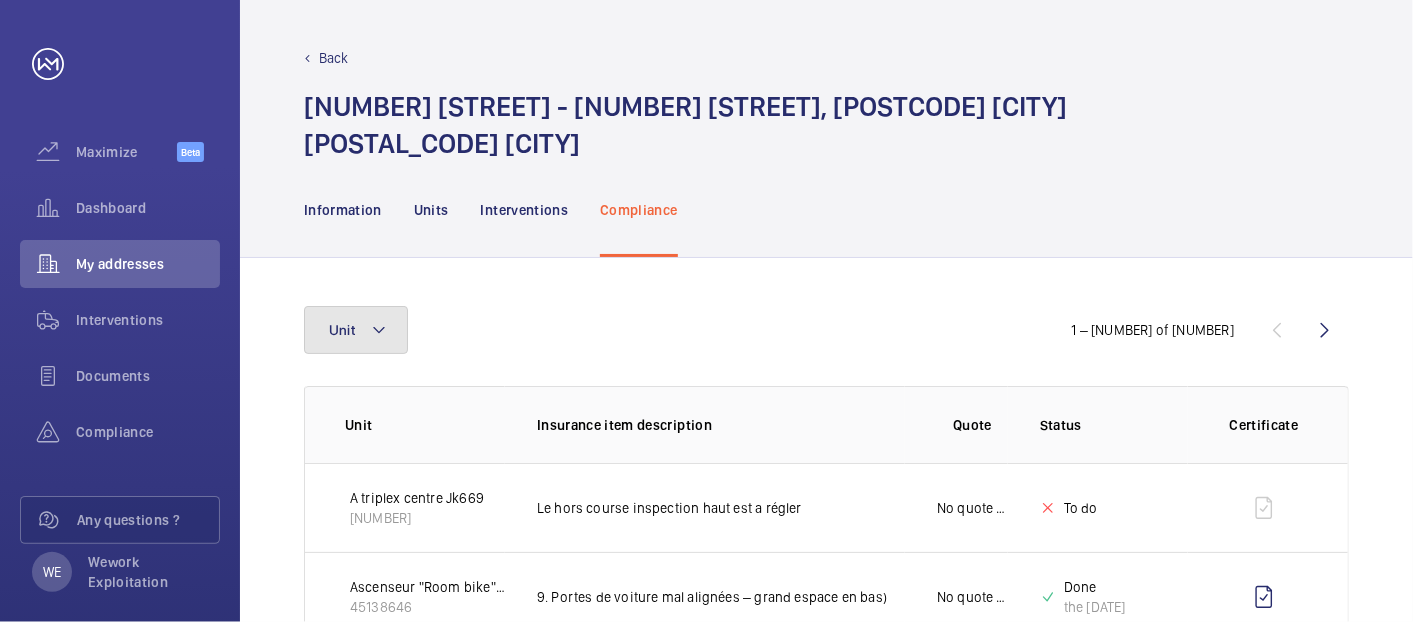 click 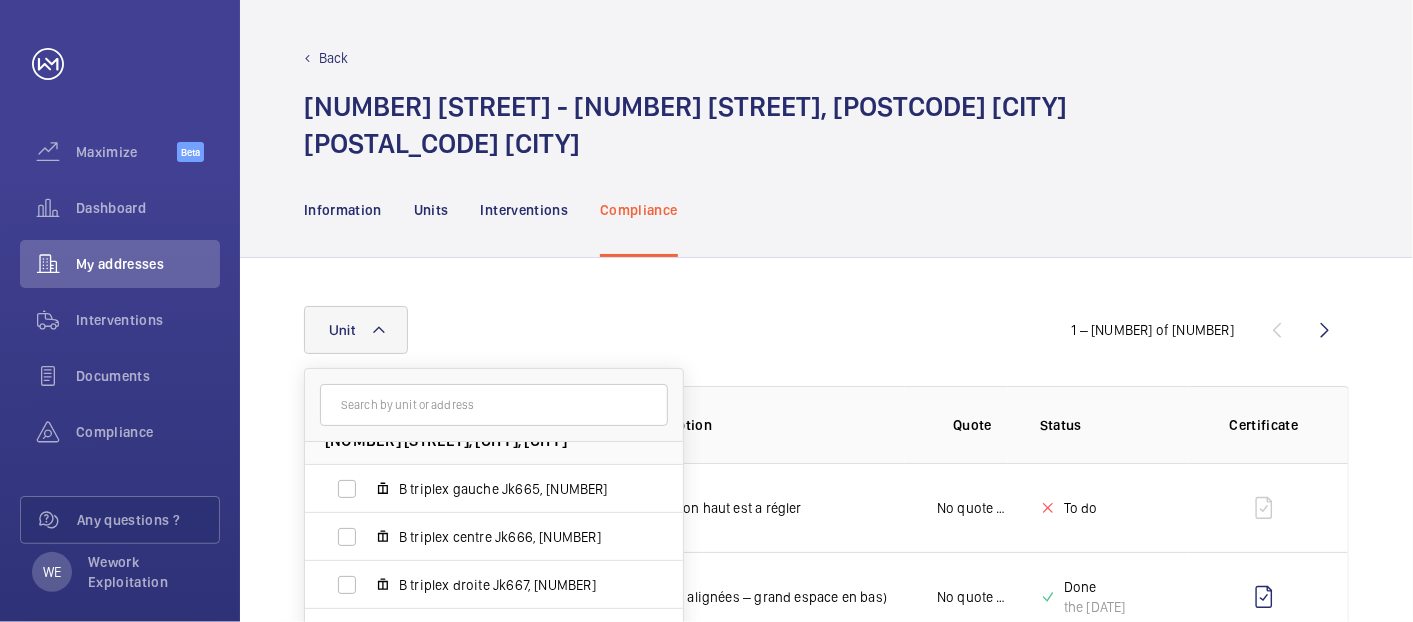 scroll, scrollTop: 0, scrollLeft: 0, axis: both 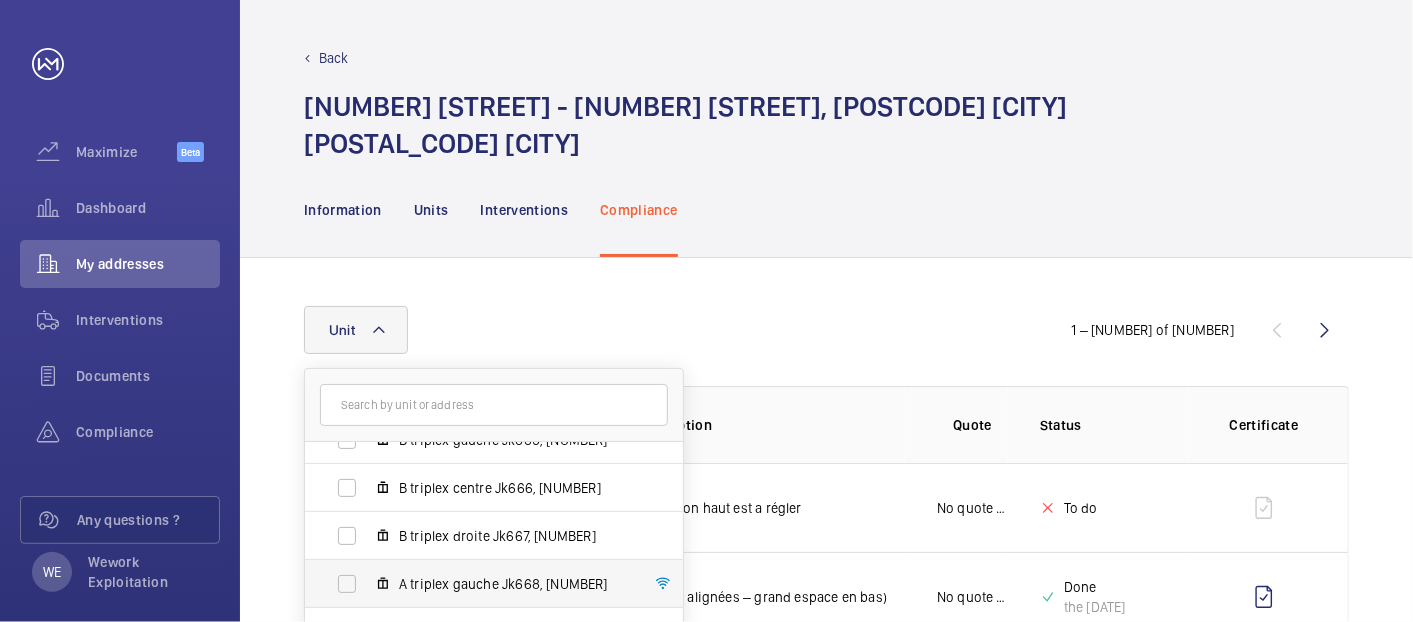 click on "A triplex gauche Jk668, [NUMBER]" at bounding box center [515, 584] 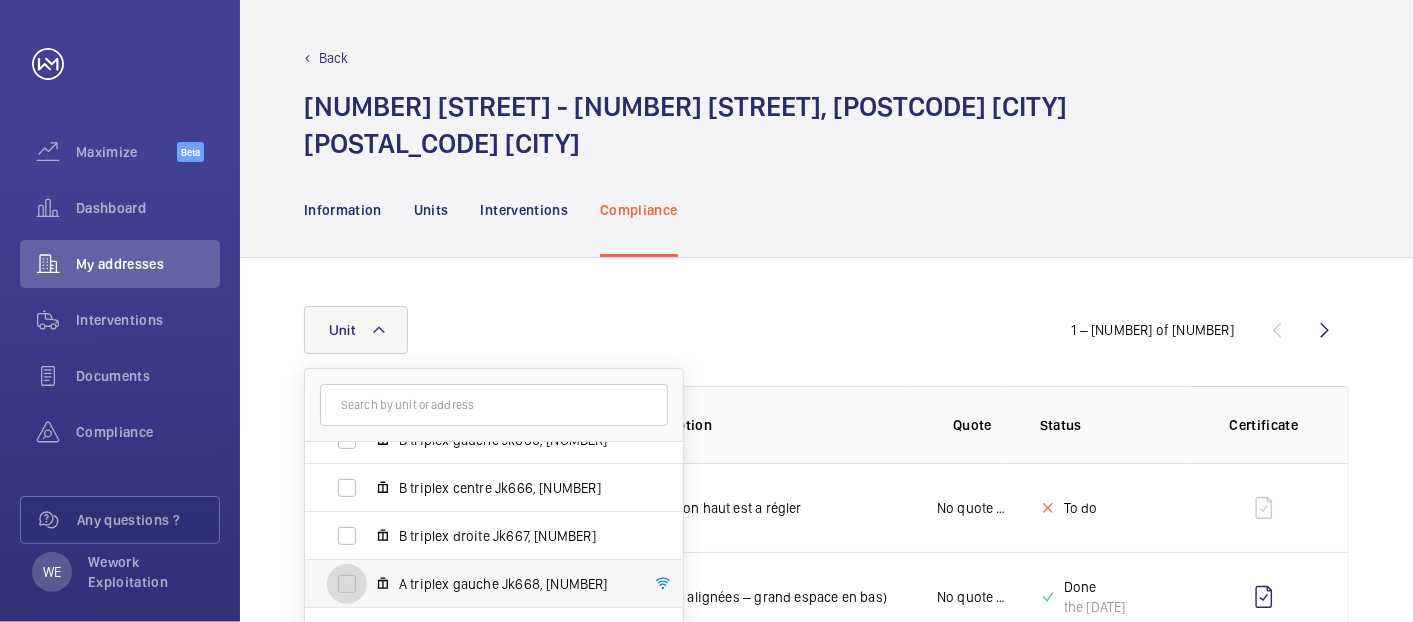 click on "A triplex gauche Jk668, [NUMBER]" at bounding box center [347, 584] 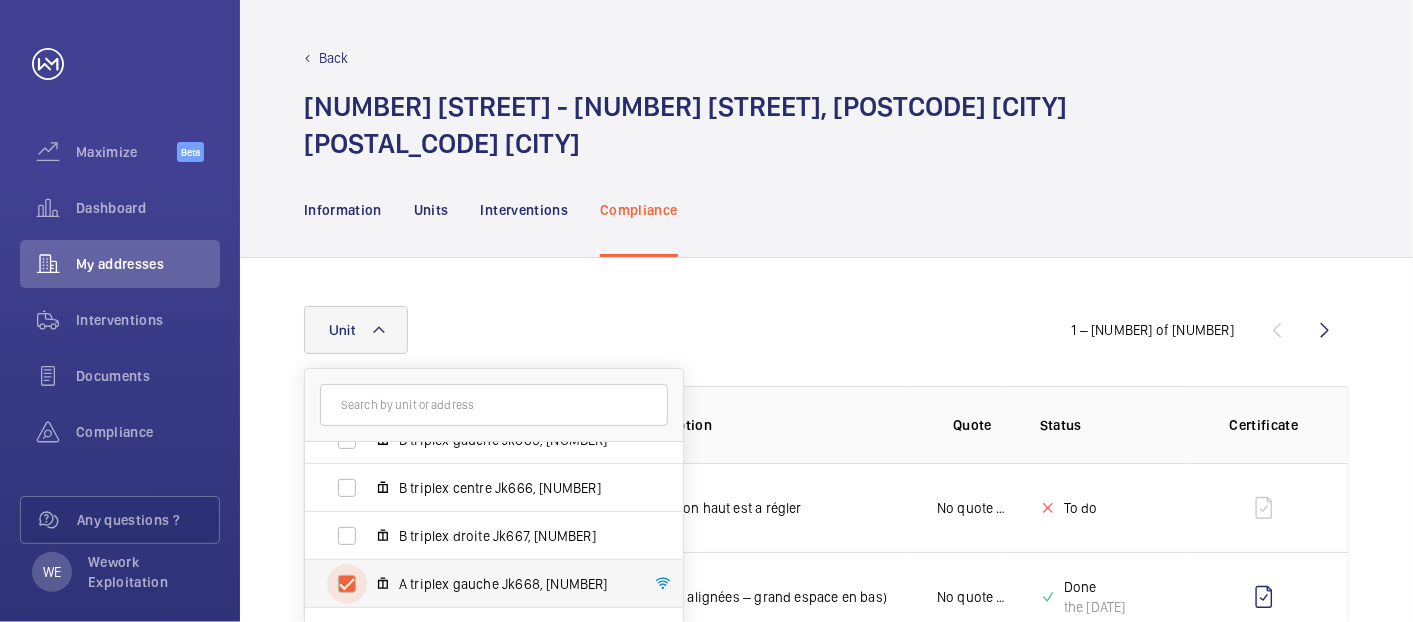 checkbox on "true" 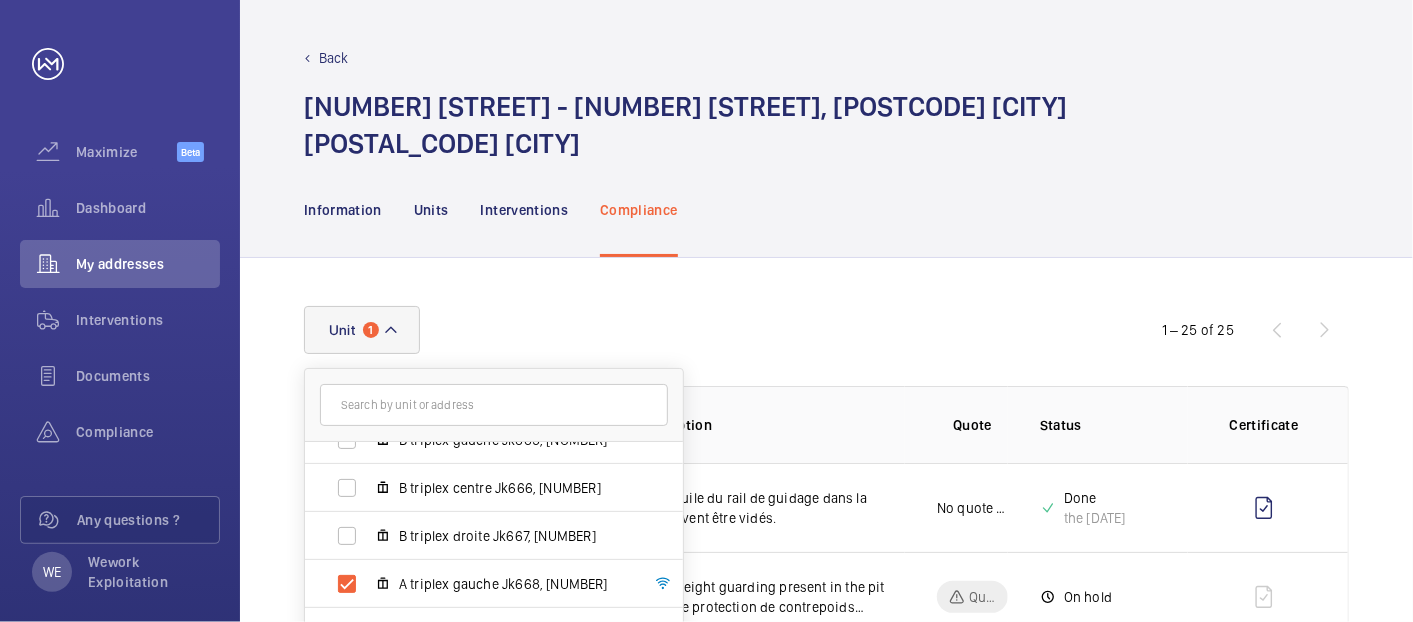 click on "Unit 1 [ADDRESS] - [ADDRESS], [POSTAL_CODE] [CITY], [POSTAL_CODE] [CITY] B triplex gauche Jk665, [NUMBER] B triplex centre Jk666, [NUMBER] B triplex droite Jk667, [NUMBER] A triplex gauche Jk668, [NUMBER] A triplex centre Jk669, [NUMBER] A triplex droite Jk670, [NUMBER] Ascenseur "Room bike" Jk671, [NUMBER] Reset 1 – 25 of 25 Unit Insurance item description Quote Status Certificate A triplex gauche Jk668 [NUMBER] Les pots de collecte d'huile du rail de guidage dans la fosse sont pleins et doivent être vidés. No quote needed Done the [DATE] A triplex gauche Jk668 [NUMBER] 1. No counterweight guarding present in the pit area (1. Aucune protection de contrepoids présente dans la zone des stands) Quote pending On hold A triplex gauche Jk668 [NUMBER] 2. Cleaning required in the lift shaft (Historic Item (2. Nettoyage nécessaire dans la cage d'ascenseur (Pièce historique) No quote needed To do A triplex gauche Jk668 [NUMBER] No quote needed To do [NUMBER]" 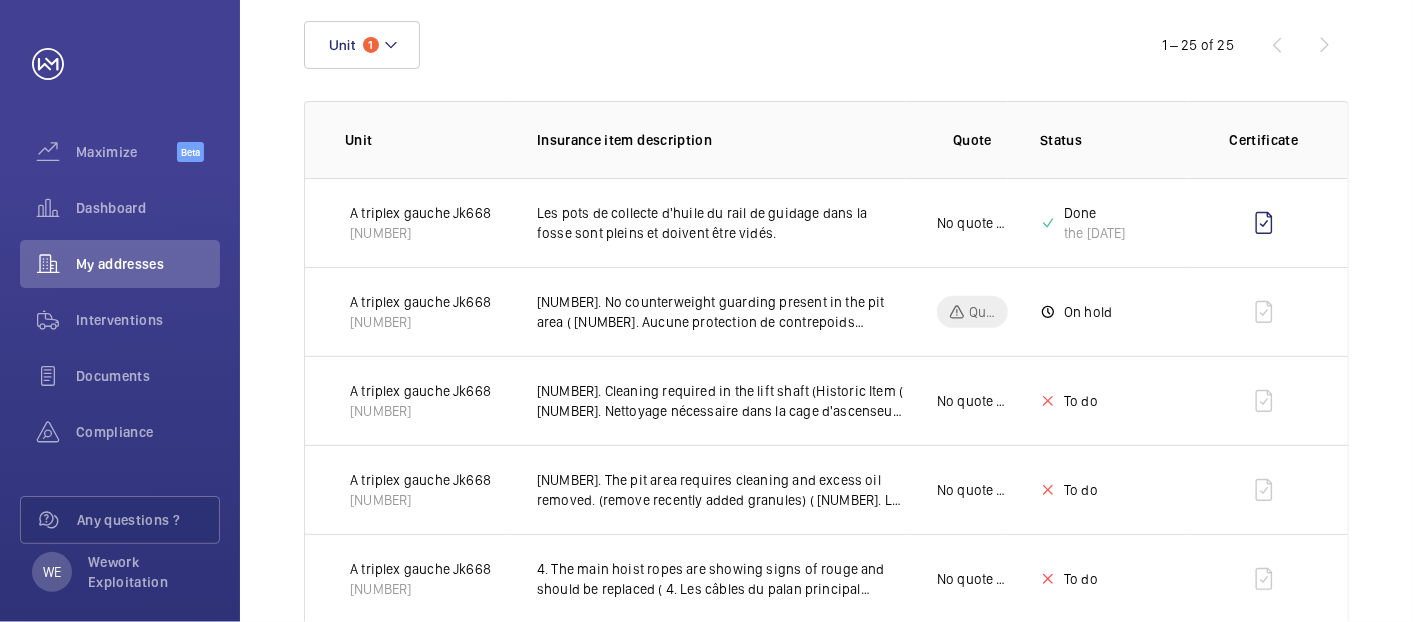 scroll, scrollTop: 254, scrollLeft: 0, axis: vertical 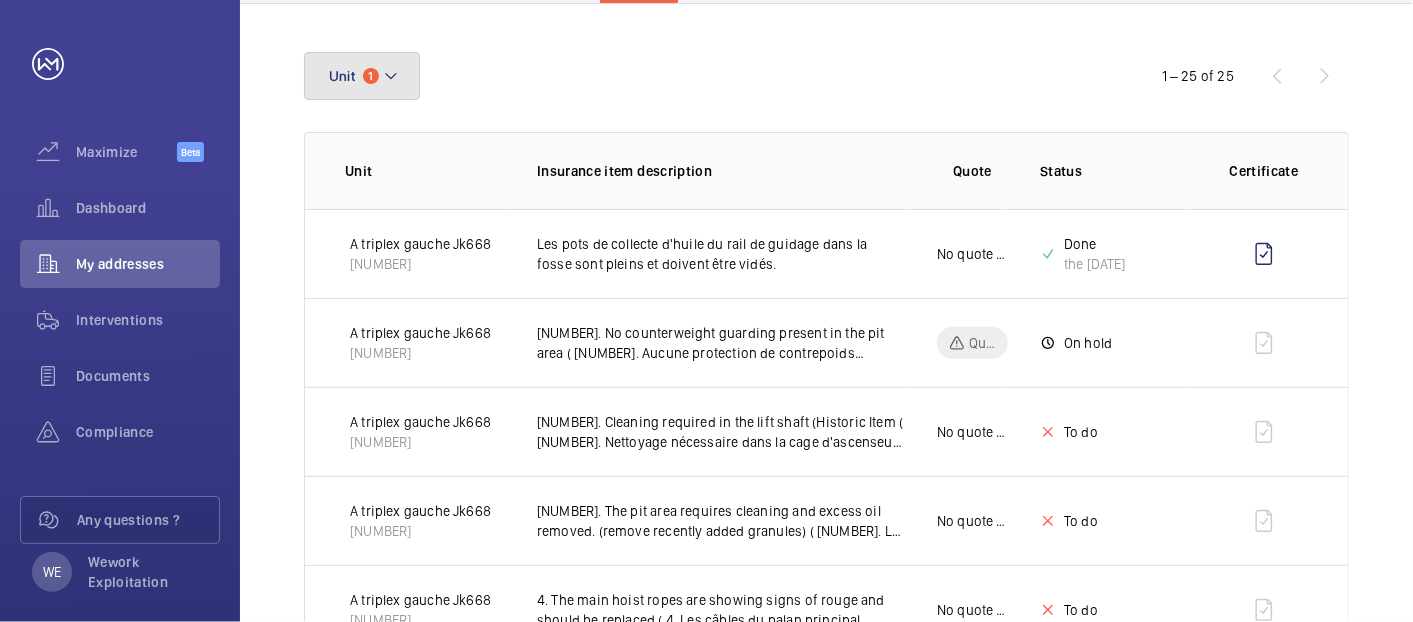 click on "Unit 1" 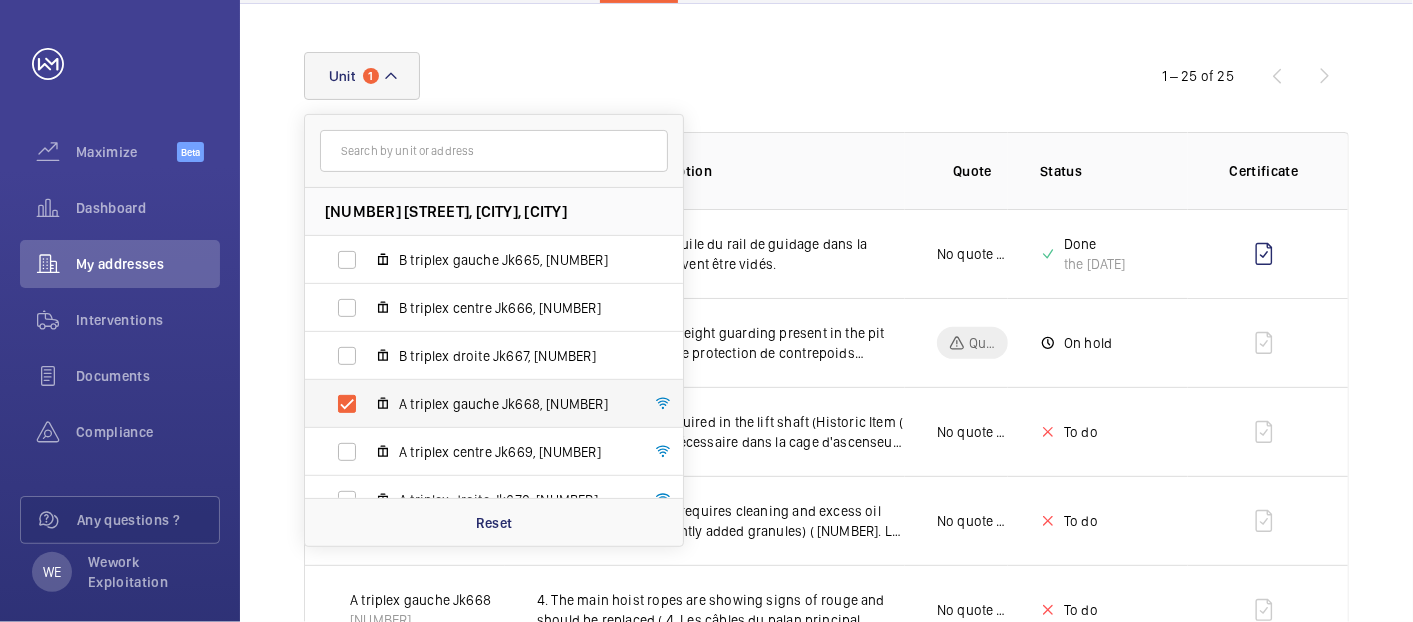 click on "A triplex gauche Jk668, [NUMBER]" at bounding box center (515, 404) 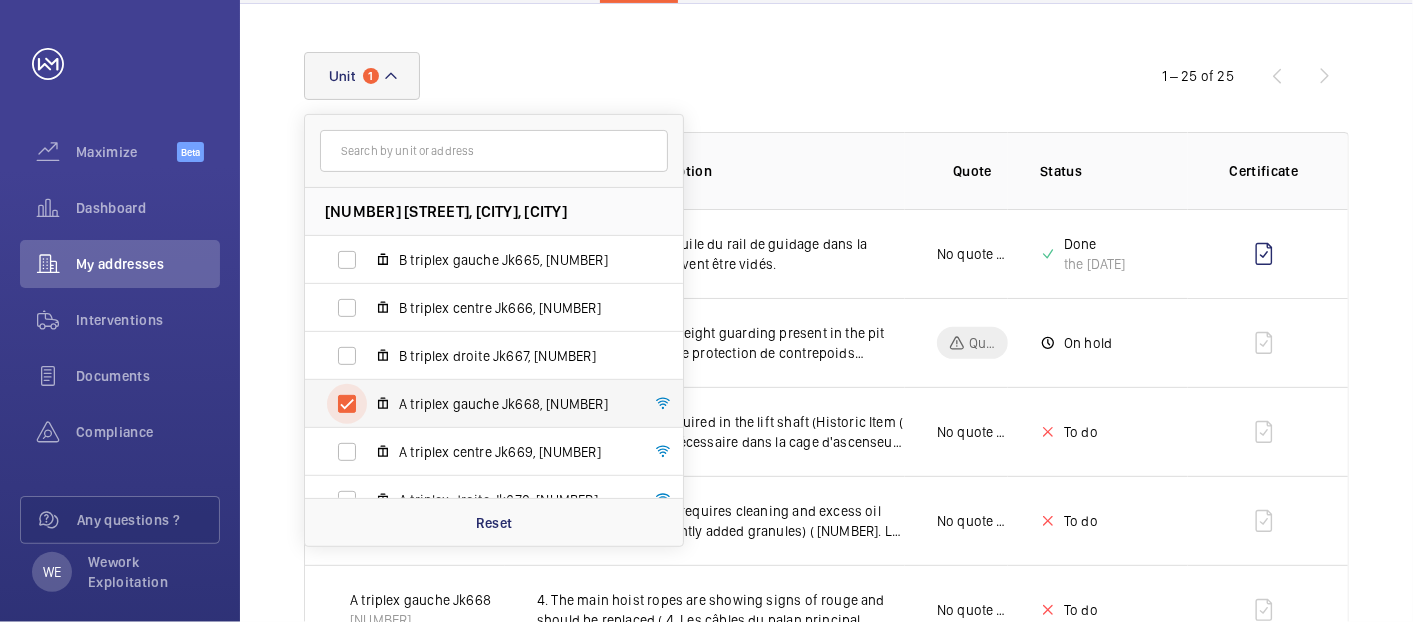 click on "A triplex gauche Jk668, [NUMBER]" at bounding box center (347, 404) 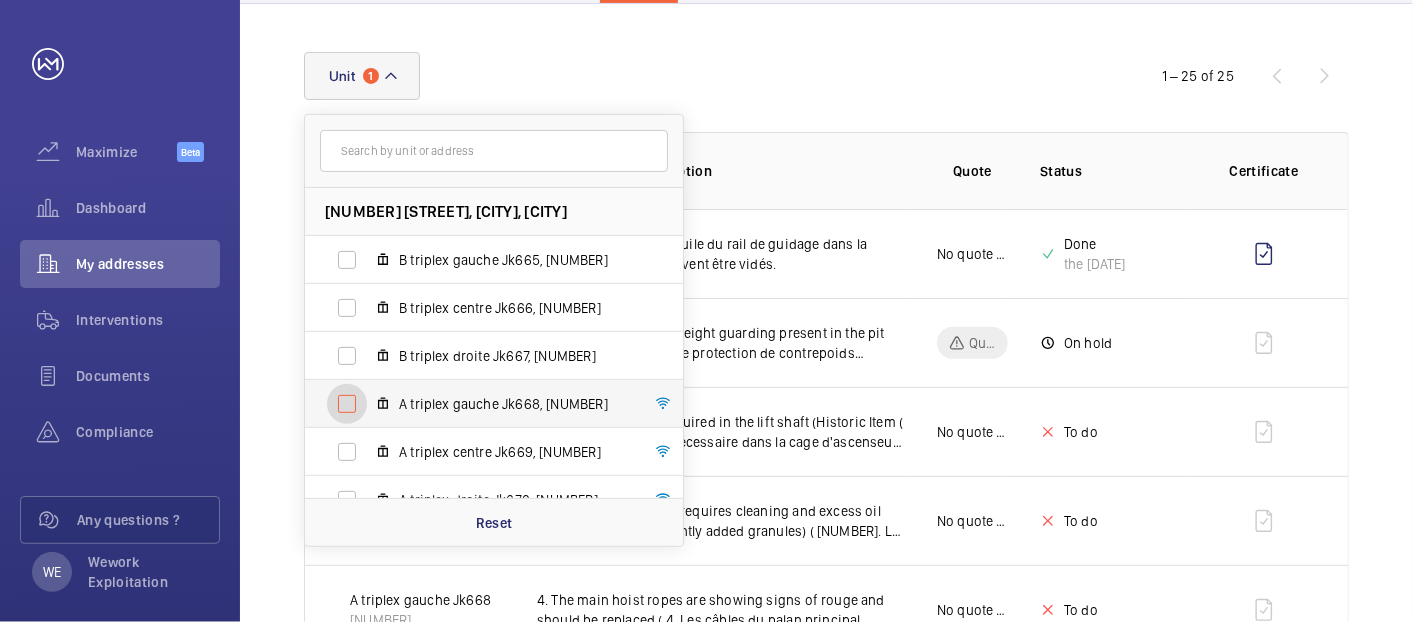 checkbox on "false" 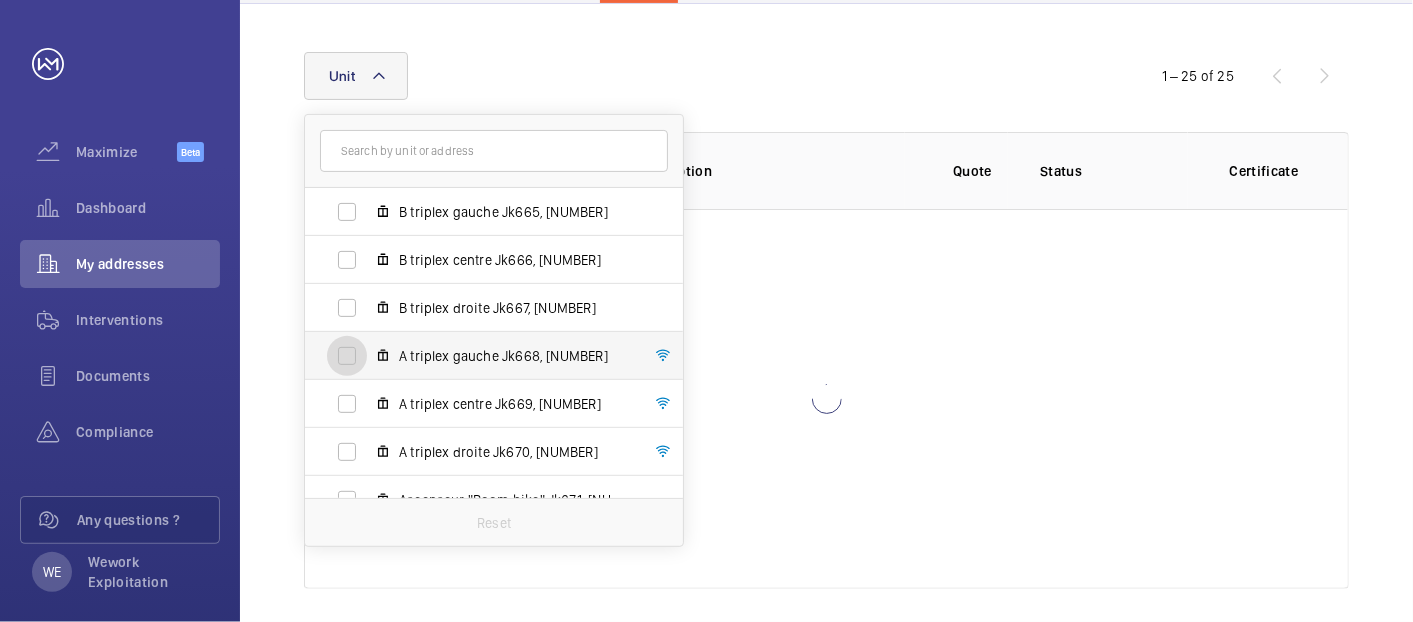 scroll, scrollTop: 74, scrollLeft: 0, axis: vertical 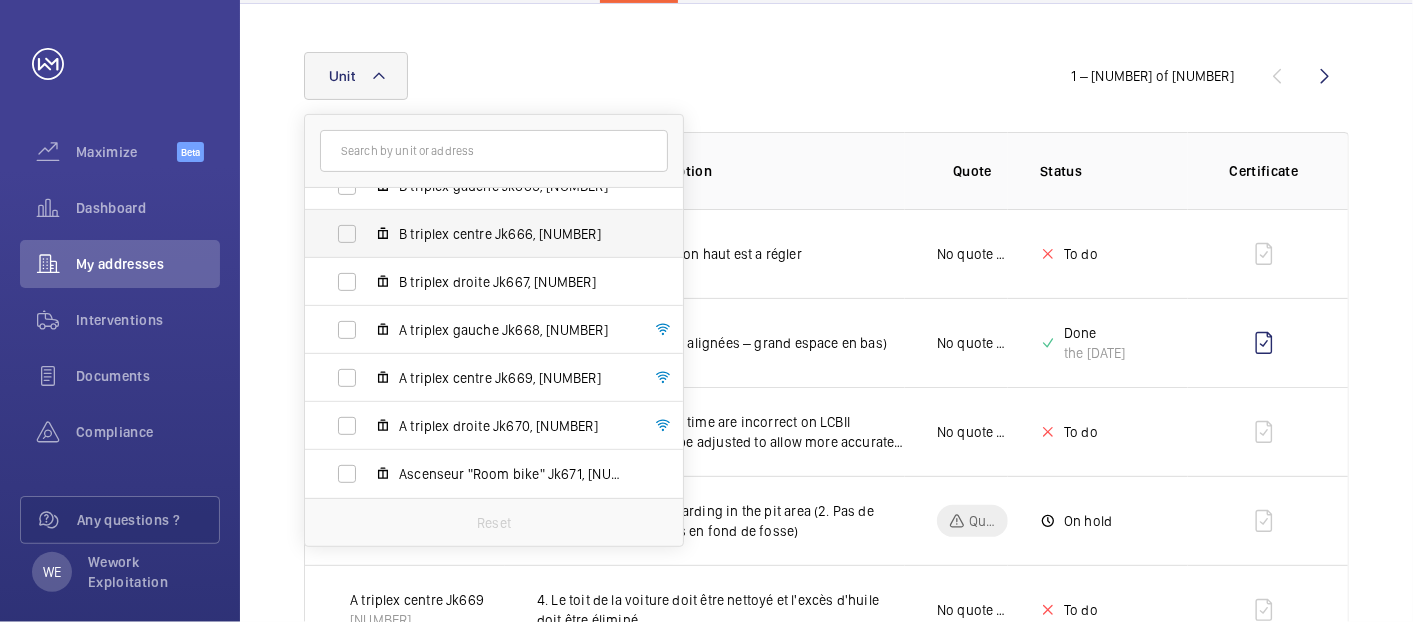 click on "B triplex centre Jk666, [NUMBER]" at bounding box center (515, 234) 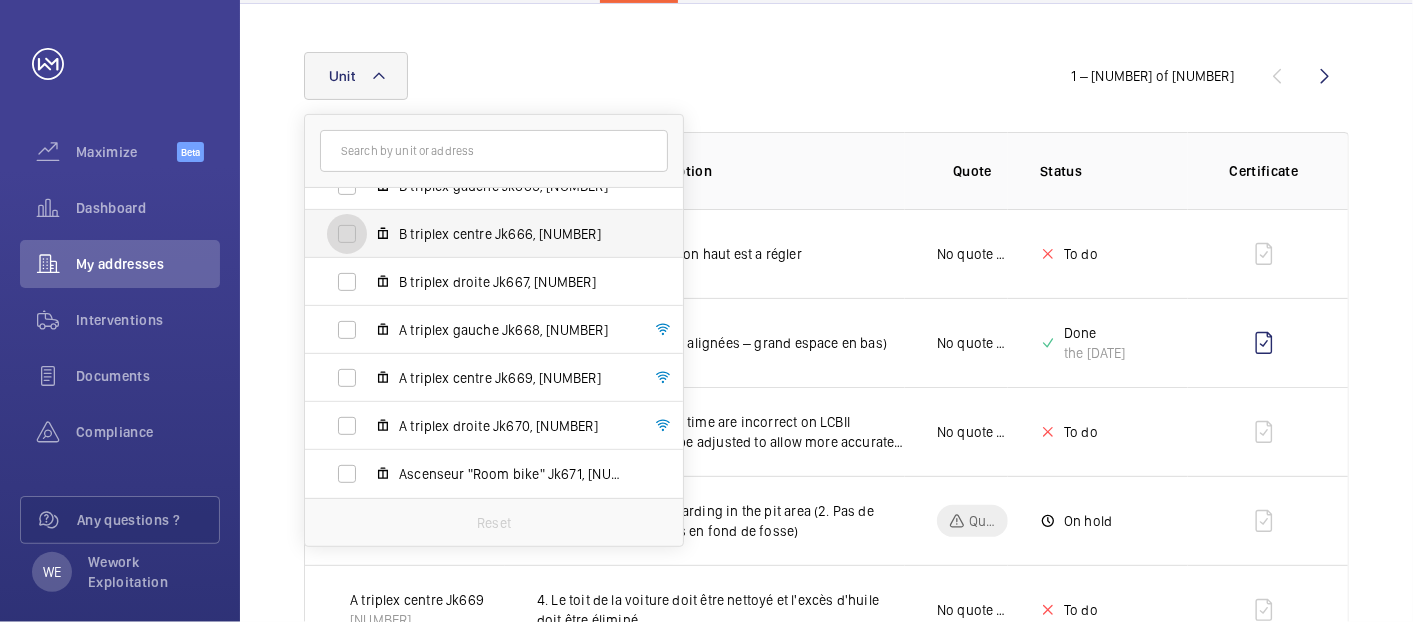 click on "B triplex centre Jk666, [NUMBER]" at bounding box center (347, 234) 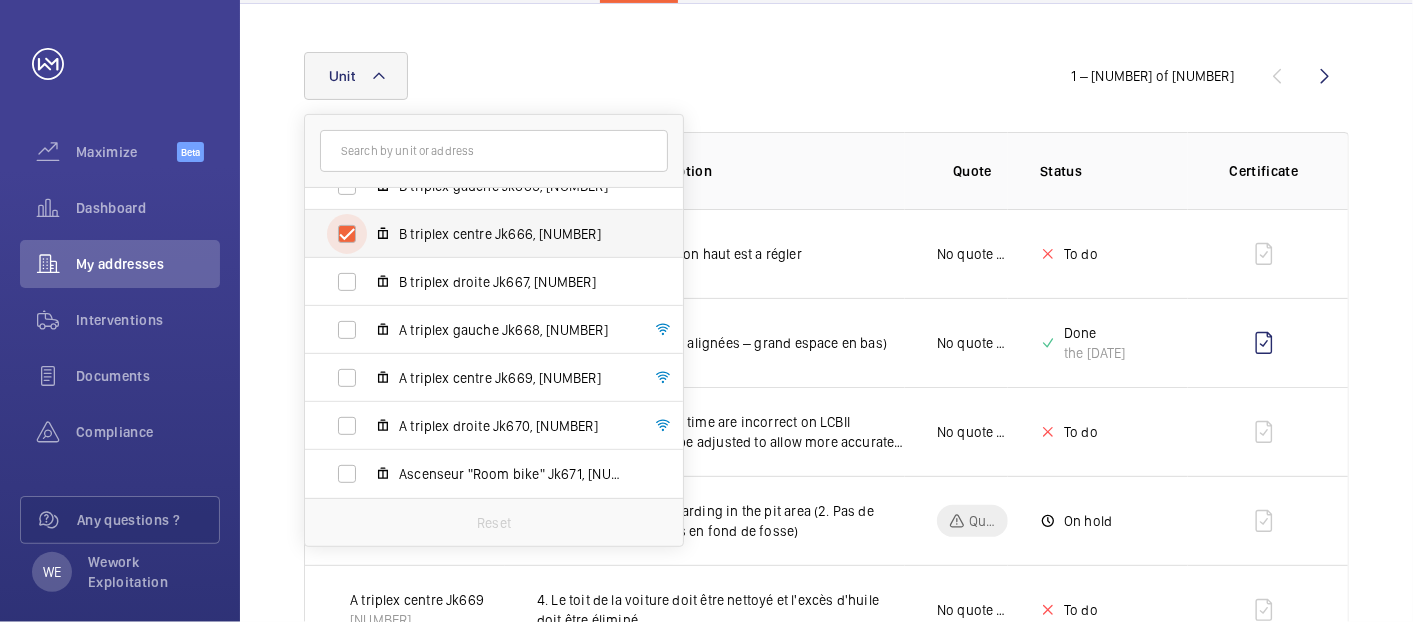 checkbox on "true" 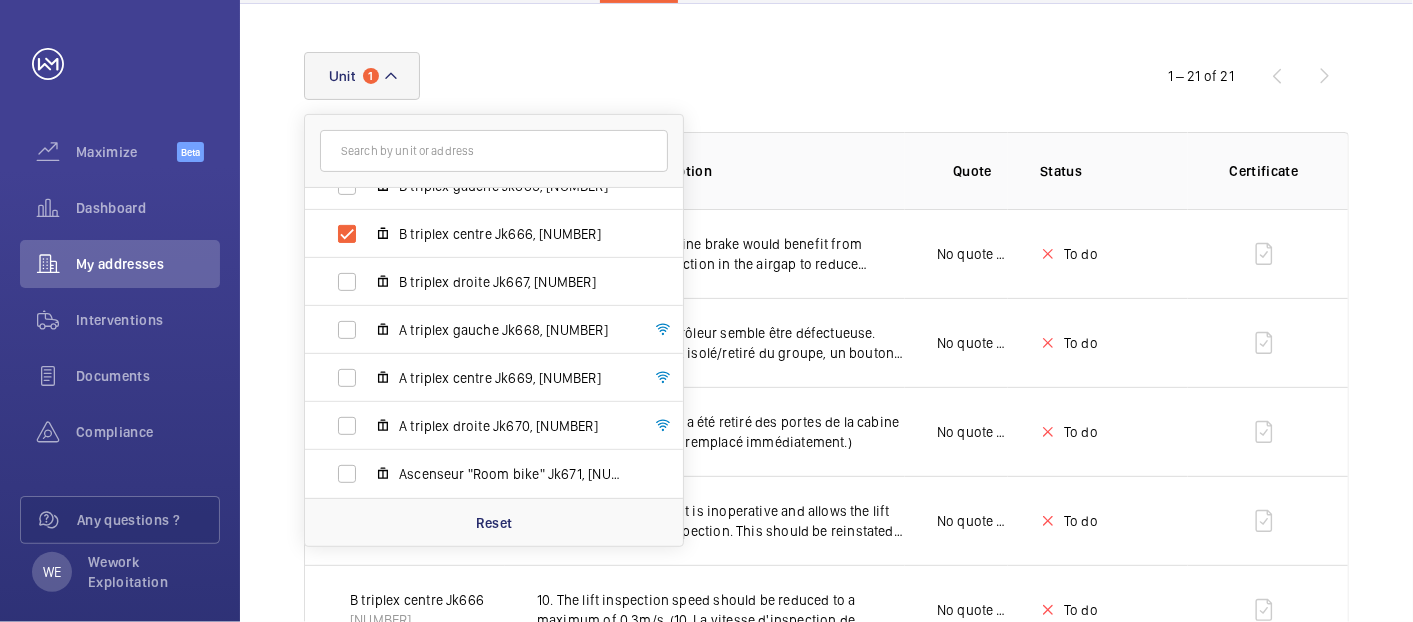 click on "Unit 1 [NUMBER] [STREET] - [NUMBER] [STREET], [POSTCODE] [CITY], [POSTCODE] [CITY] B triplex gauche Jk665, [NUMBER] B triplex centre Jk666, [NUMBER] B triplex droite Jk667, [NUMBER] A triplex gauche Jk668, [NUMBER] A triplex centre Jk669, [NUMBER] A triplex droite Jk670, [NUMBER] Ascenseur "Room bike" Jk671, [NUMBER] Reset" 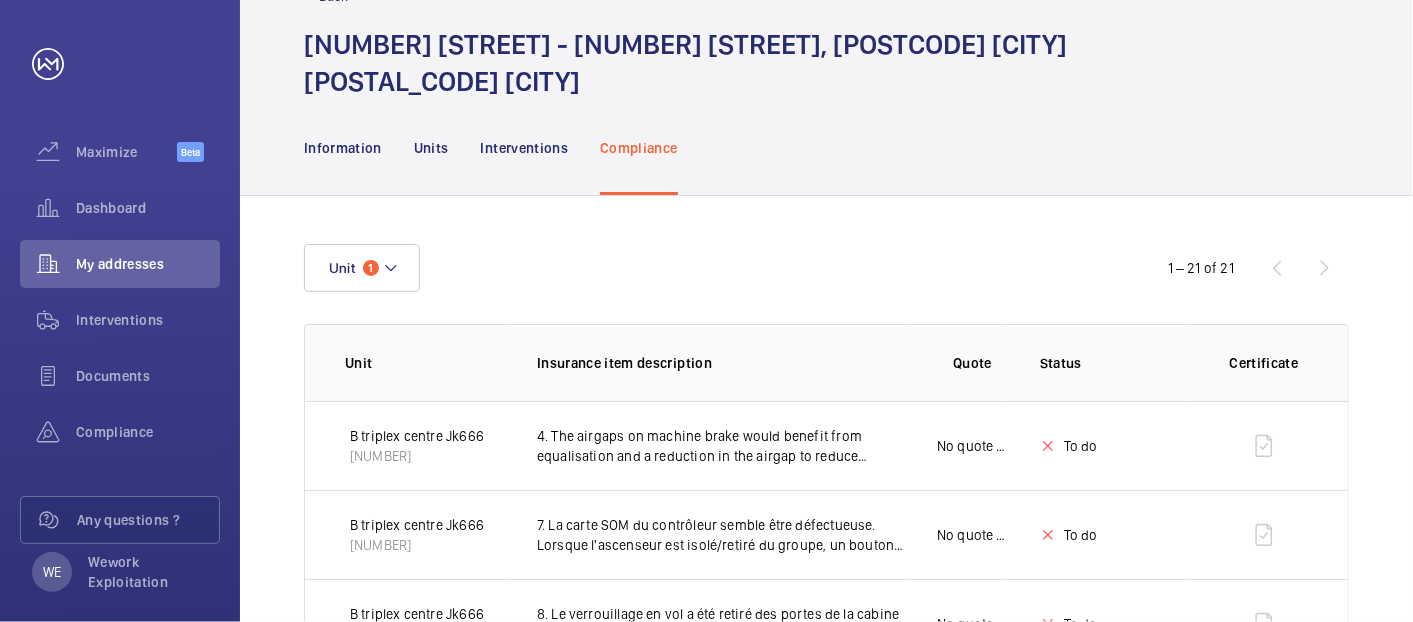 scroll, scrollTop: 0, scrollLeft: 0, axis: both 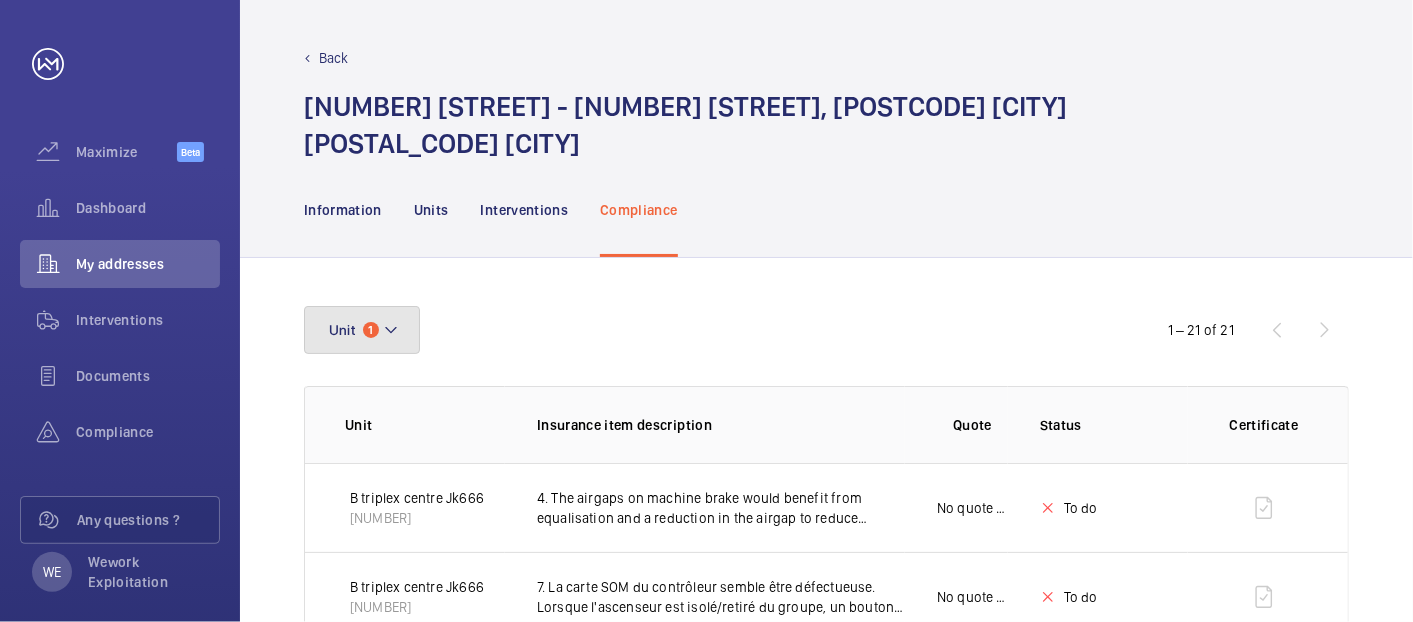 click 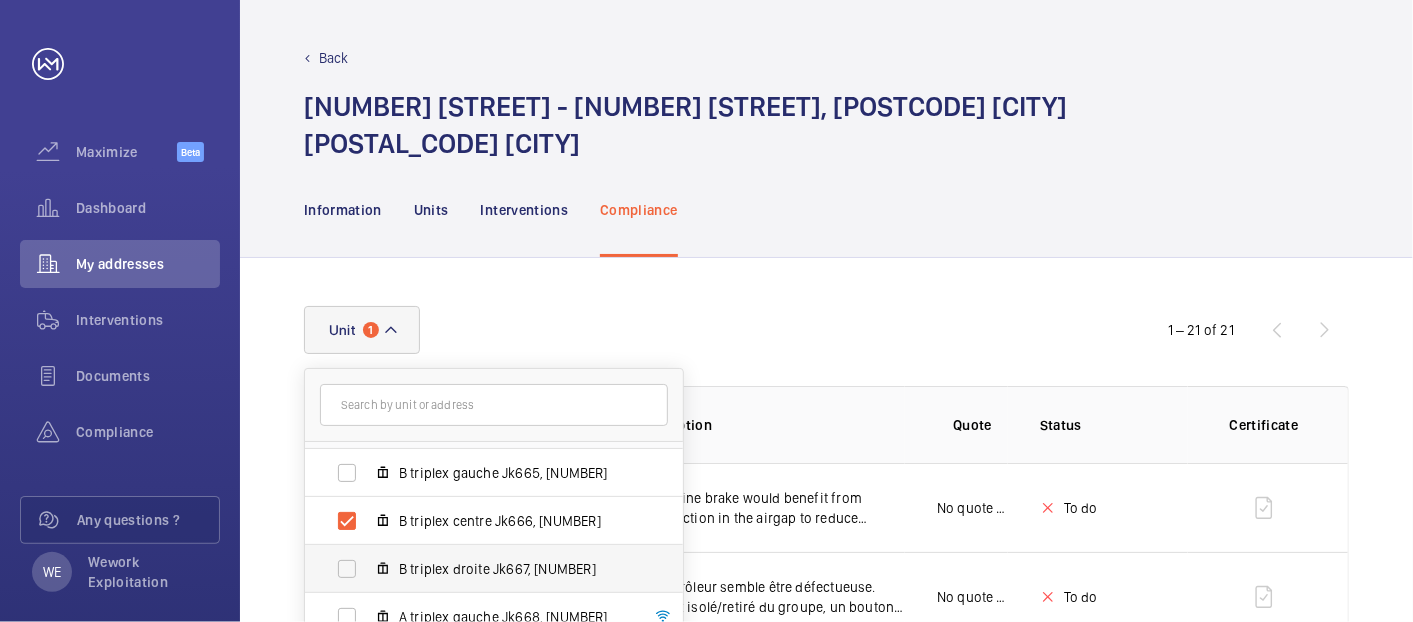 scroll, scrollTop: 74, scrollLeft: 0, axis: vertical 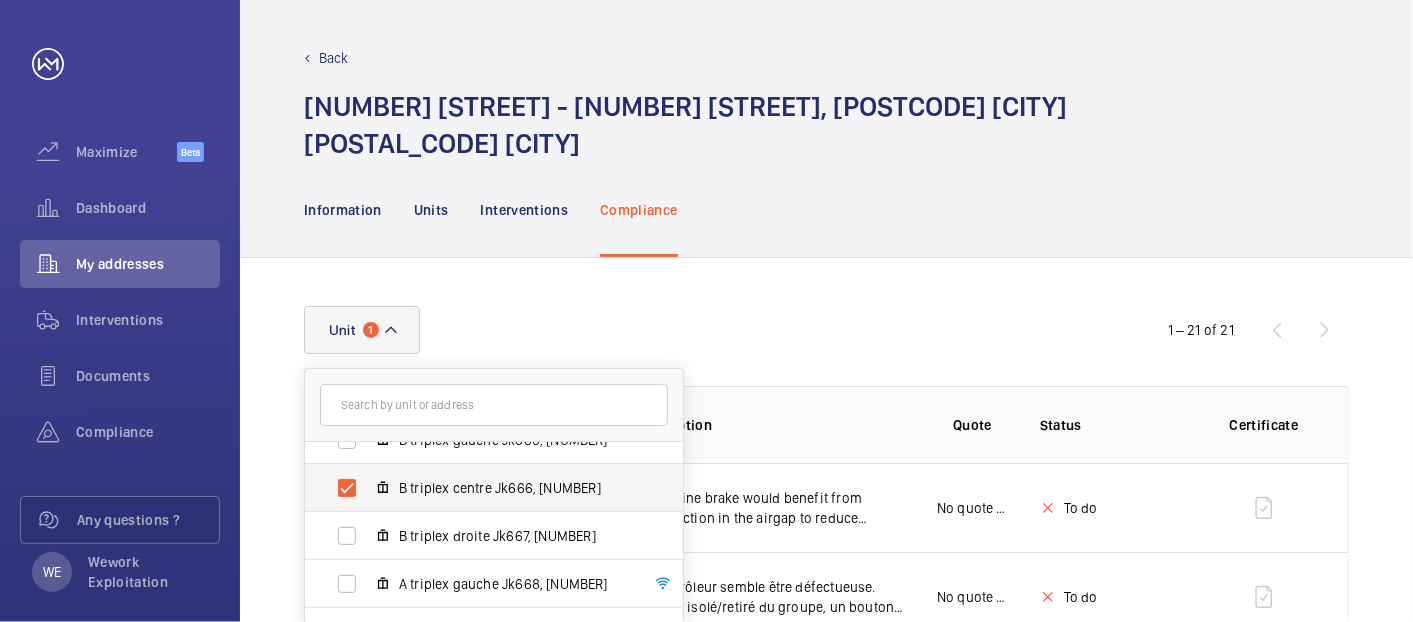 click on "B triplex centre Jk666, [NUMBER]" at bounding box center [515, 488] 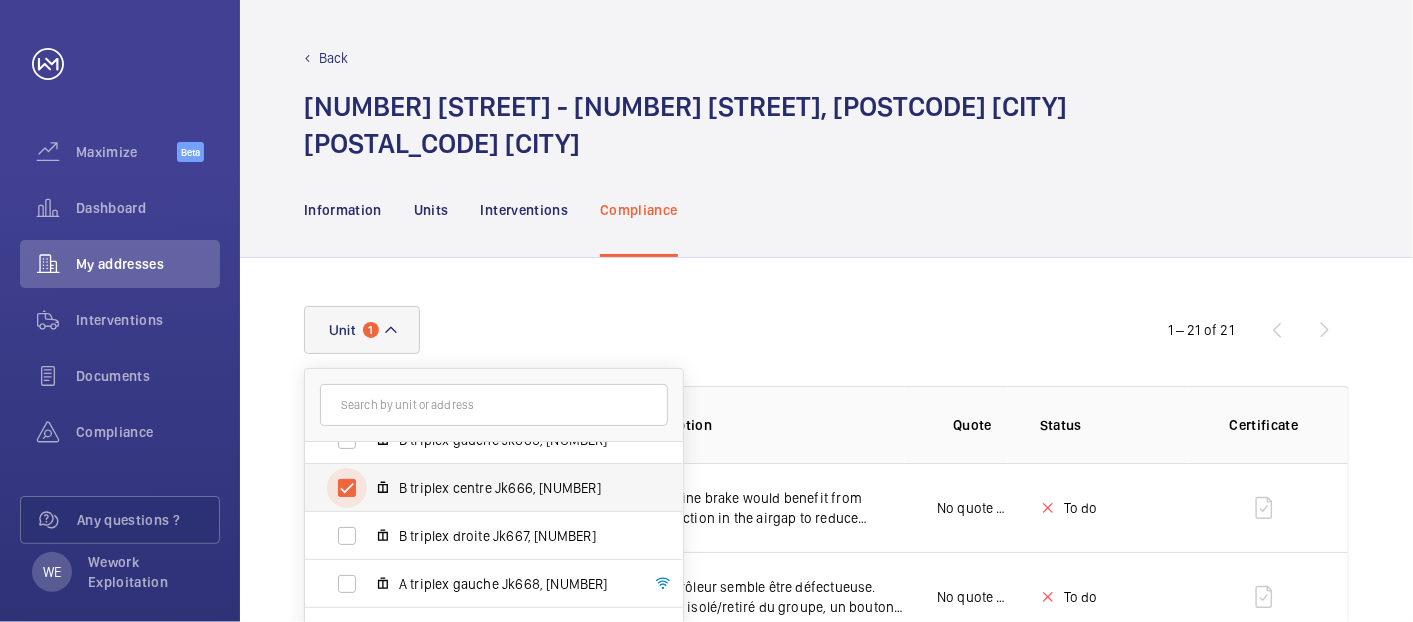 click on "B triplex centre Jk666, [NUMBER]" at bounding box center (347, 488) 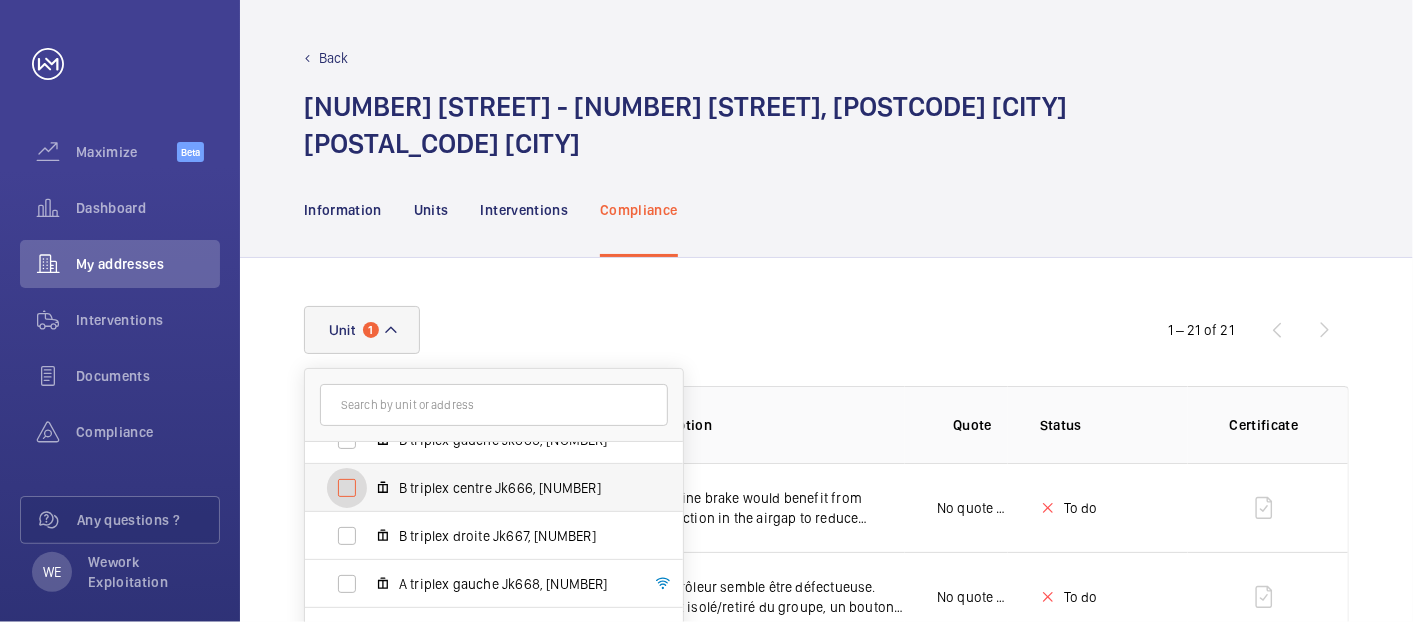 checkbox on "false" 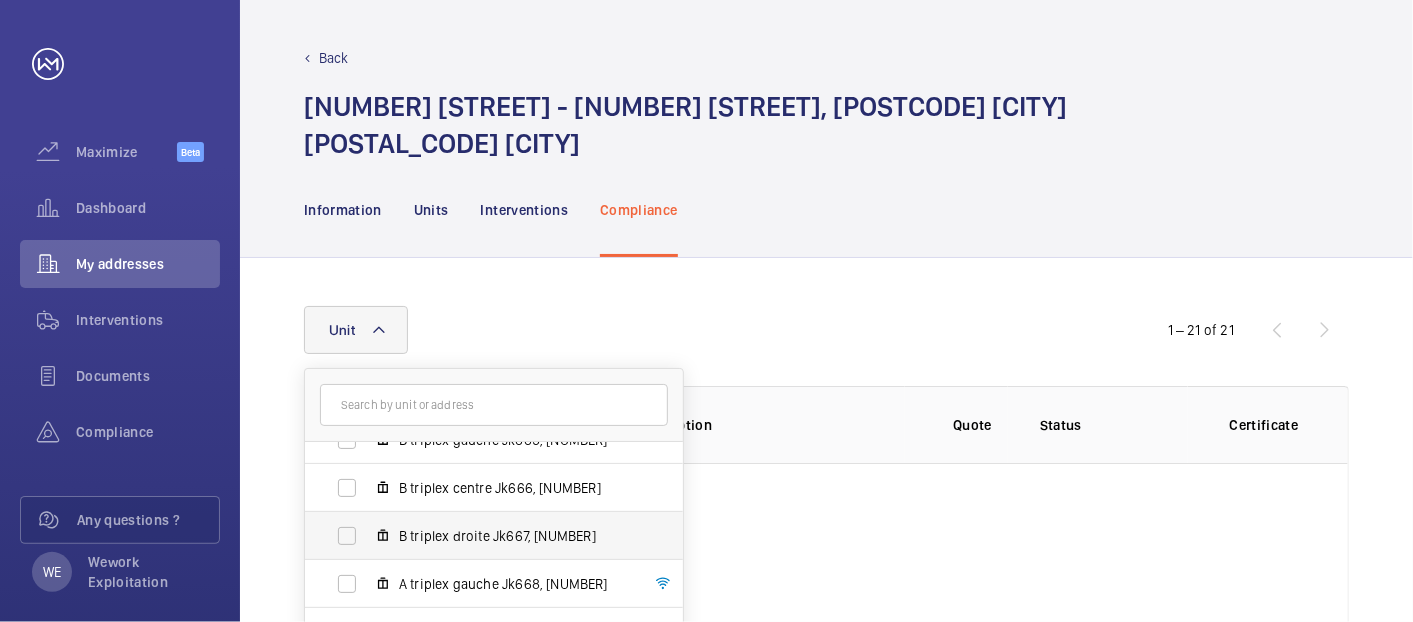 click on "B triplex droite Jk667, [NUMBER]" at bounding box center (515, 536) 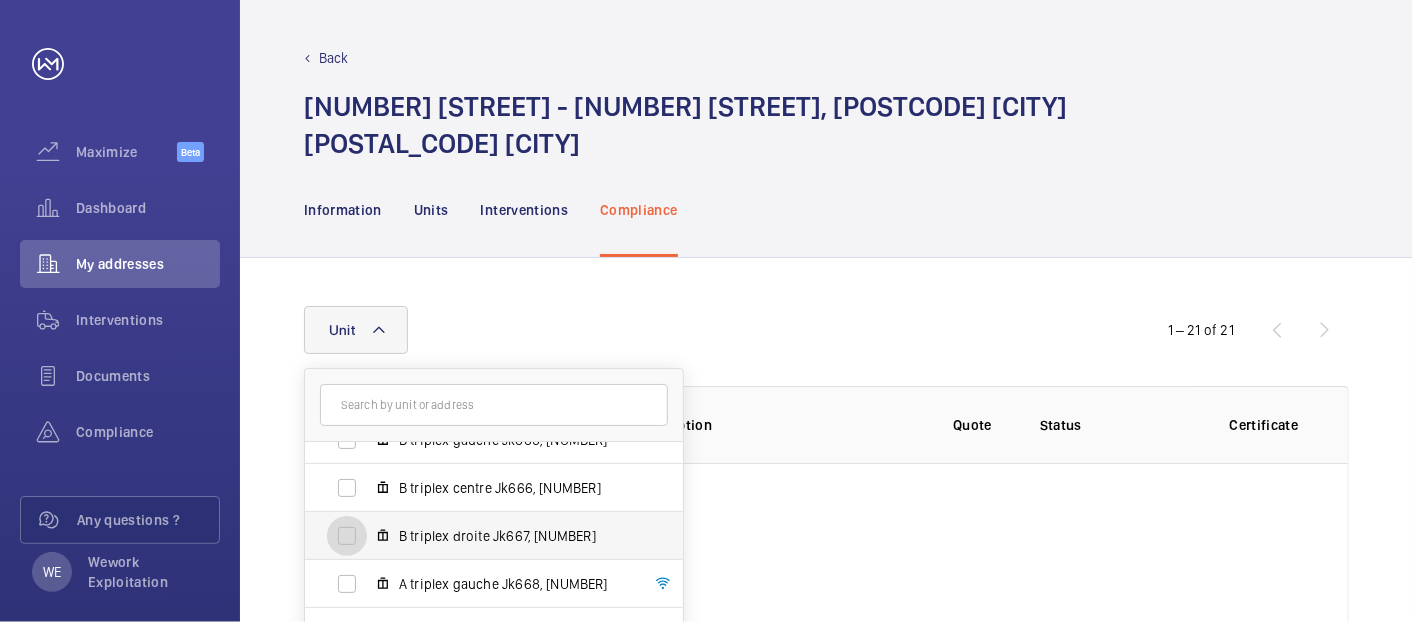 click on "B triplex droite Jk667, [NUMBER]" at bounding box center (347, 536) 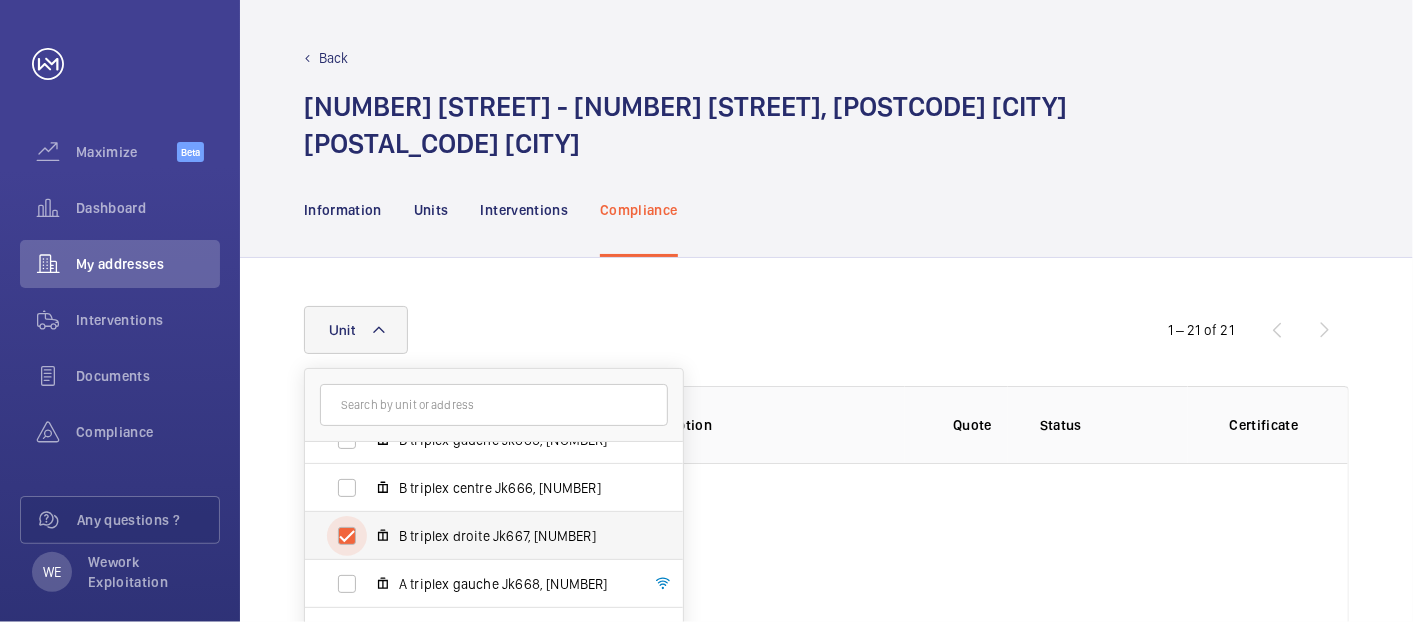 checkbox on "true" 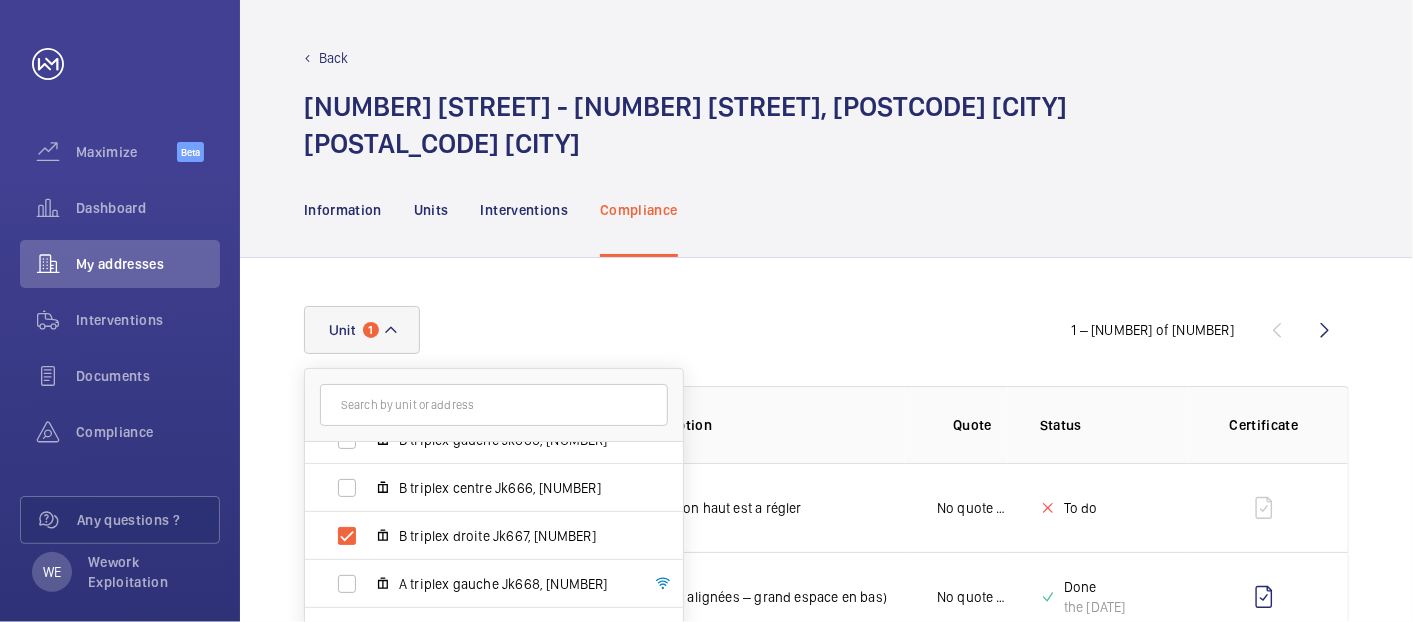 click on "Unit 1 [NUMBER] [STREET] - [NUMBER] [STREET], [POSTCODE] [CITY], [POSTCODE] [CITY] B triplex gauche Jk665, [NUMBER] B triplex centre Jk666, [NUMBER] B triplex droite Jk667, [NUMBER] A triplex gauche Jk668, [NUMBER] A triplex centre Jk669, [NUMBER] A triplex droite Jk670, [NUMBER] Ascenseur "Room bike" Jk671, [NUMBER] Reset  1 – 30 of 174  Unit Insurance item description Quote Status Certificate  A triplex centre Jk669   [NUMBER]  Le hors course inspection haut est a régler  No quote needed  To do  Ascenseur "Room bike" Jk671   [NUMBER]  9. Portes de voiture mal alignées – grand espace en
bas)  No quote needed  Done the [DATE]   B triplex centre Jk666   [NUMBER]  1. La date et l'heure sont incorrectes sur le contrôleur
LCBII. Cela devrait être ajusté pour permettre des
informations de défaut plus précises.) NA" 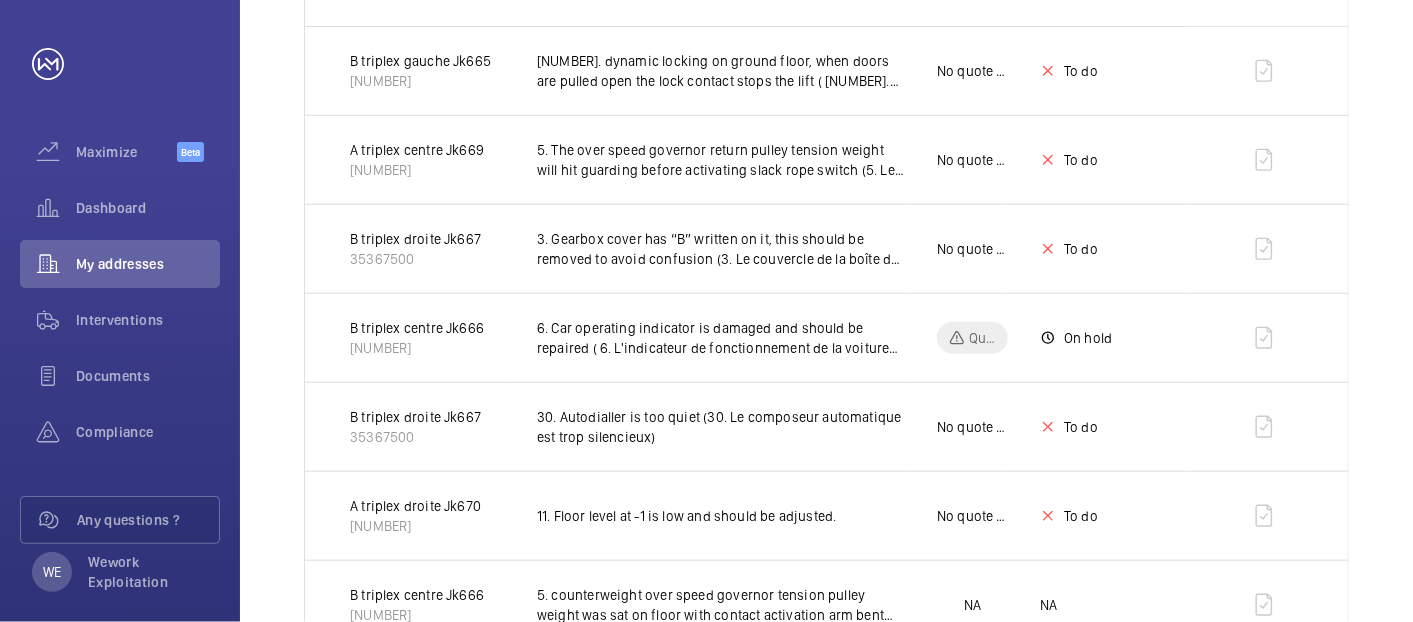 scroll, scrollTop: 0, scrollLeft: 0, axis: both 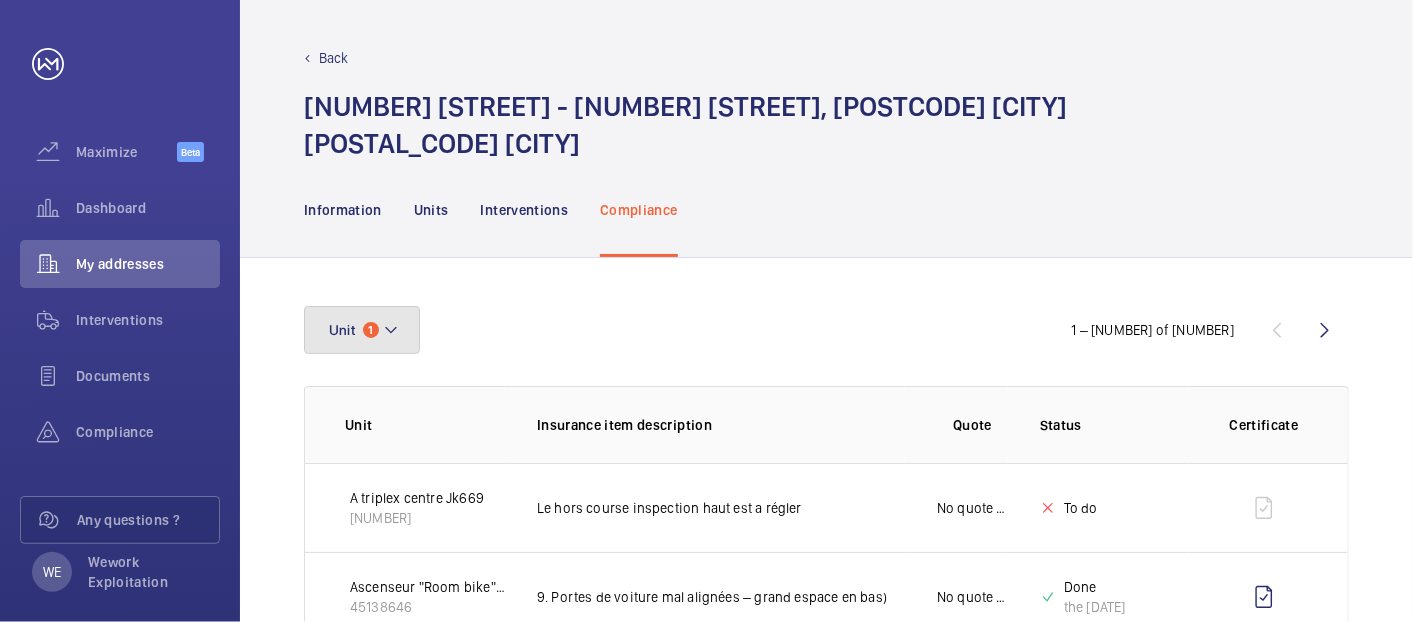 click on "Unit 1" 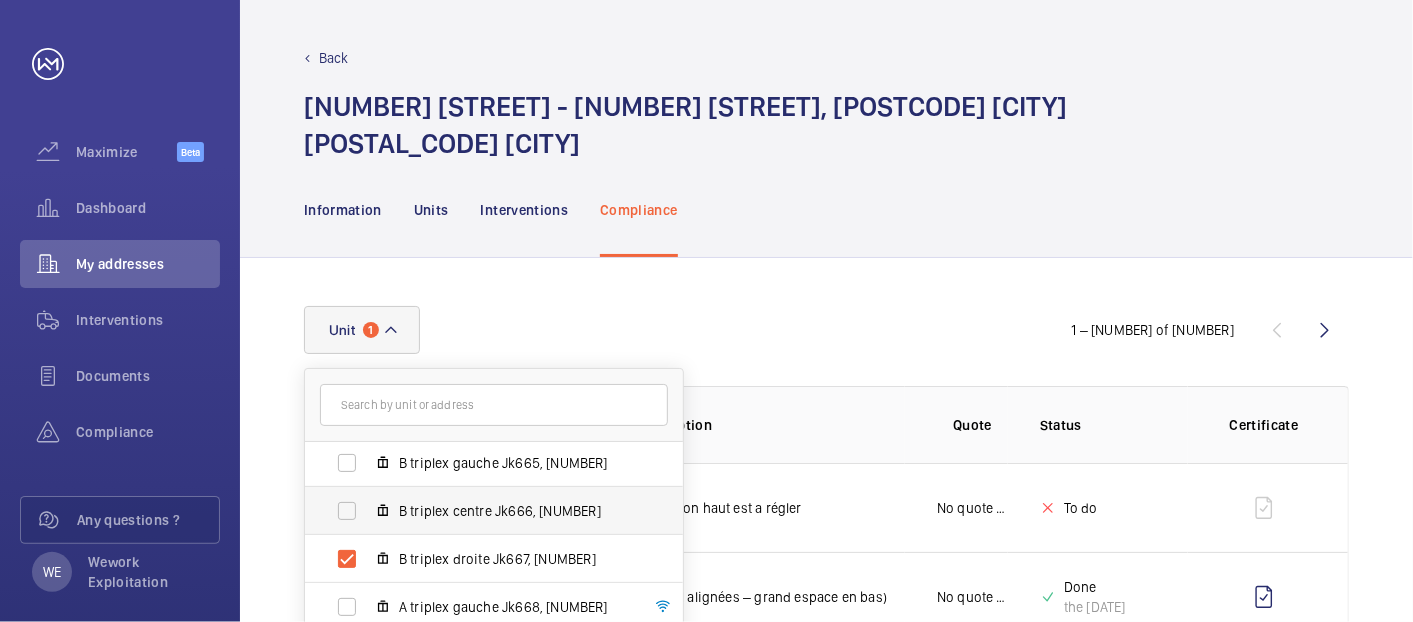 scroll, scrollTop: 74, scrollLeft: 0, axis: vertical 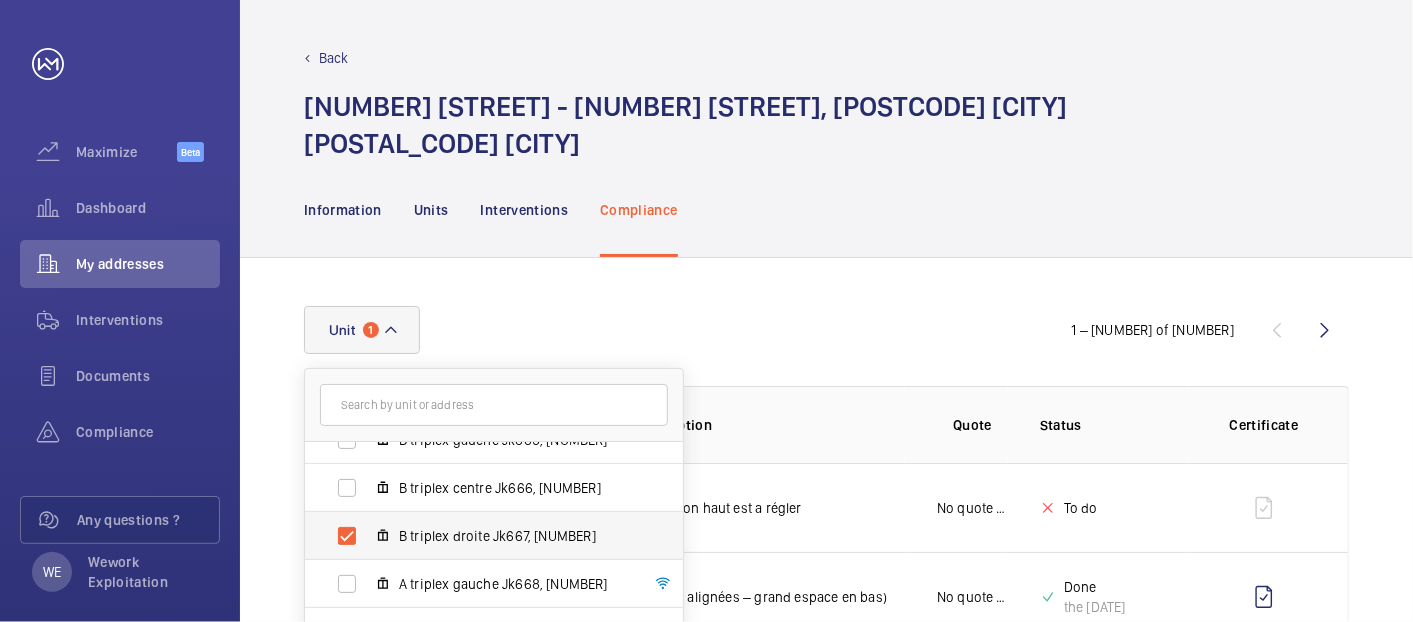 click on "B triplex droite Jk667, [NUMBER]" at bounding box center [515, 536] 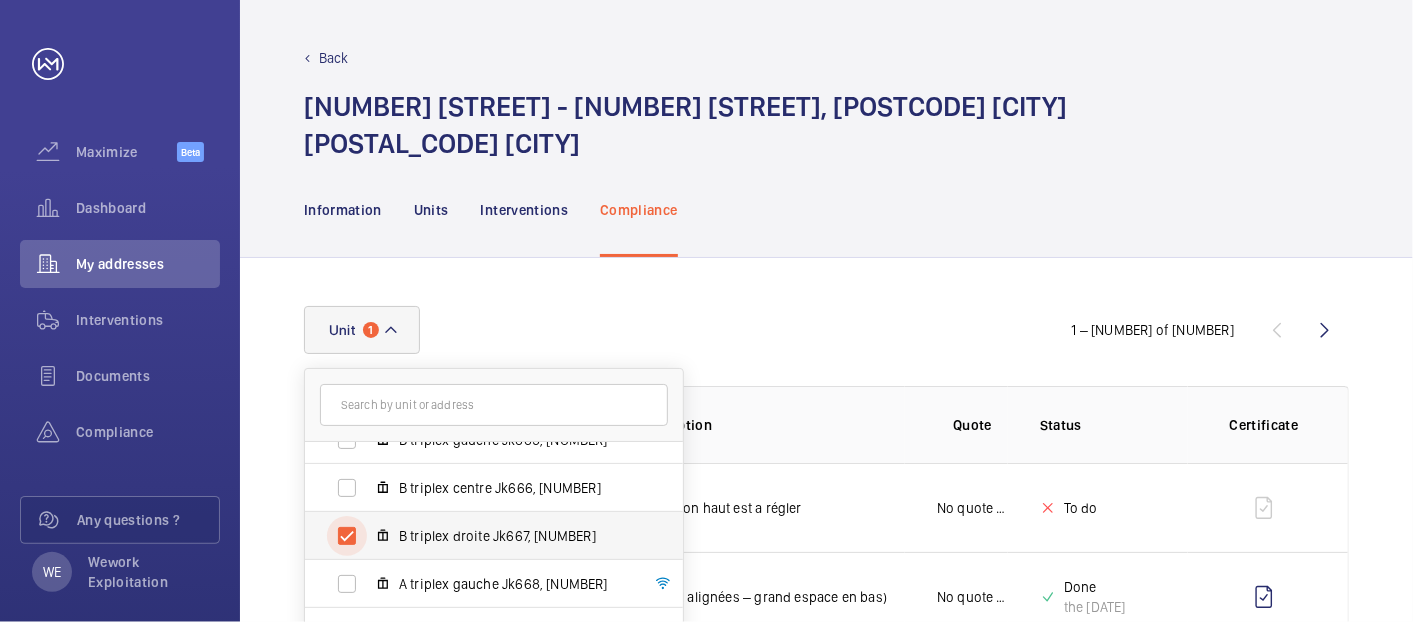 click on "B triplex droite Jk667, [NUMBER]" at bounding box center (347, 536) 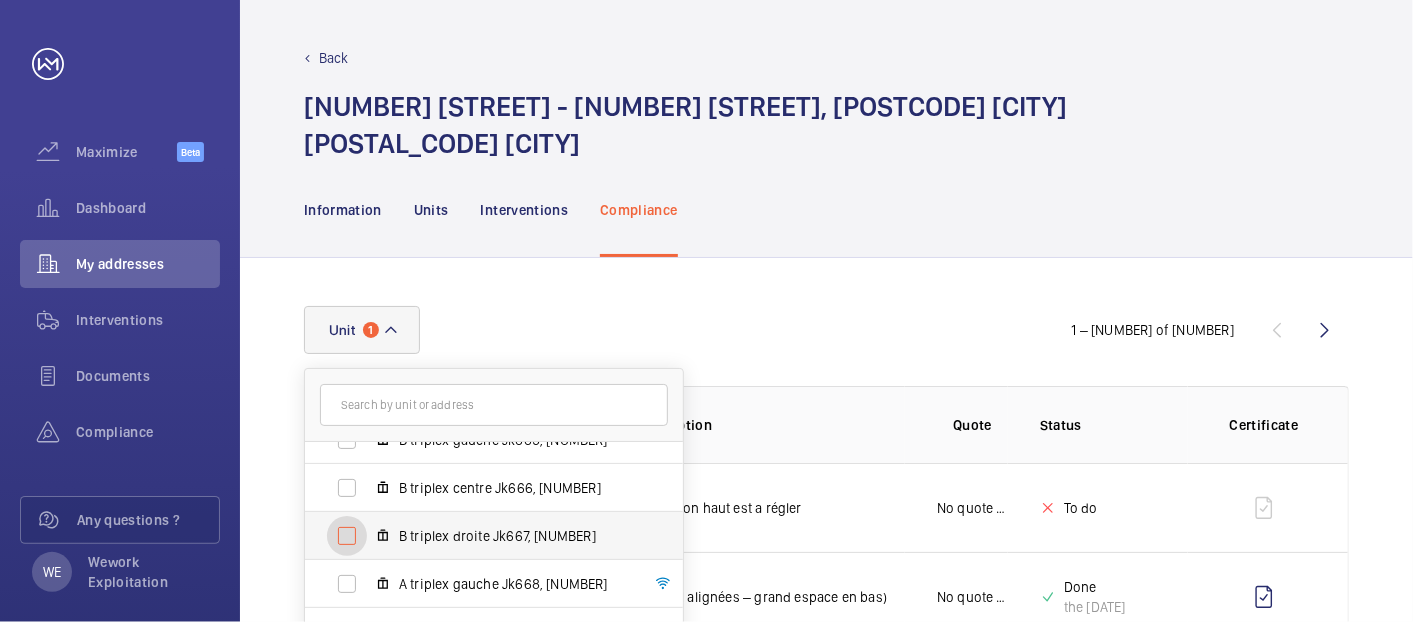 checkbox on "false" 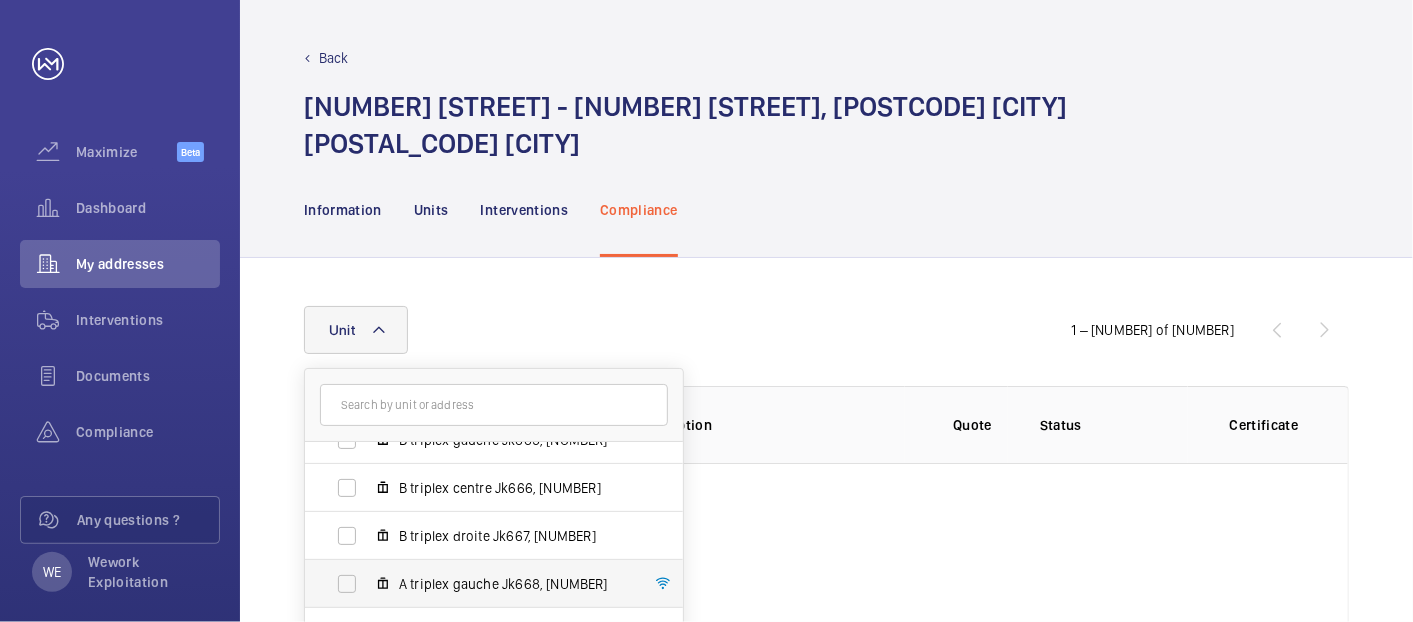 click on "A triplex gauche Jk668, [NUMBER]" at bounding box center [515, 584] 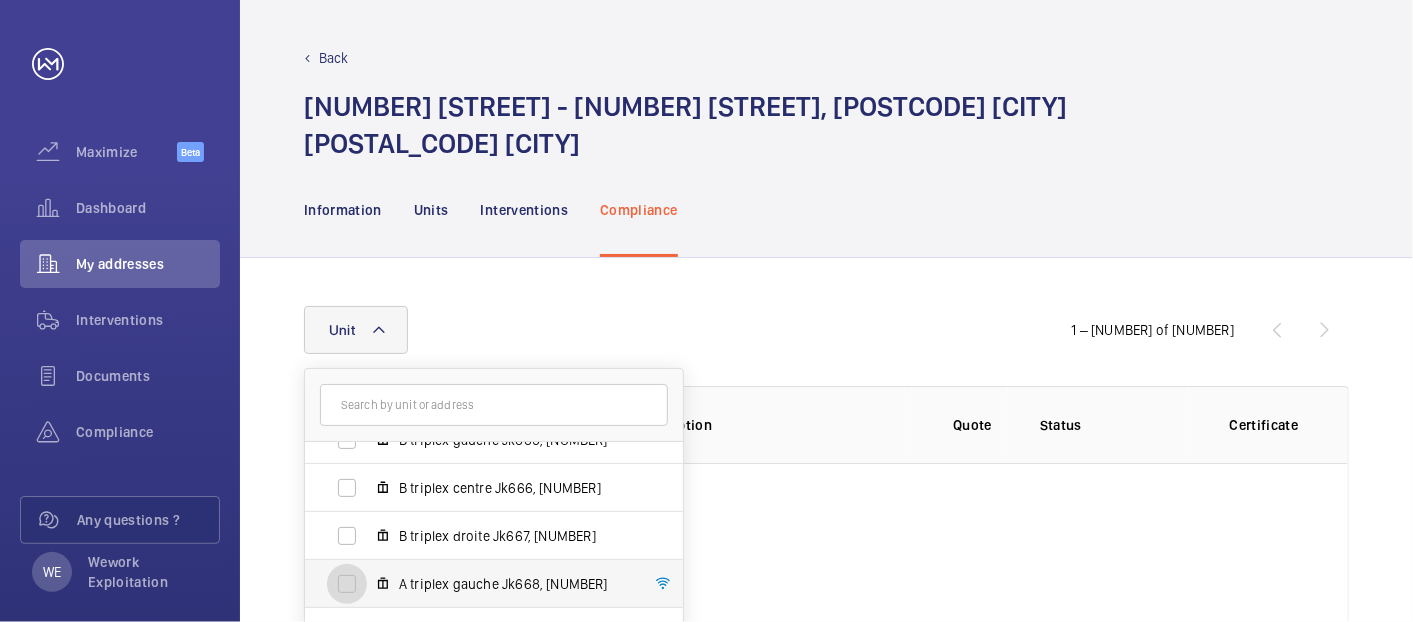 click on "A triplex gauche Jk668, [NUMBER]" at bounding box center (347, 584) 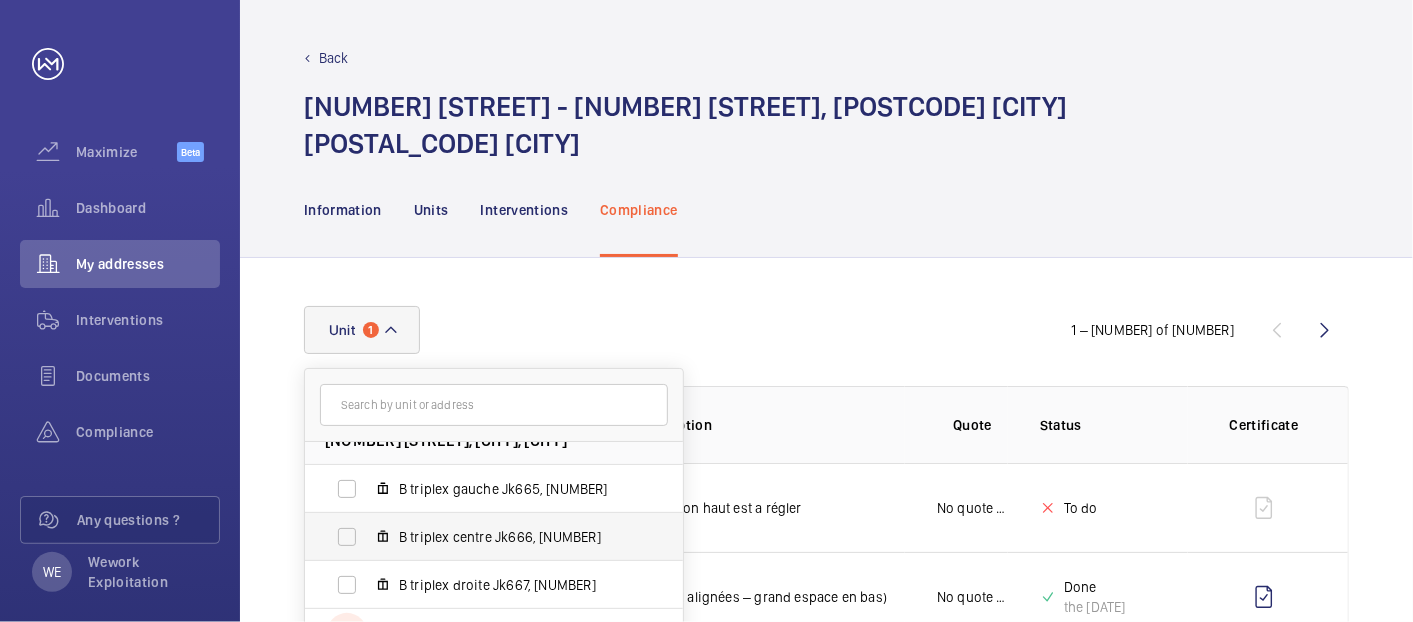scroll, scrollTop: 0, scrollLeft: 0, axis: both 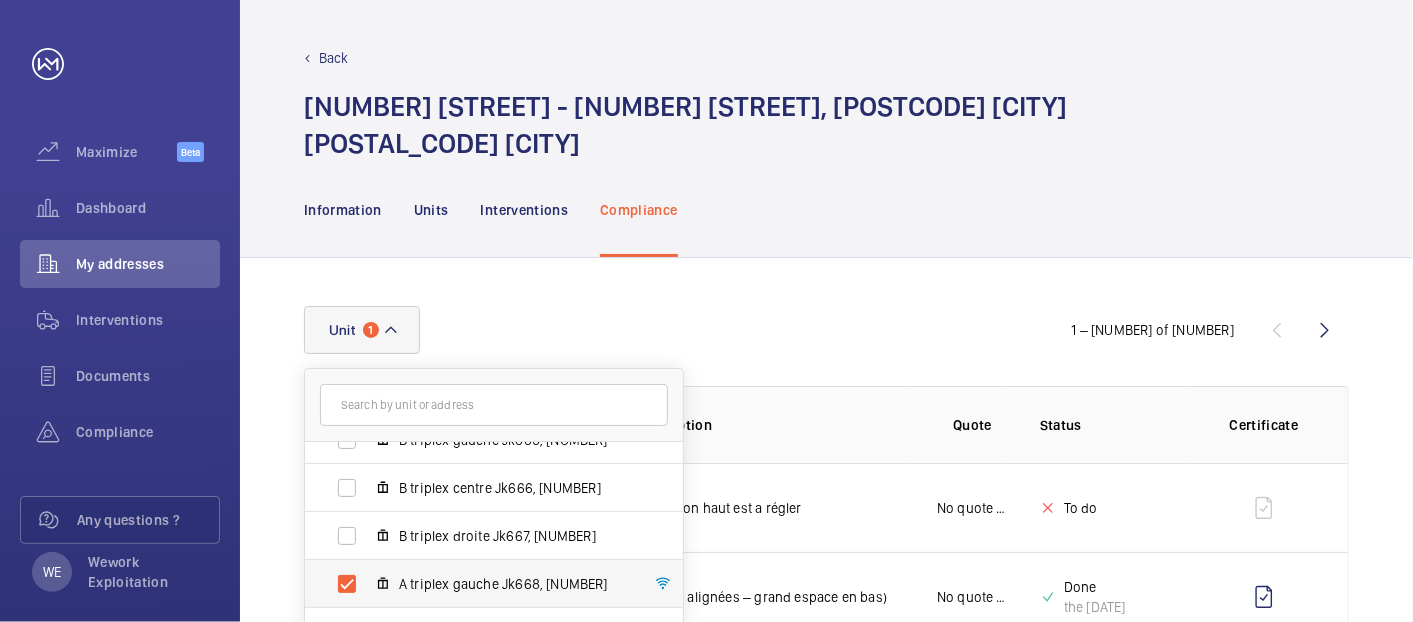 click at bounding box center (383, 584) 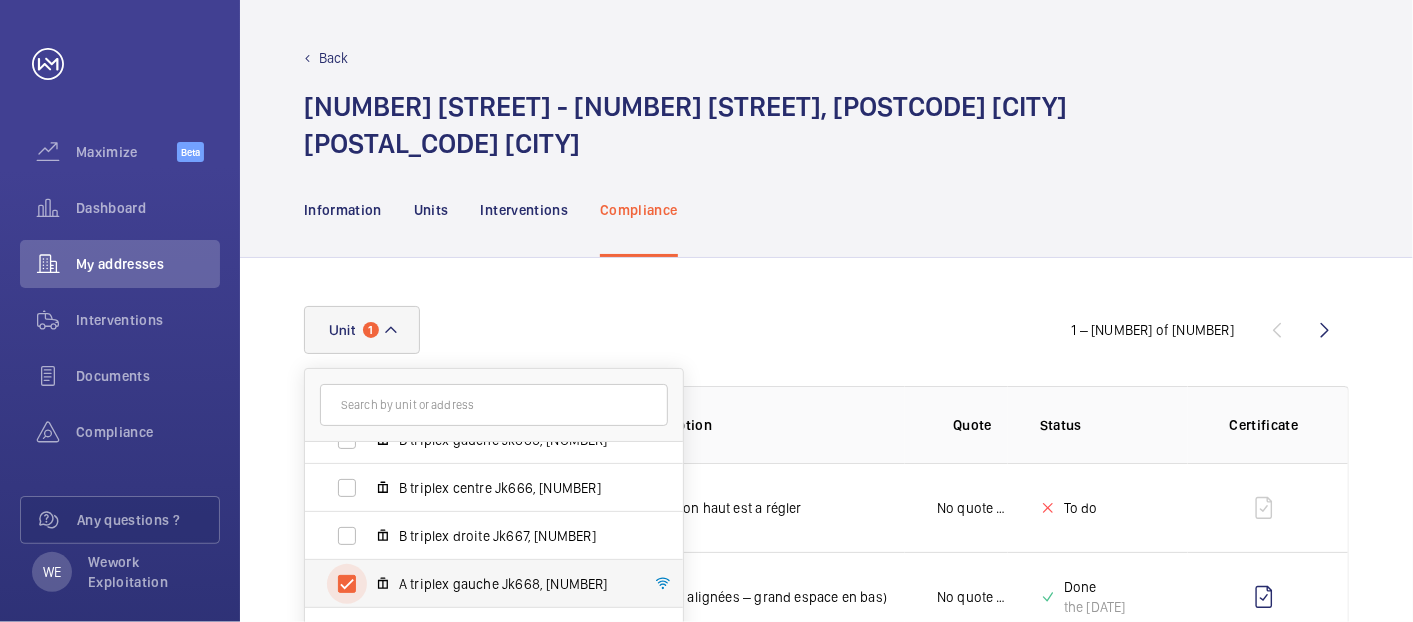click on "A triplex gauche Jk668, [NUMBER]" at bounding box center [347, 584] 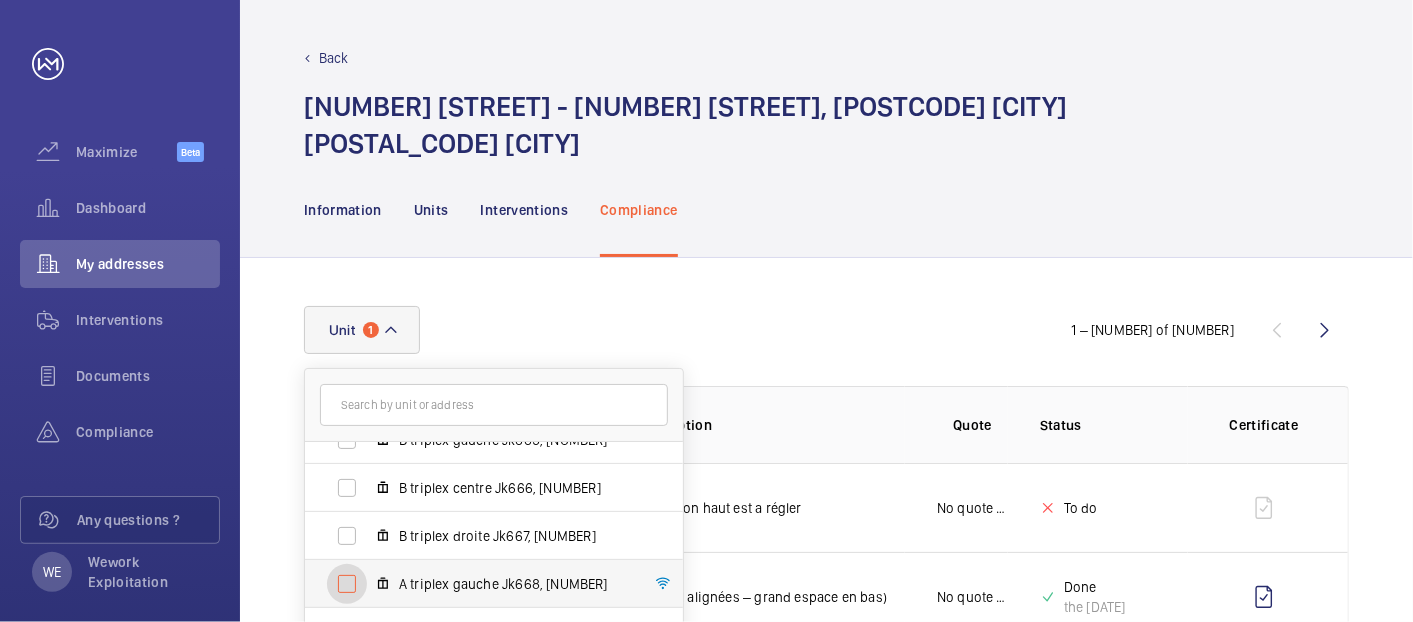 checkbox on "false" 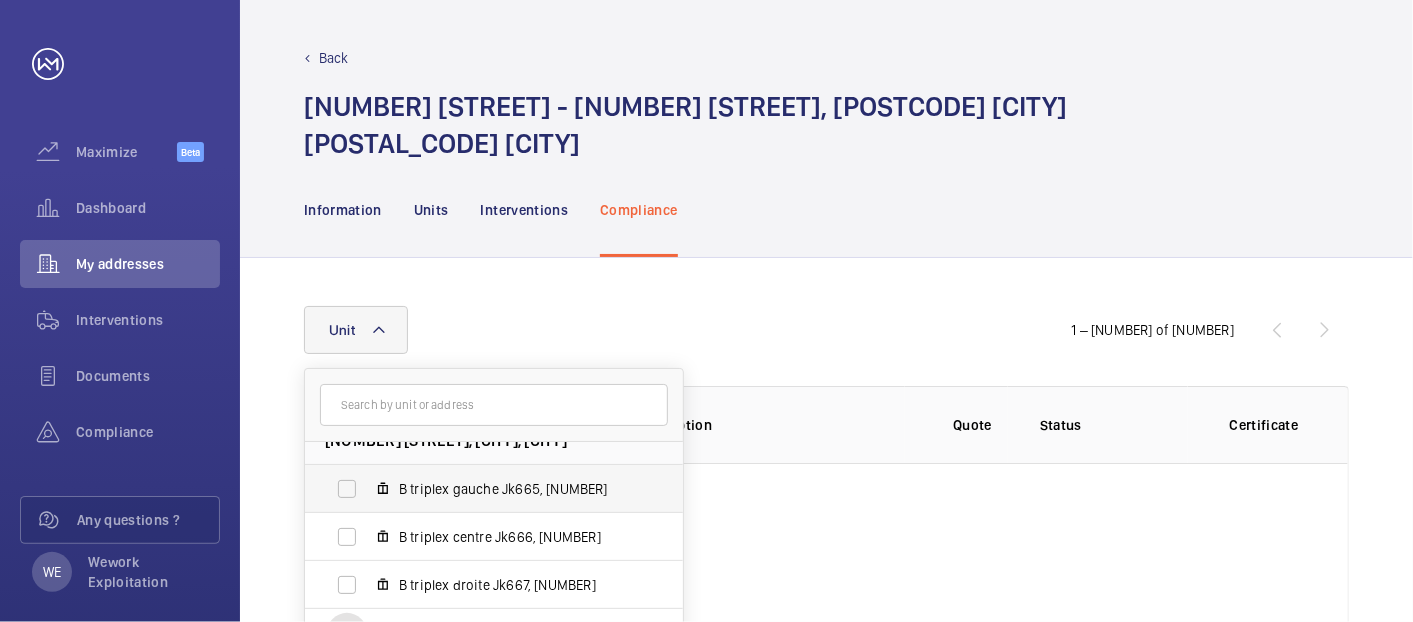 scroll, scrollTop: 0, scrollLeft: 0, axis: both 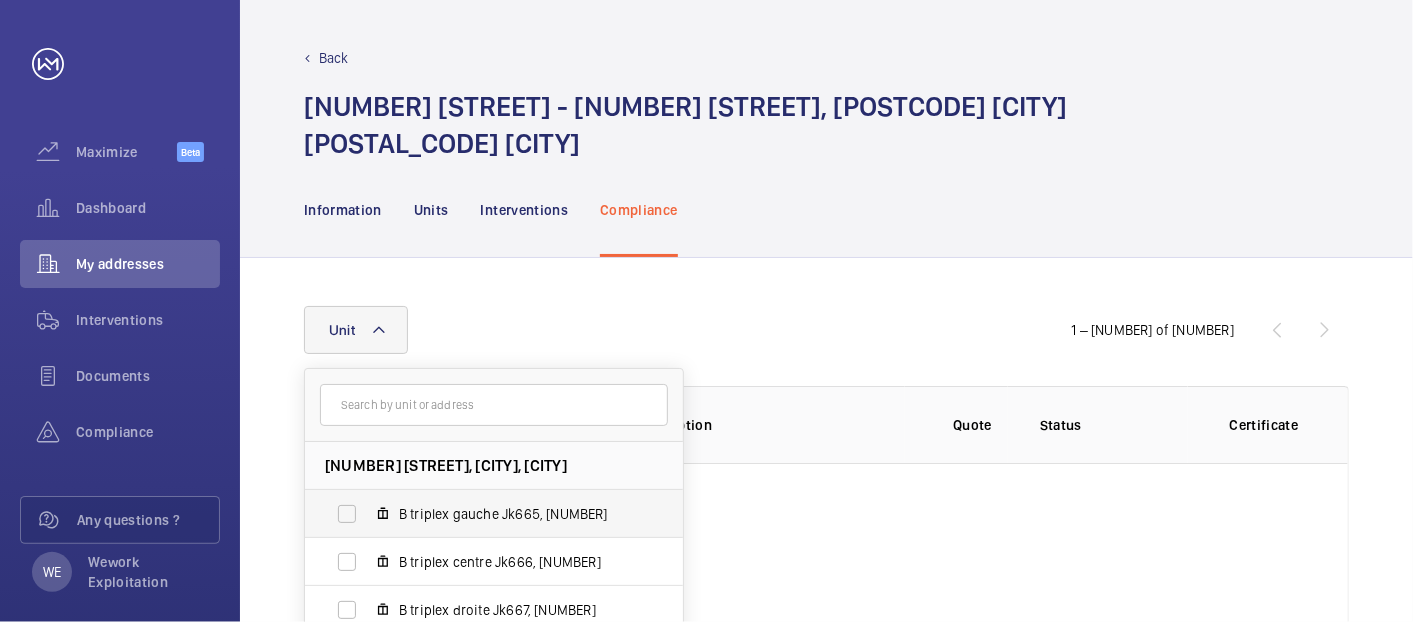 click on "B triplex gauche Jk665, [NUMBER]" at bounding box center (515, 514) 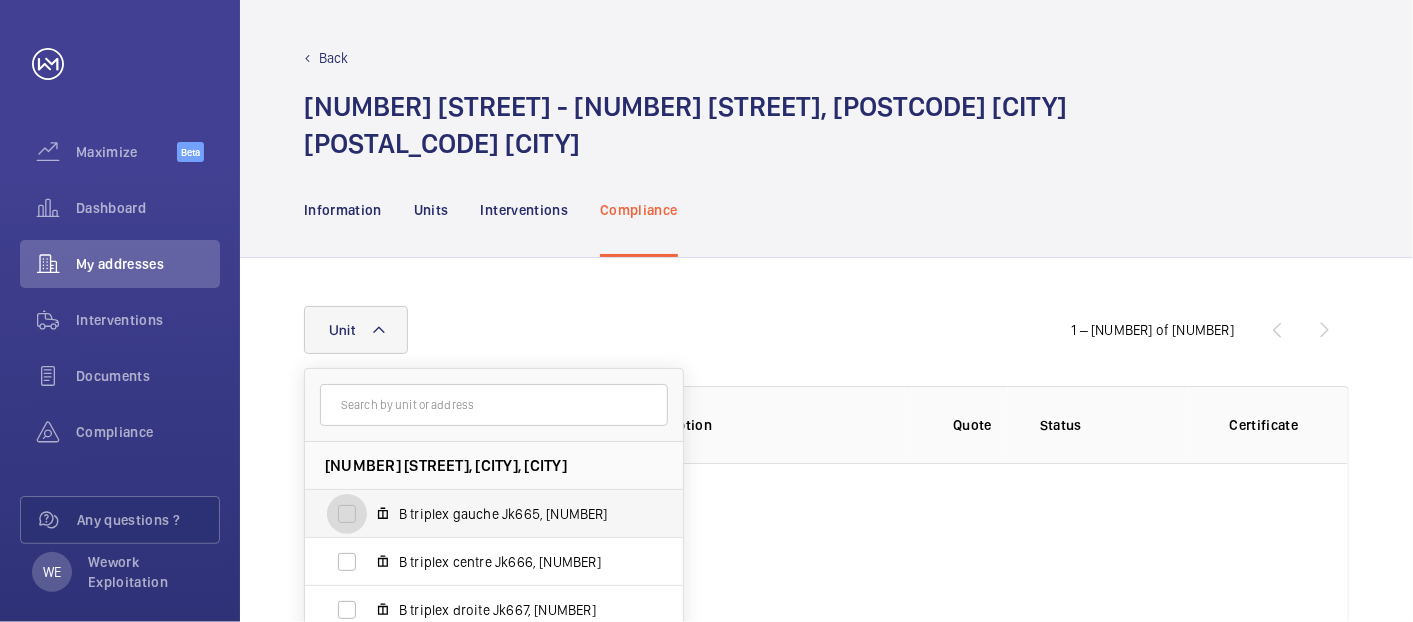 click on "B triplex gauche Jk665, [NUMBER]" at bounding box center (347, 514) 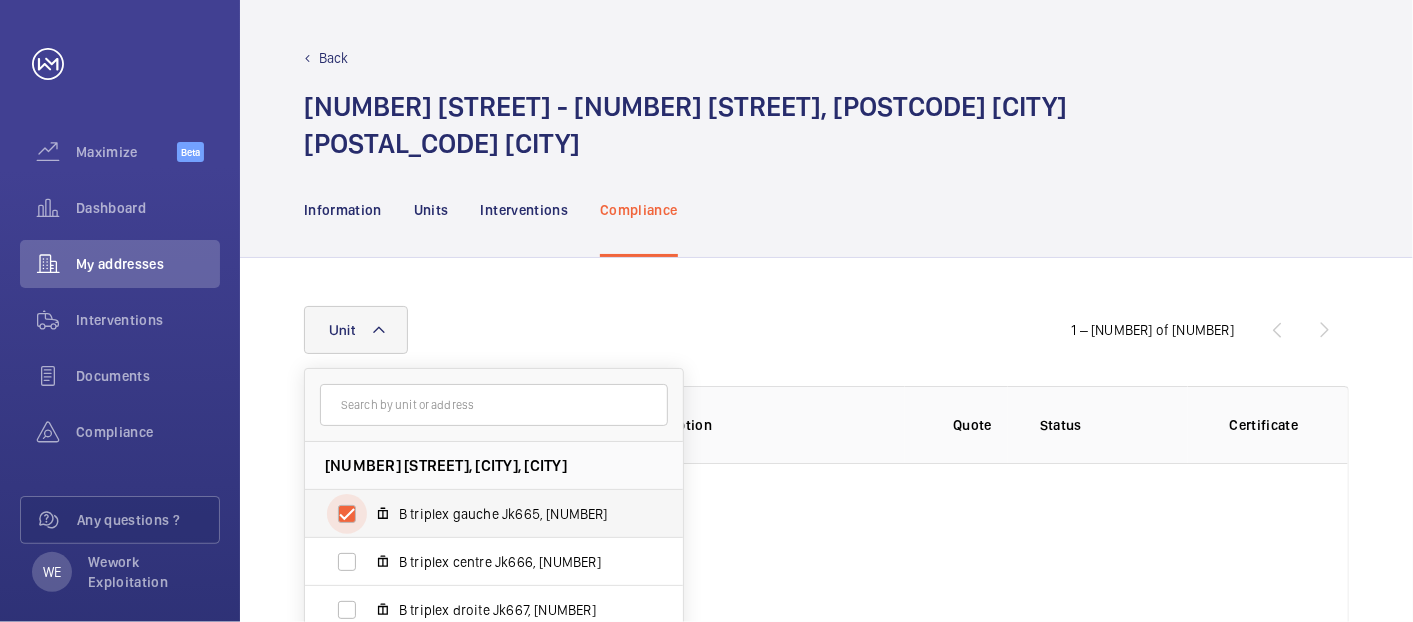 checkbox on "true" 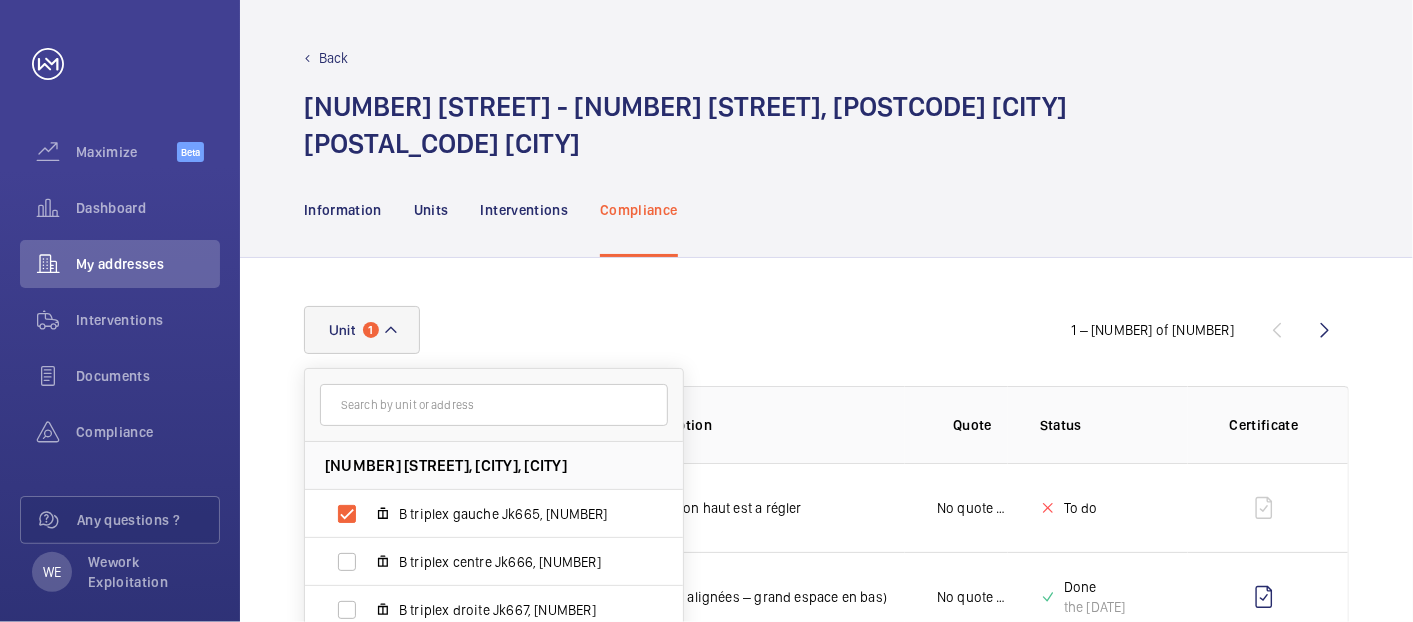 click on "Unit 1 [NUMBER] [STREET] - [NUMBER] [STREET], [POSTCODE] [CITY], [POSTCODE] [CITY] B triplex gauche Jk665, [NUMBER] B triplex centre Jk666, [NUMBER] B triplex droite Jk667, [NUMBER] A triplex gauche Jk668, [NUMBER] A triplex centre Jk669, [NUMBER] A triplex droite Jk670, [NUMBER] Ascenseur "Room bike" Jk671, [NUMBER] Reset  1 – 30 of 174  Unit Insurance item description Quote Status Certificate  A triplex centre Jk669   [NUMBER]  Le hors course inspection haut est a régler  No quote needed  To do  Ascenseur "Room bike" Jk671   [NUMBER]  9. Portes de voiture mal alignées – grand espace en
bas)  No quote needed  Done the [DATE]   B triplex centre Jk666   [NUMBER]  1. La date et l'heure sont incorrectes sur le contrôleur
LCBII. Cela devrait être ajusté pour permettre des
informations de défaut plus précises.) NA" 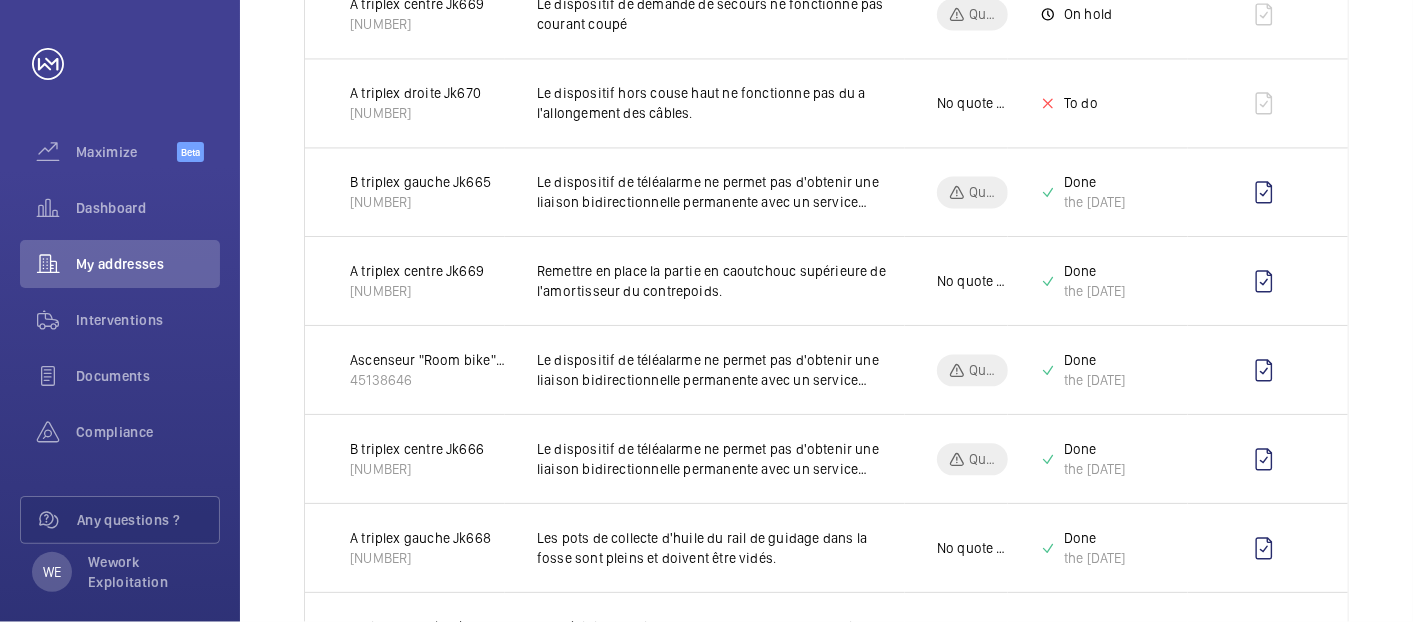 scroll, scrollTop: 2222, scrollLeft: 0, axis: vertical 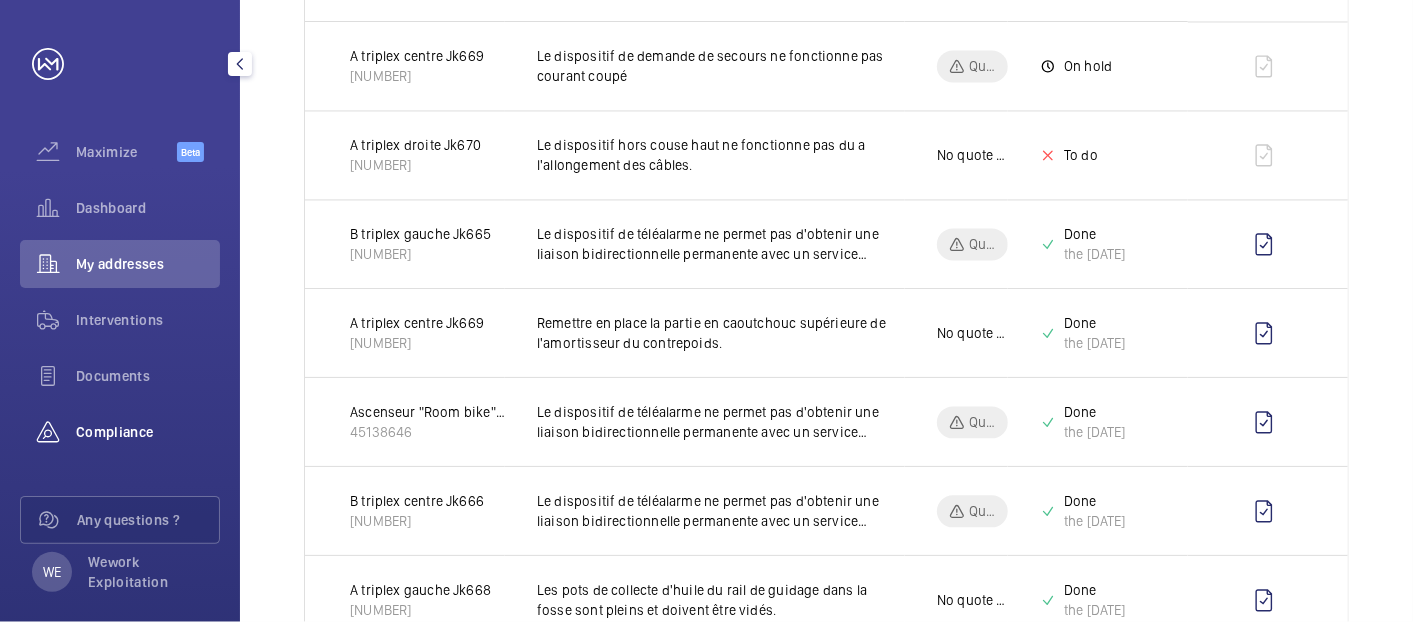 click on "Compliance" 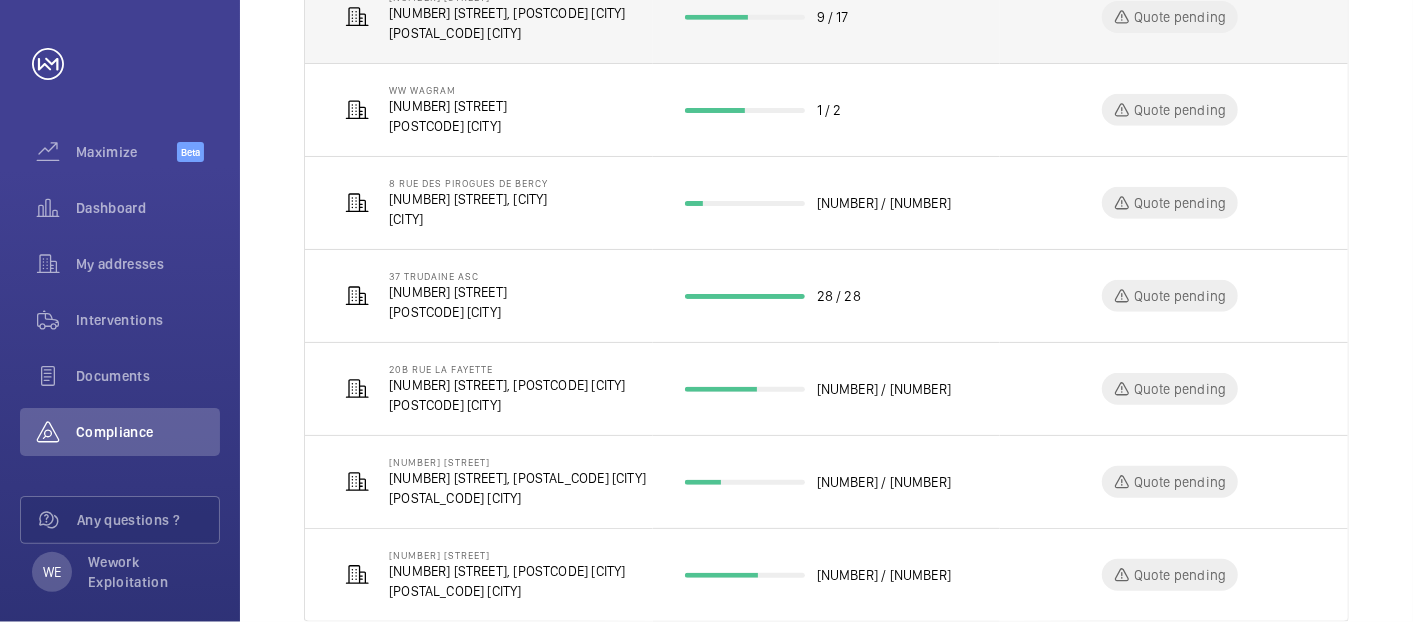 scroll, scrollTop: 737, scrollLeft: 0, axis: vertical 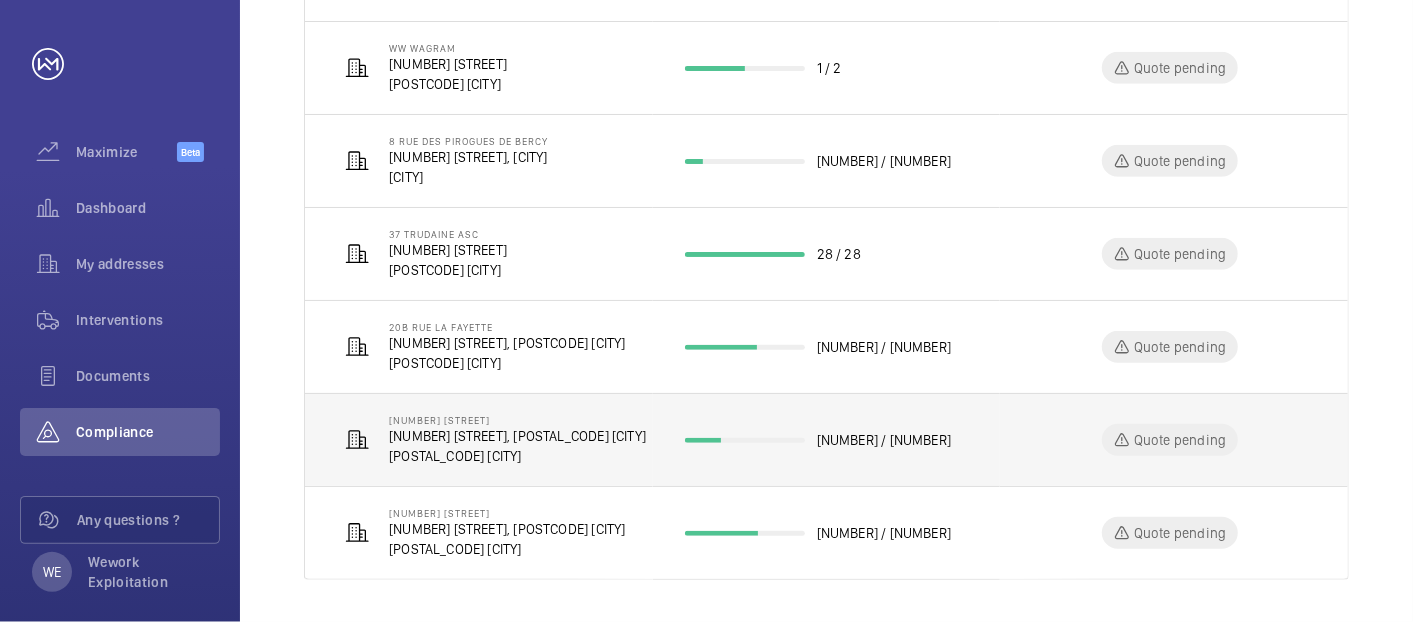 click on "[NUMBER] [STREET] [NUMBER] [CITY]" 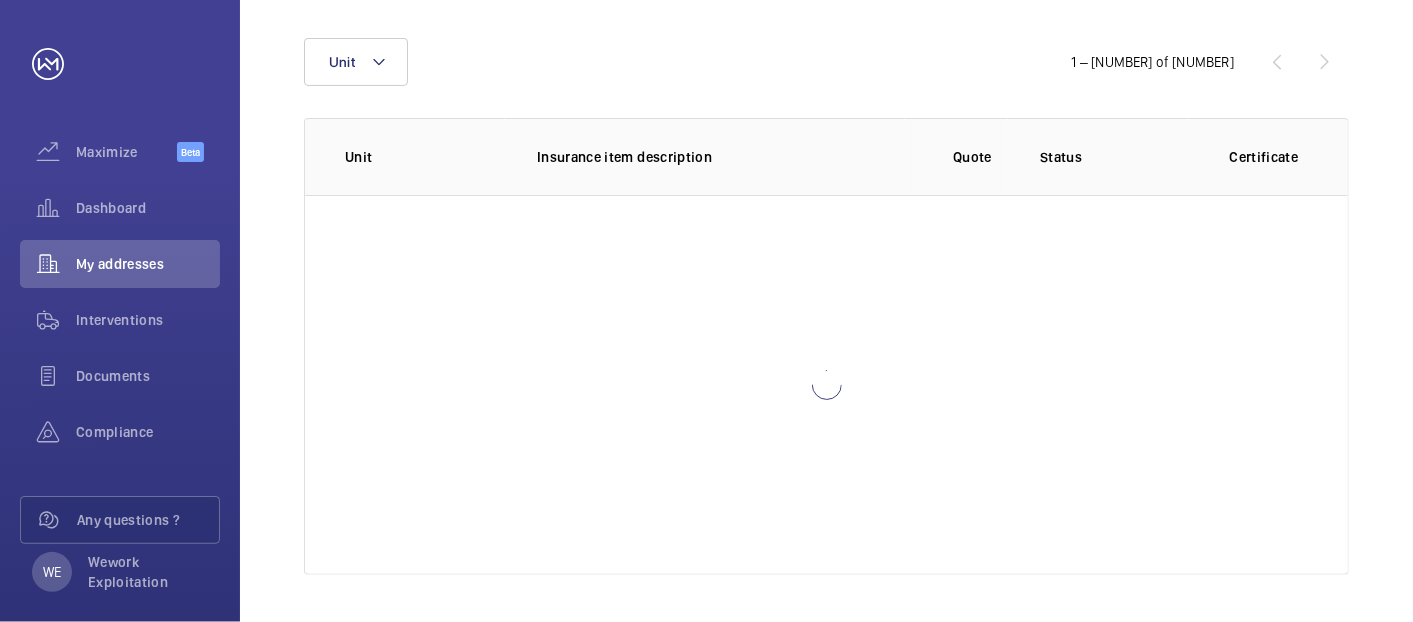 scroll, scrollTop: 268, scrollLeft: 0, axis: vertical 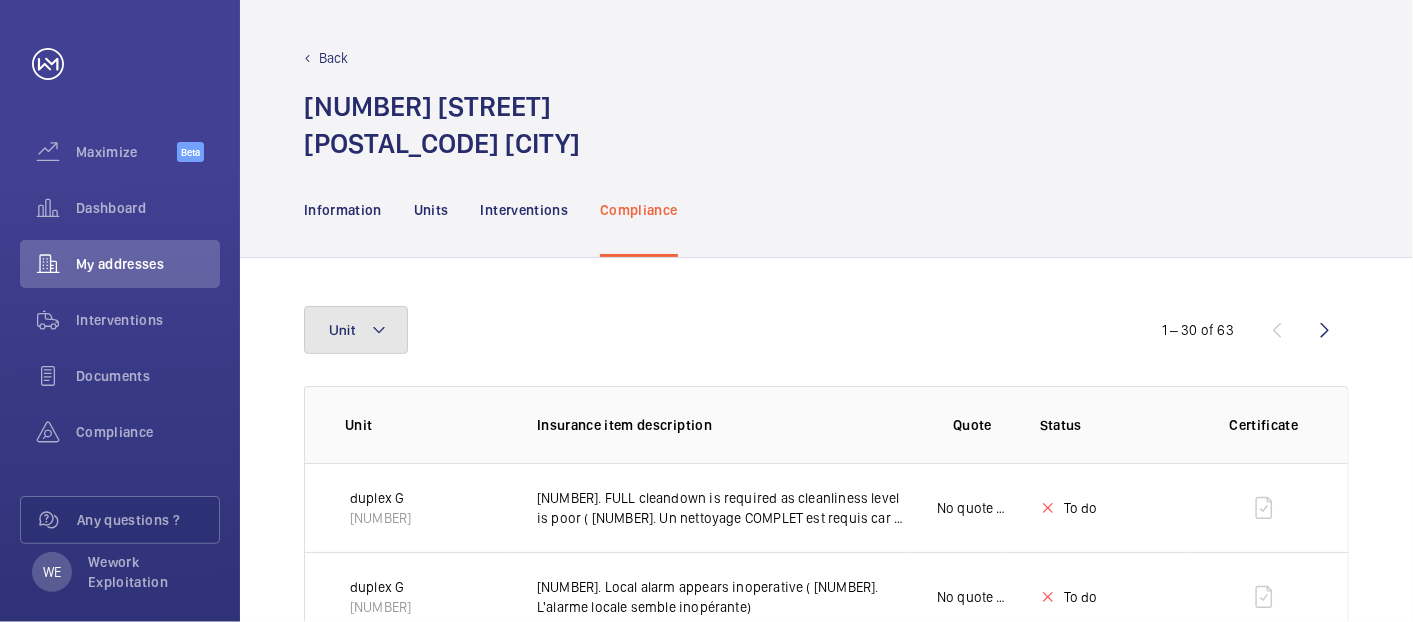 click on "Unit" 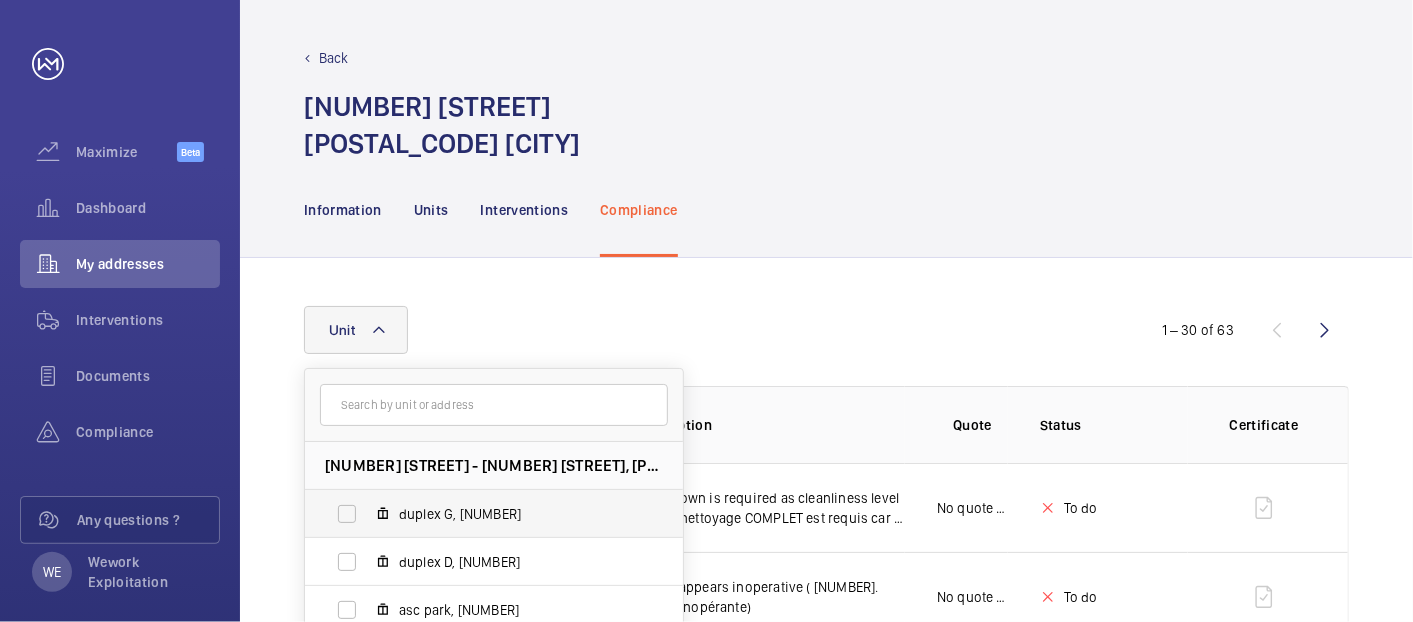 scroll, scrollTop: 185, scrollLeft: 0, axis: vertical 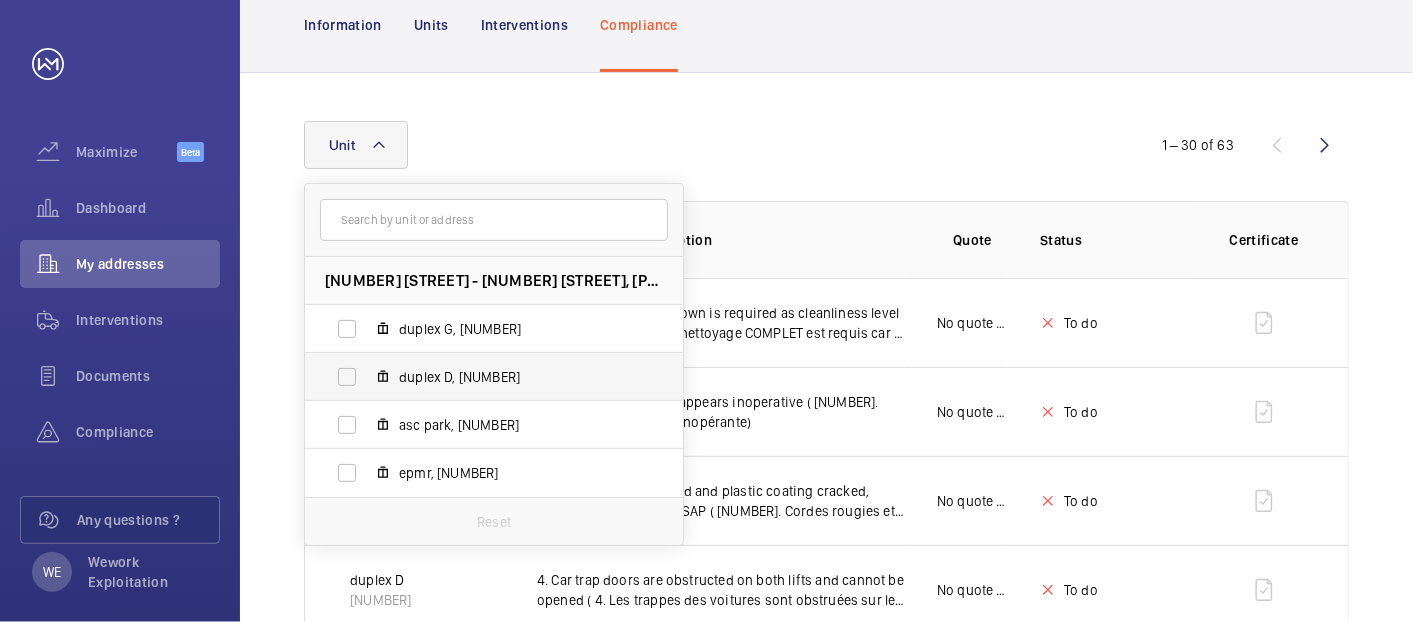 click on "duplex D, [NUMBER]" at bounding box center [478, 377] 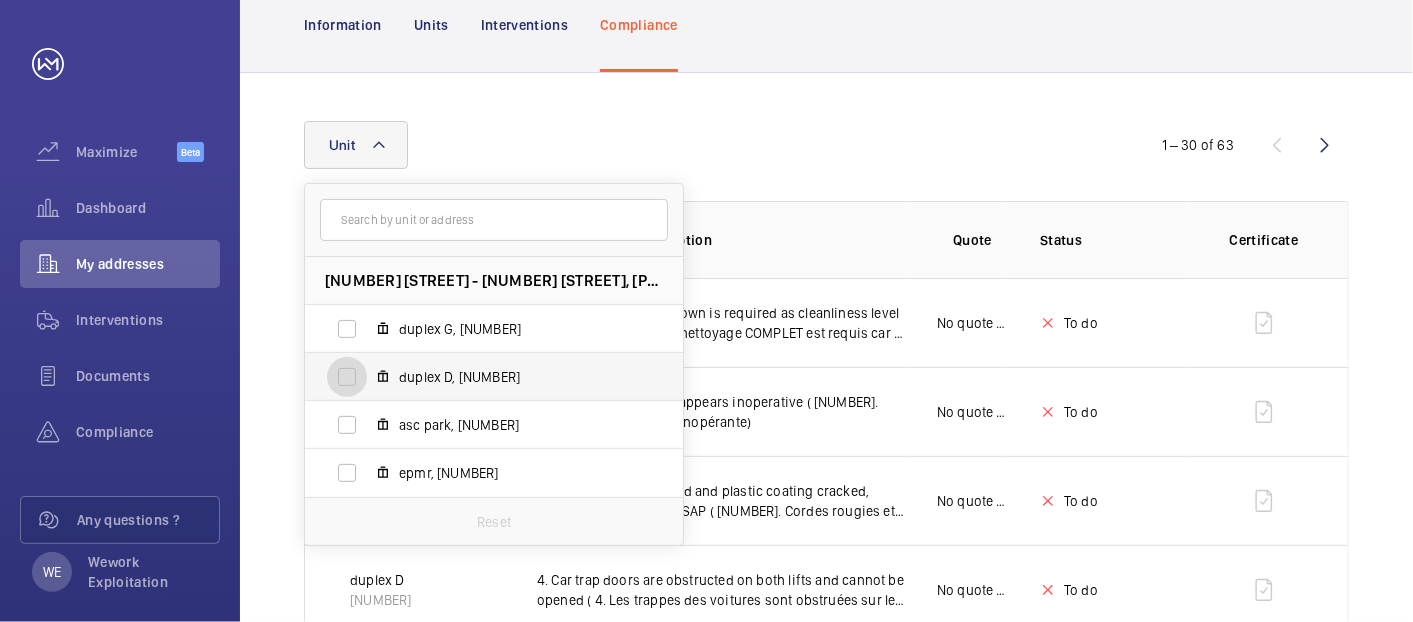 click on "duplex D, [NUMBER]" at bounding box center (347, 377) 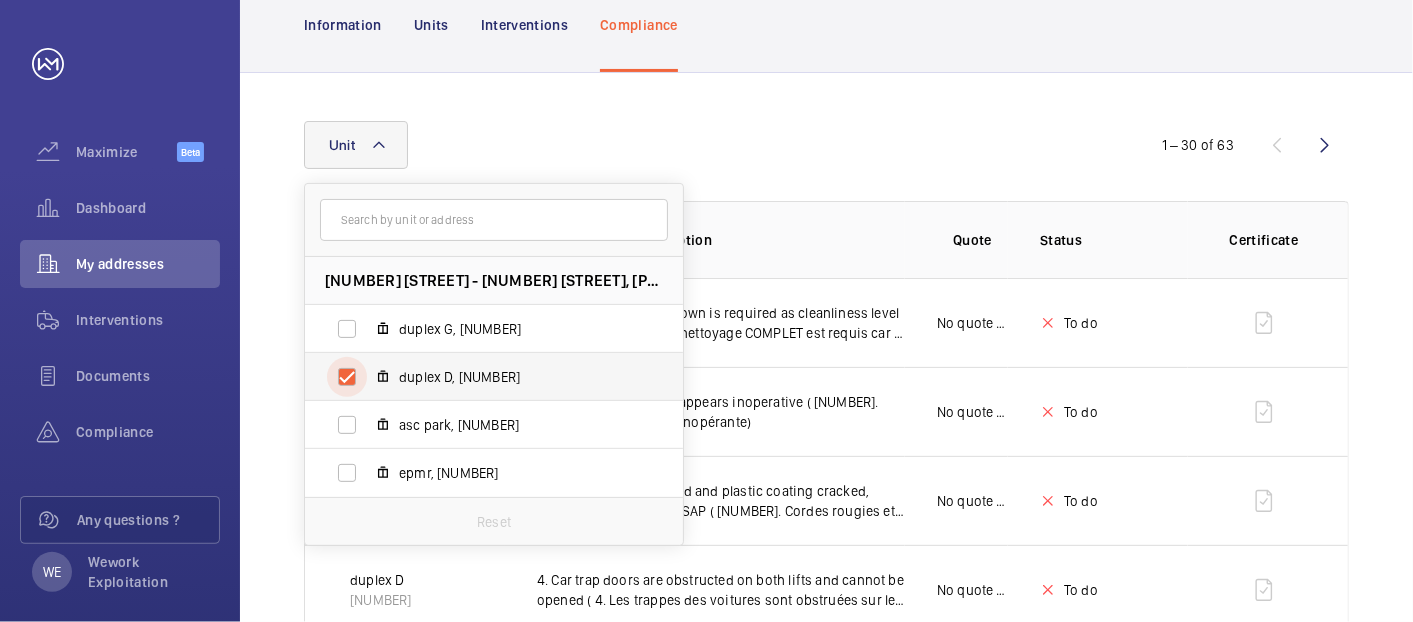 checkbox on "true" 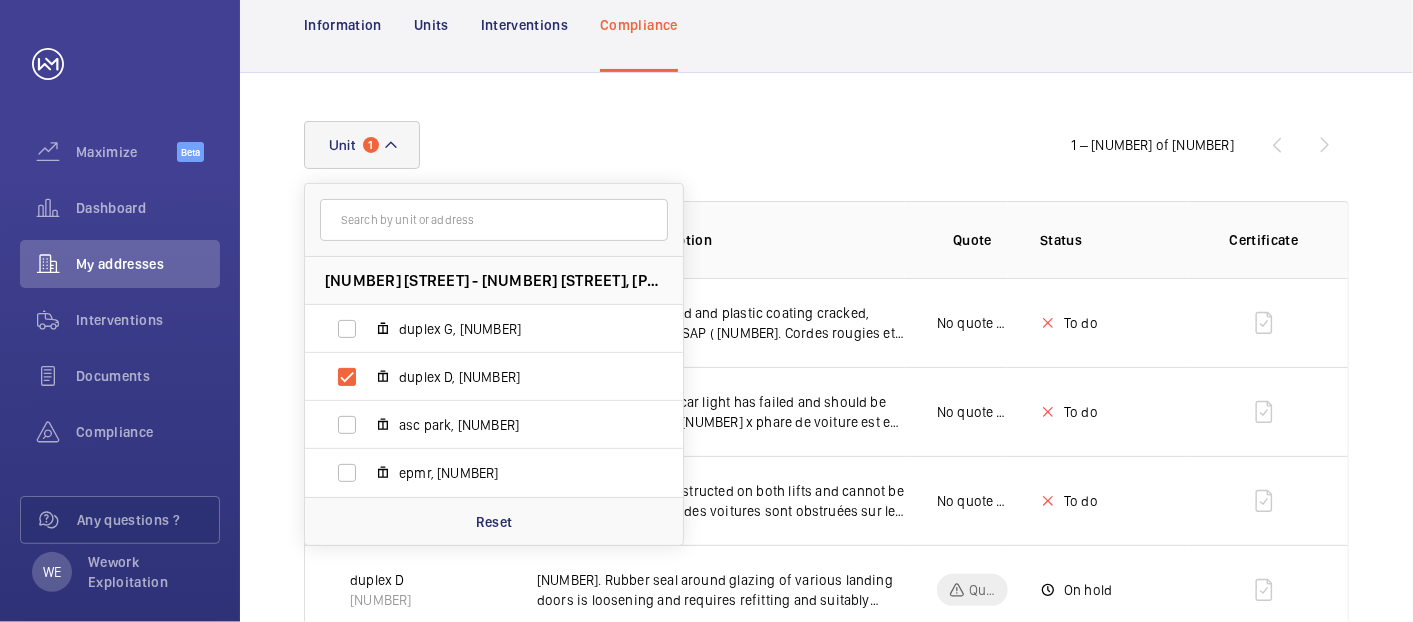 click on "Unit 1 [NUMBER] [STREET] - [NUMBER] [STREET], [POSTAL_CODE] [CITY], [POSTAL_CODE] [CITY] duplex G, [NUMBER] duplex D, [NUMBER] asc park, [NUMBER] epmr, [NUMBER] Reset" 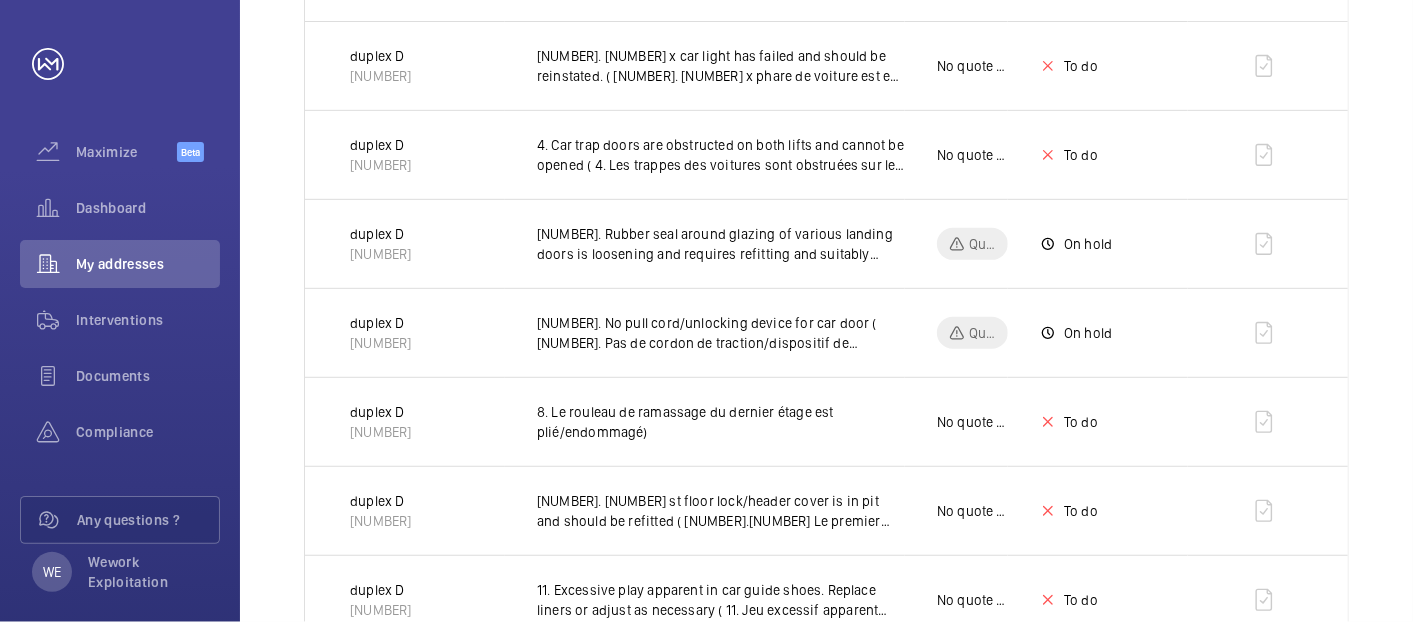 scroll, scrollTop: 0, scrollLeft: 0, axis: both 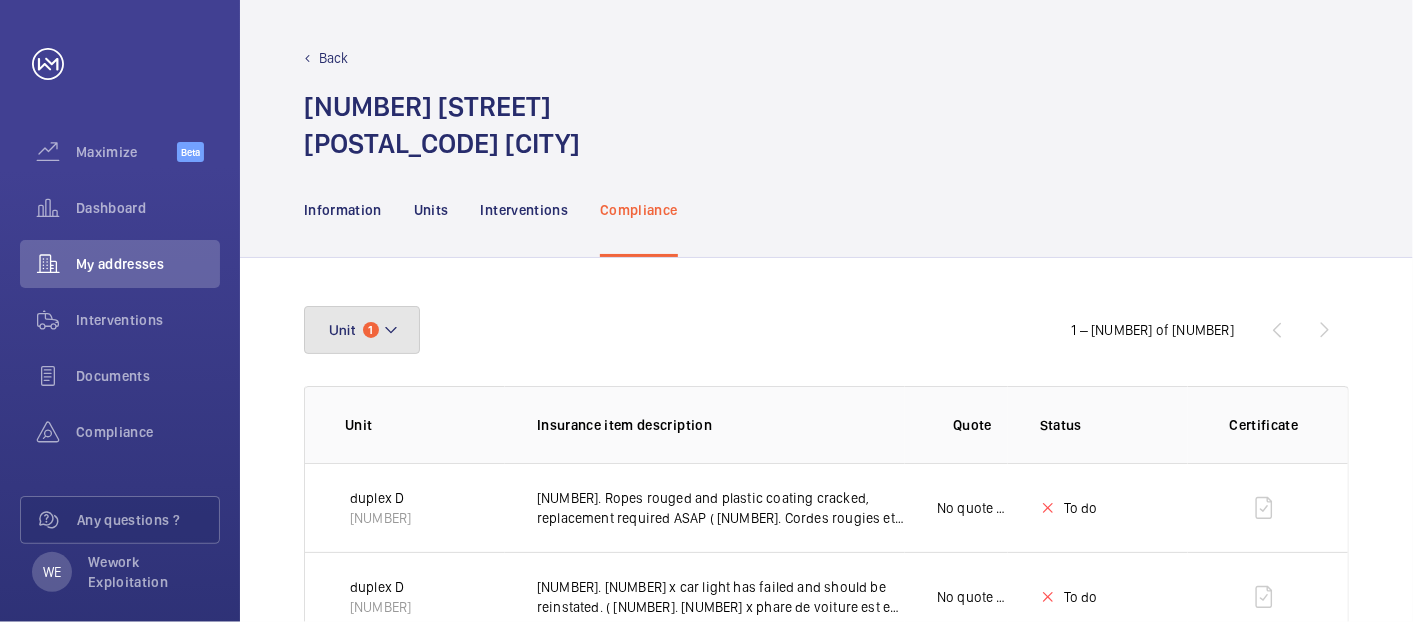 click on "Unit 1" 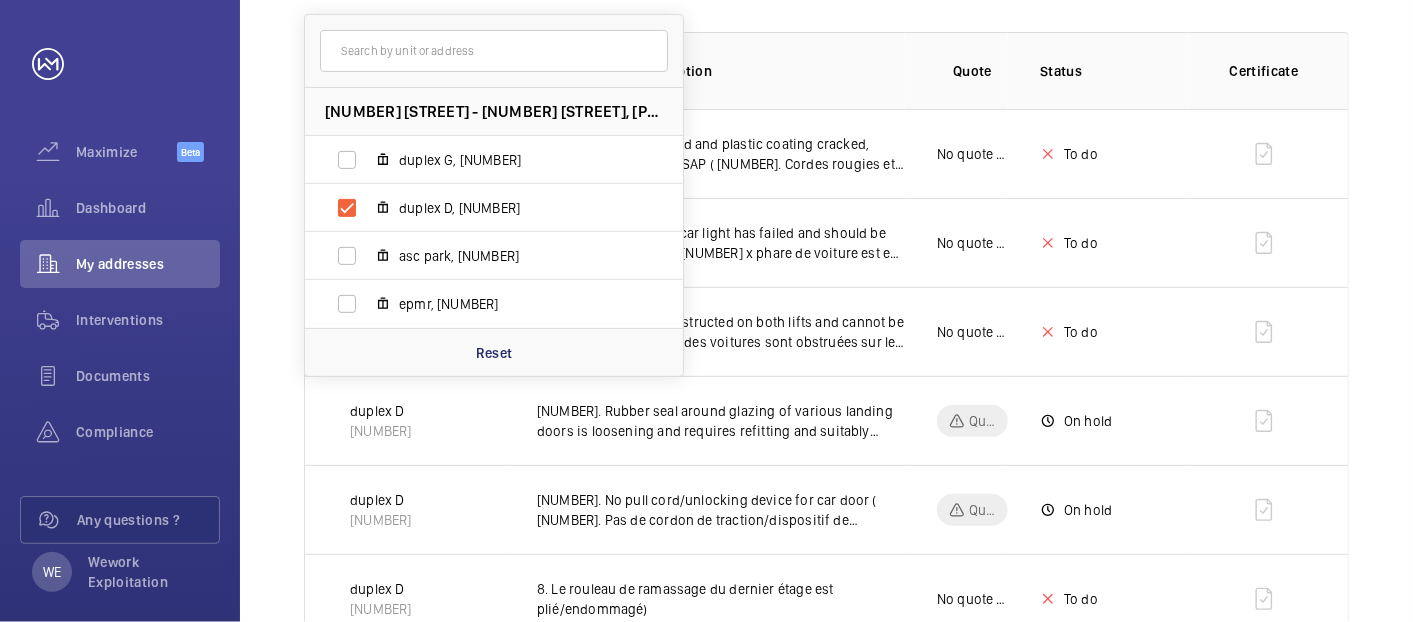 scroll, scrollTop: 370, scrollLeft: 0, axis: vertical 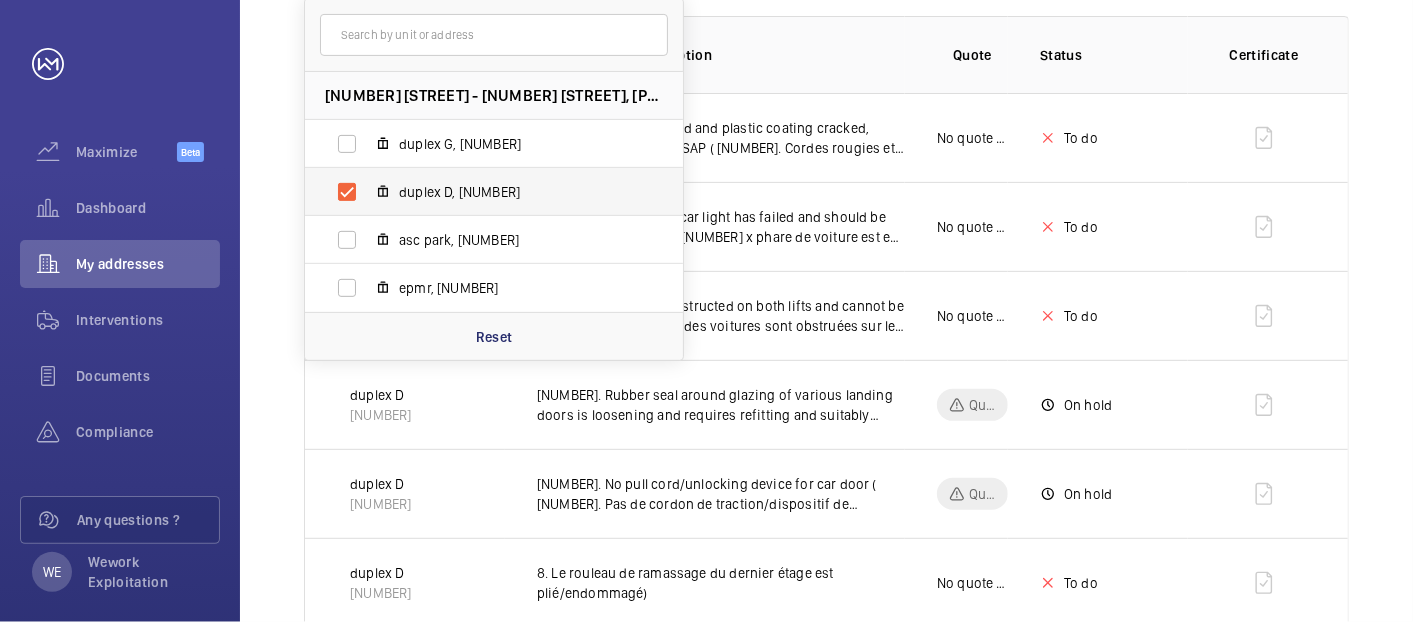 click on "duplex D, [NUMBER]" at bounding box center (515, 192) 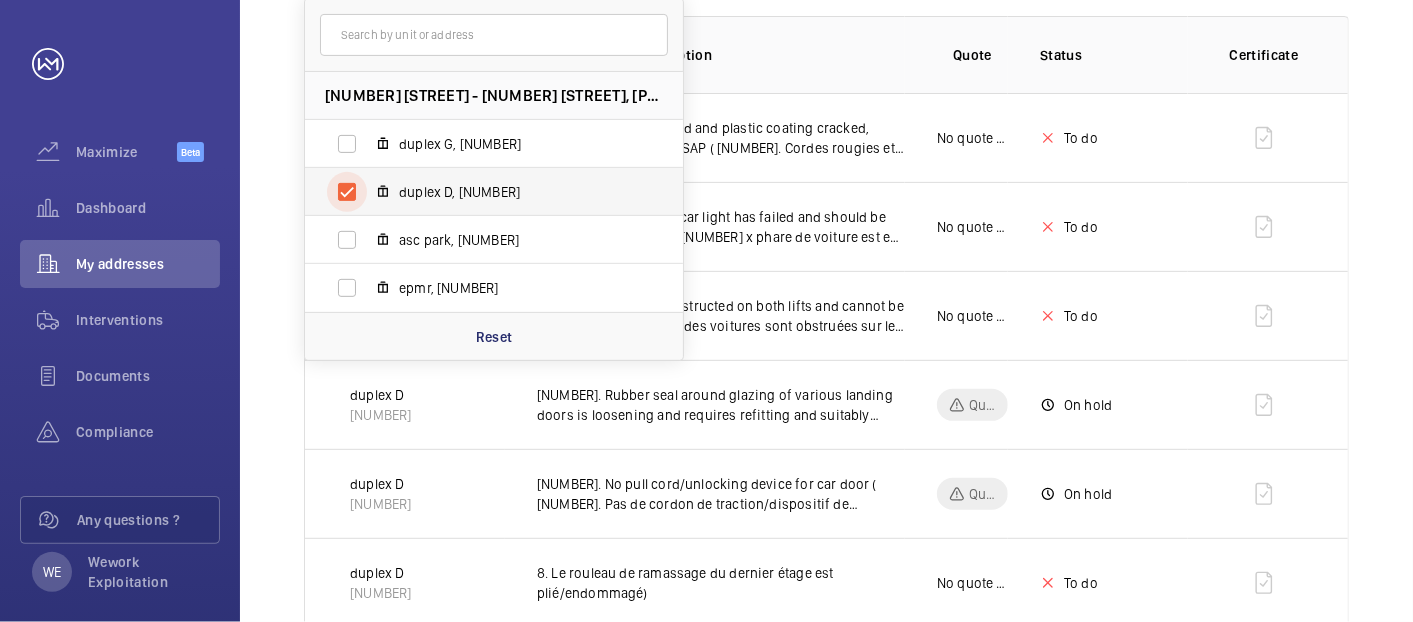click on "duplex D, [NUMBER]" at bounding box center [347, 192] 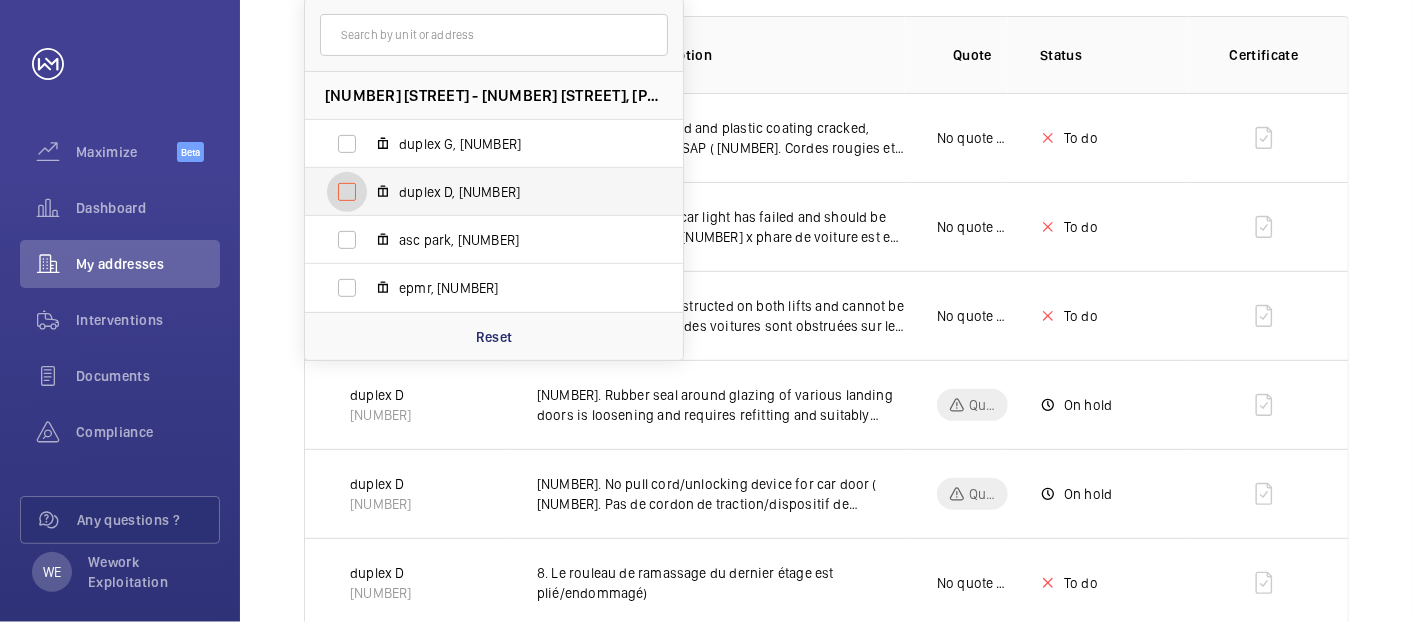 checkbox on "false" 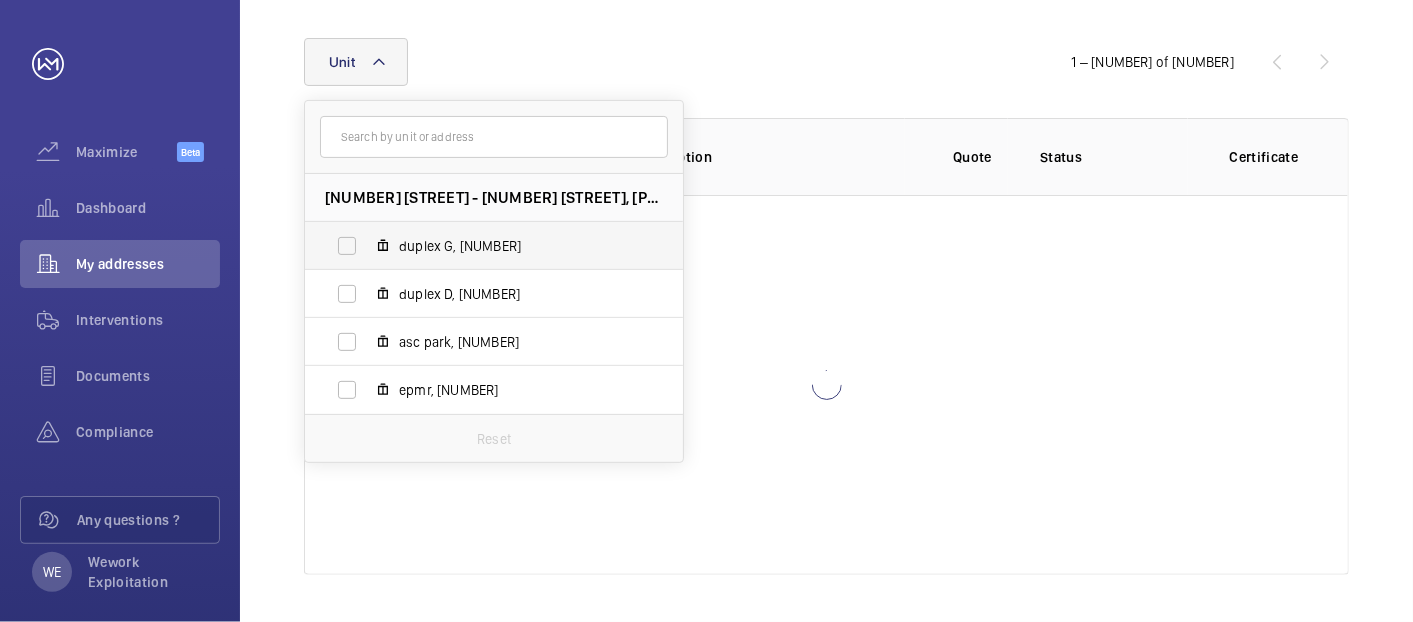 click on "duplex G, [NUMBER]" at bounding box center [515, 246] 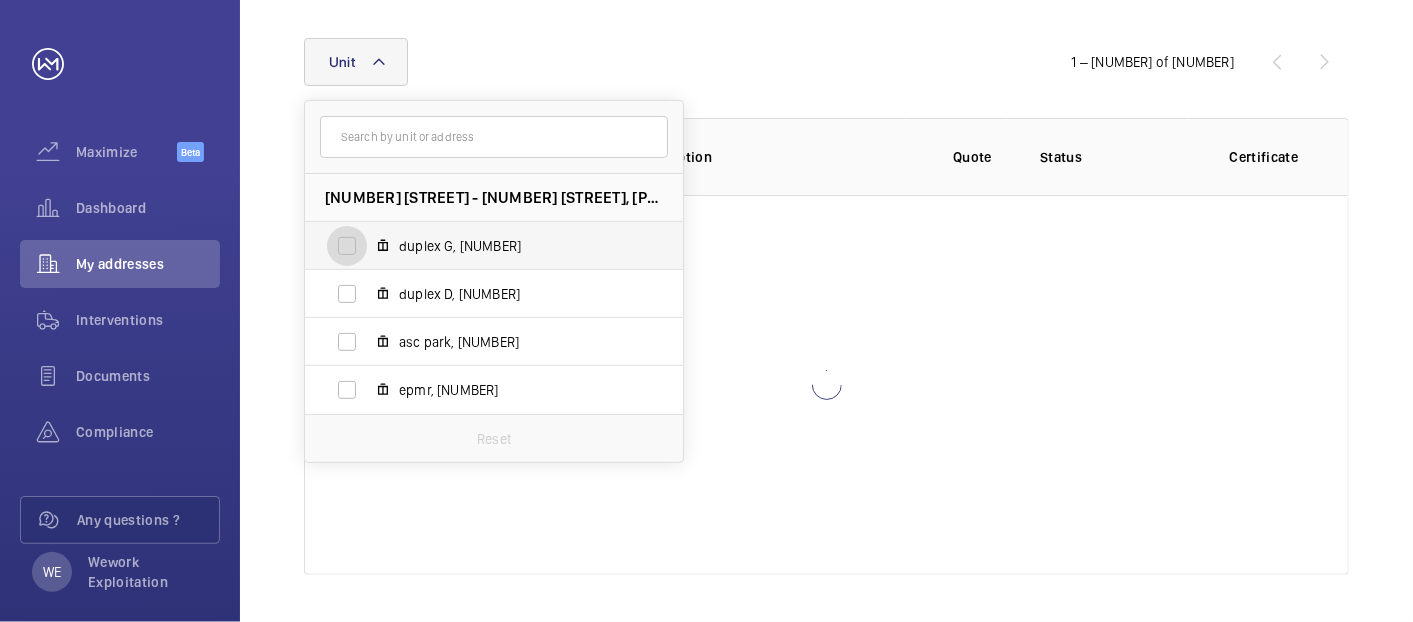 click on "duplex G, [NUMBER]" at bounding box center [347, 246] 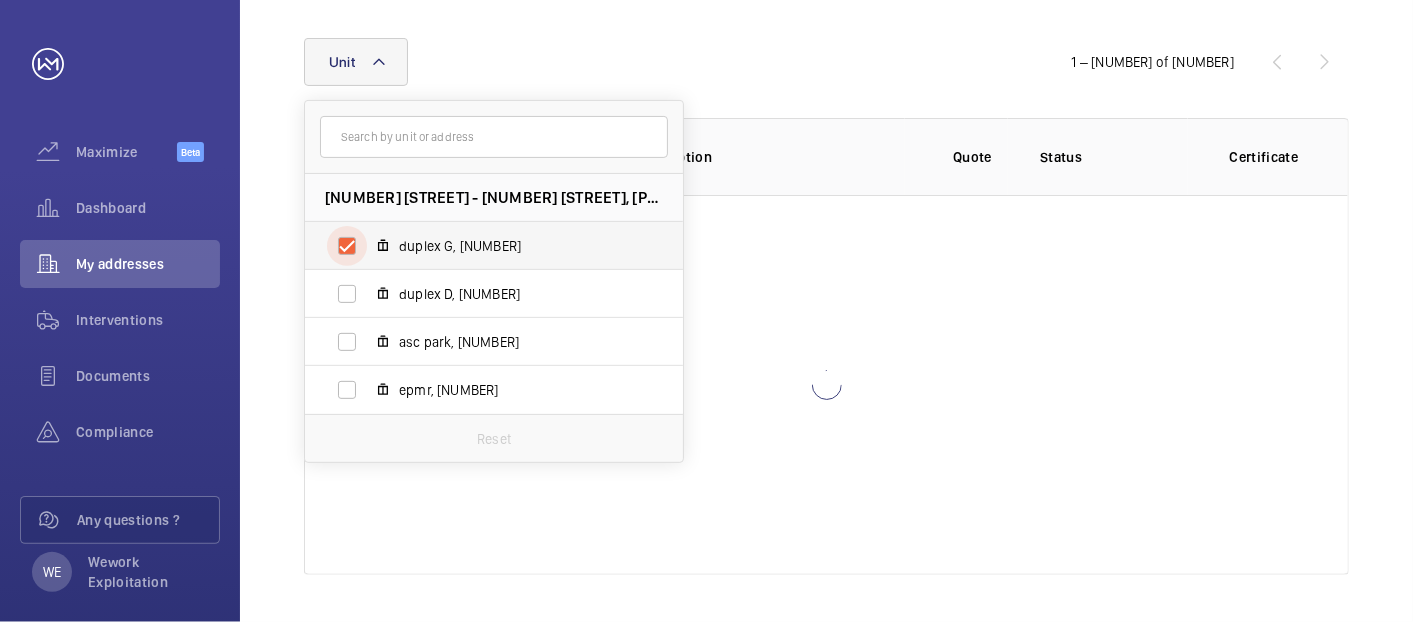 checkbox on "true" 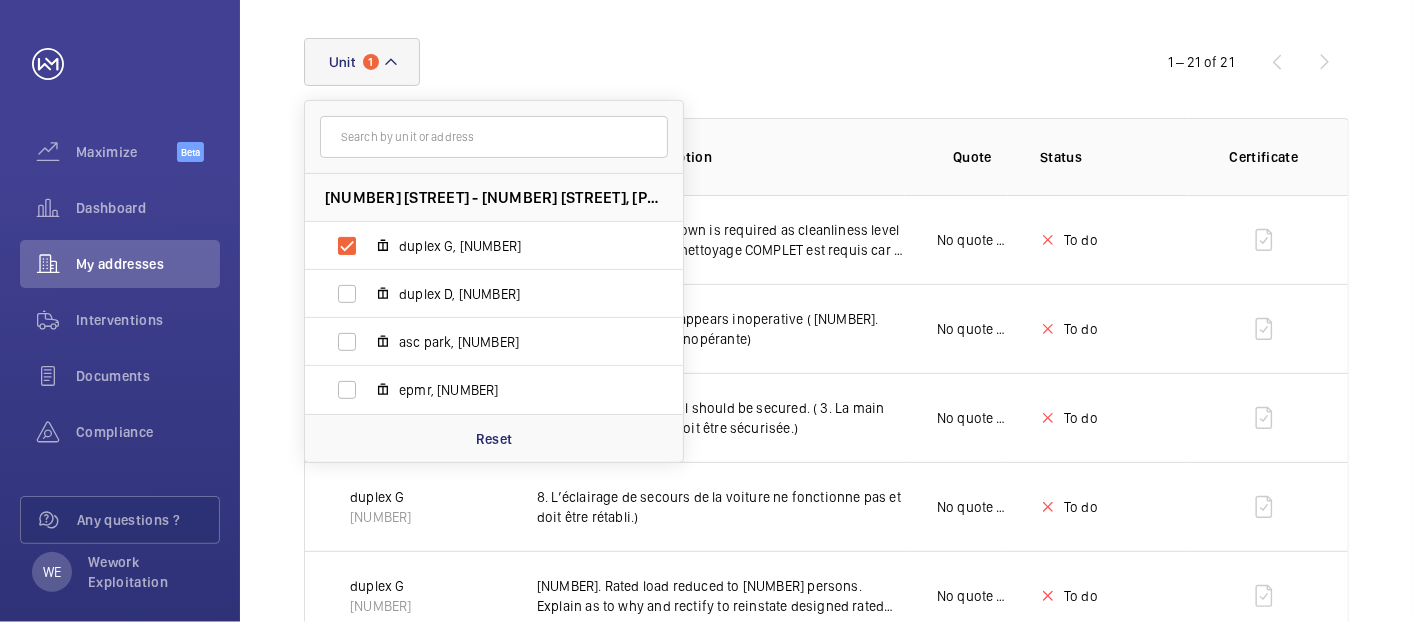 click on "Unit 1 [NUMBER] [STREET] - [NUMBER] [STREET], [POSTAL_CODE] [CITY], [POSTAL_CODE] [CITY] duplex G, [NUMBER] duplex D, [NUMBER] asc park, [NUMBER] epmr, [NUMBER] Reset" 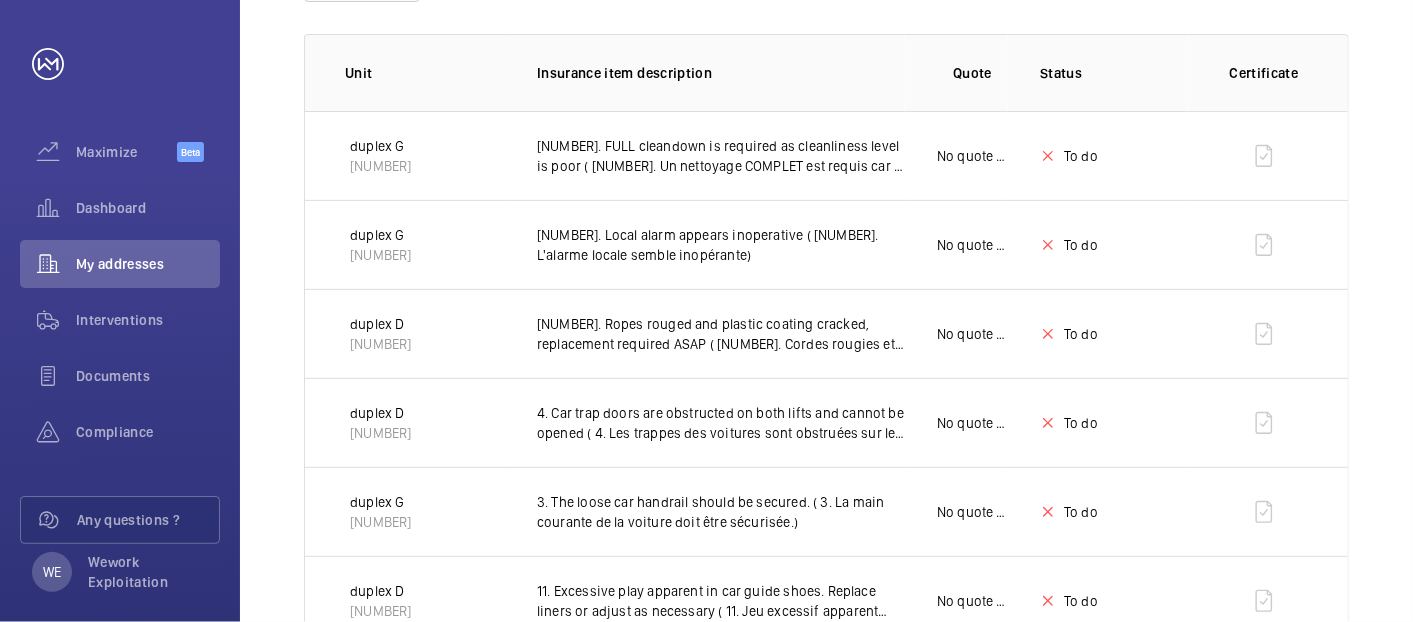 scroll, scrollTop: 0, scrollLeft: 0, axis: both 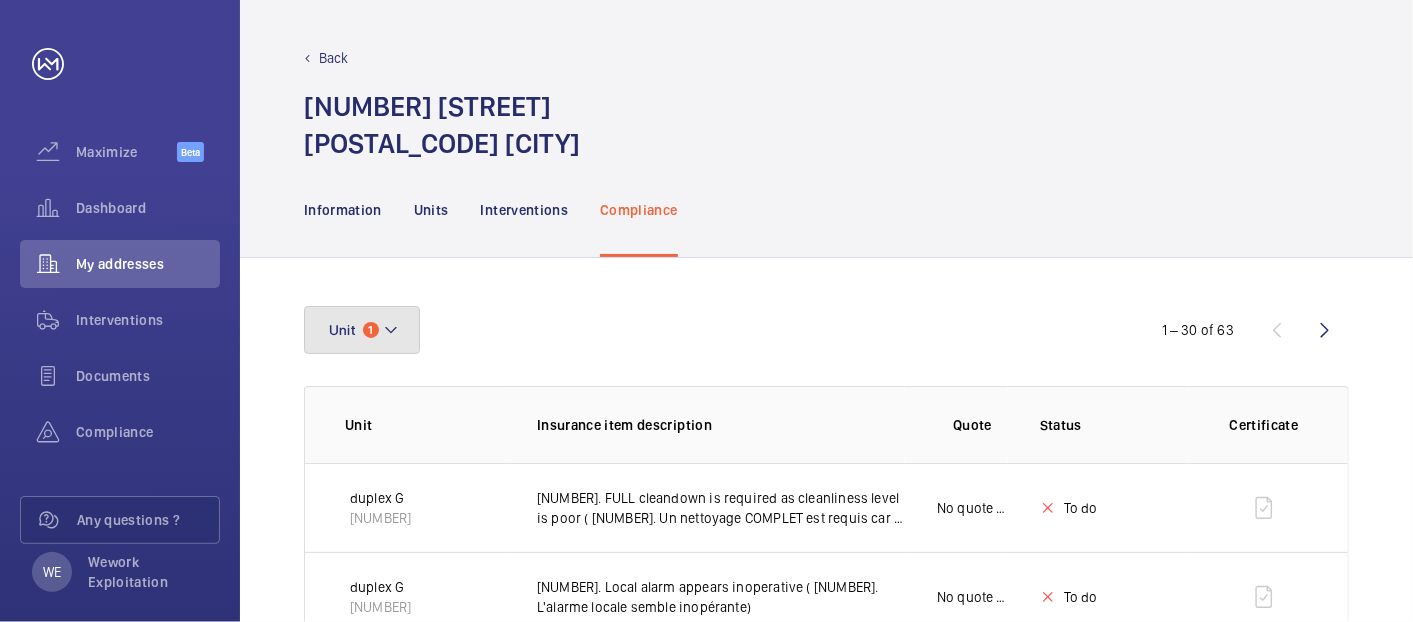 click 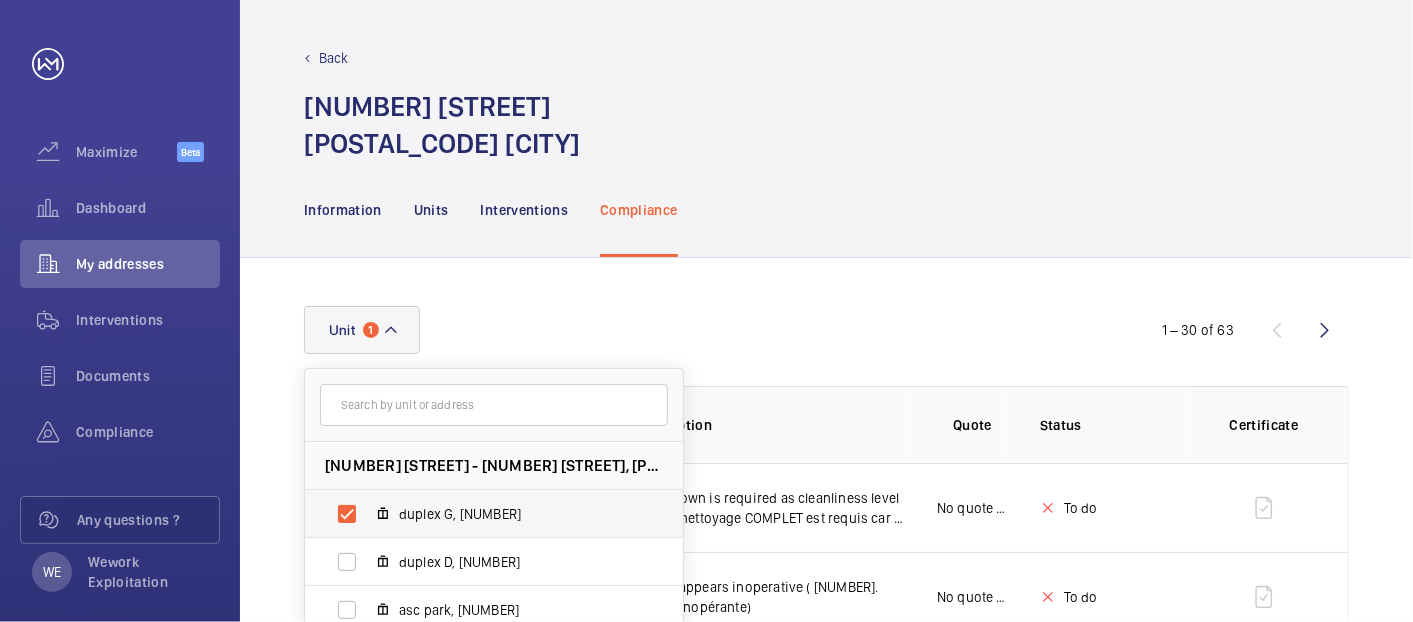 click on "duplex G, [NUMBER]" at bounding box center (515, 514) 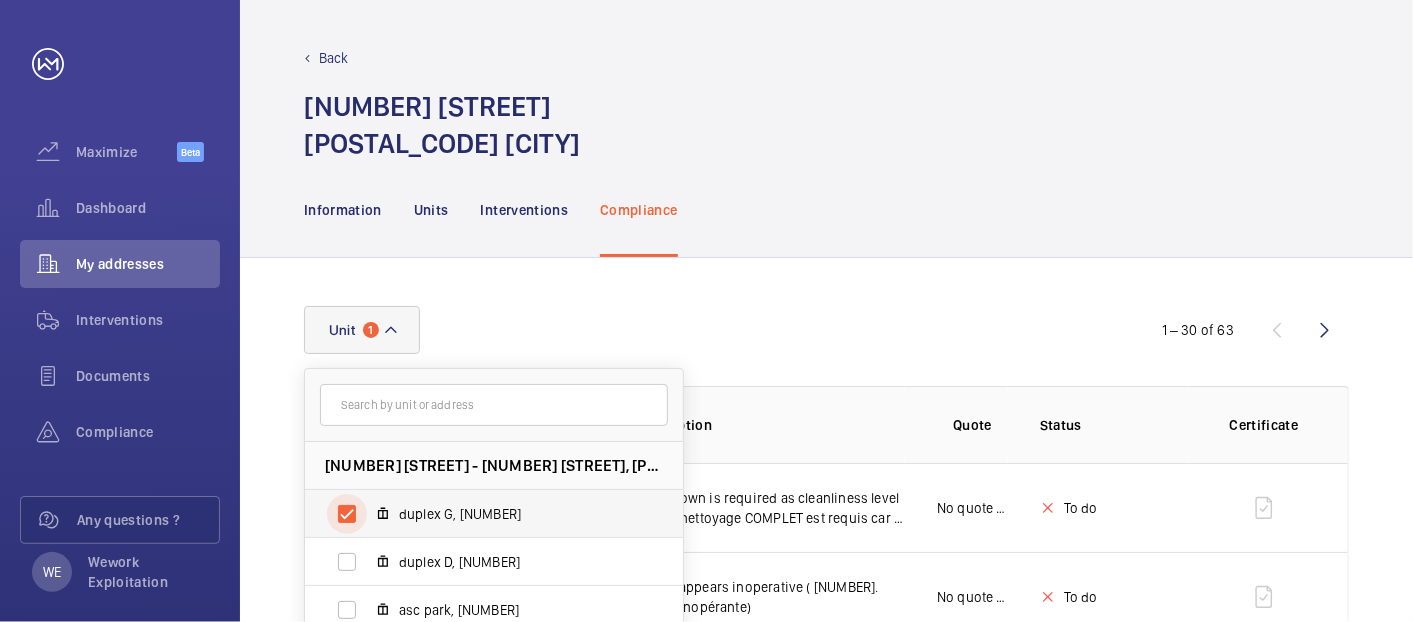 click on "duplex G, [NUMBER]" at bounding box center (347, 514) 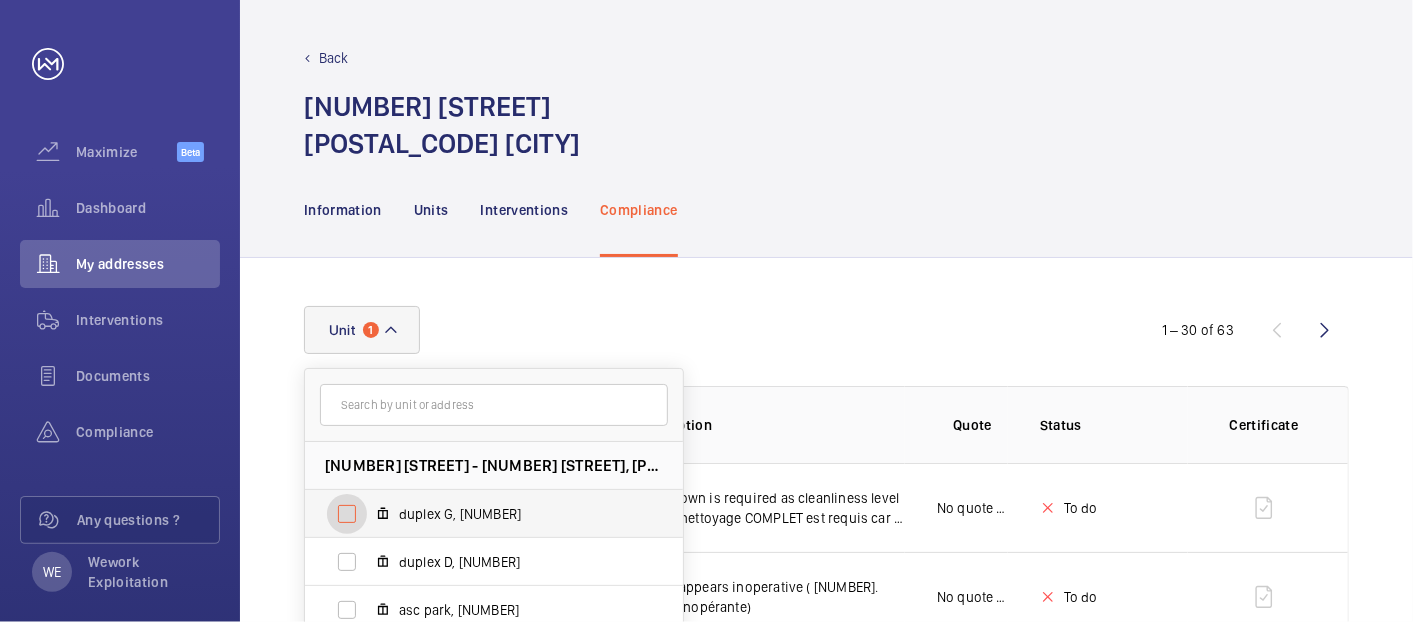 checkbox on "false" 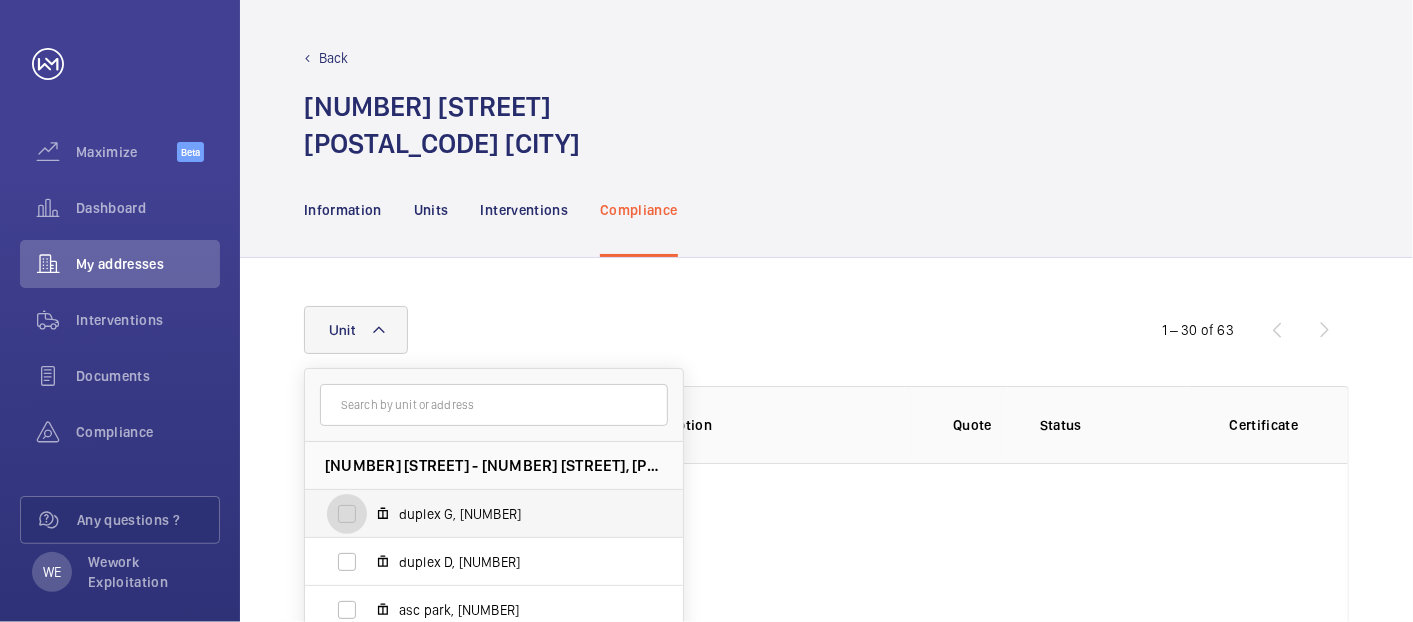 scroll, scrollTop: 268, scrollLeft: 0, axis: vertical 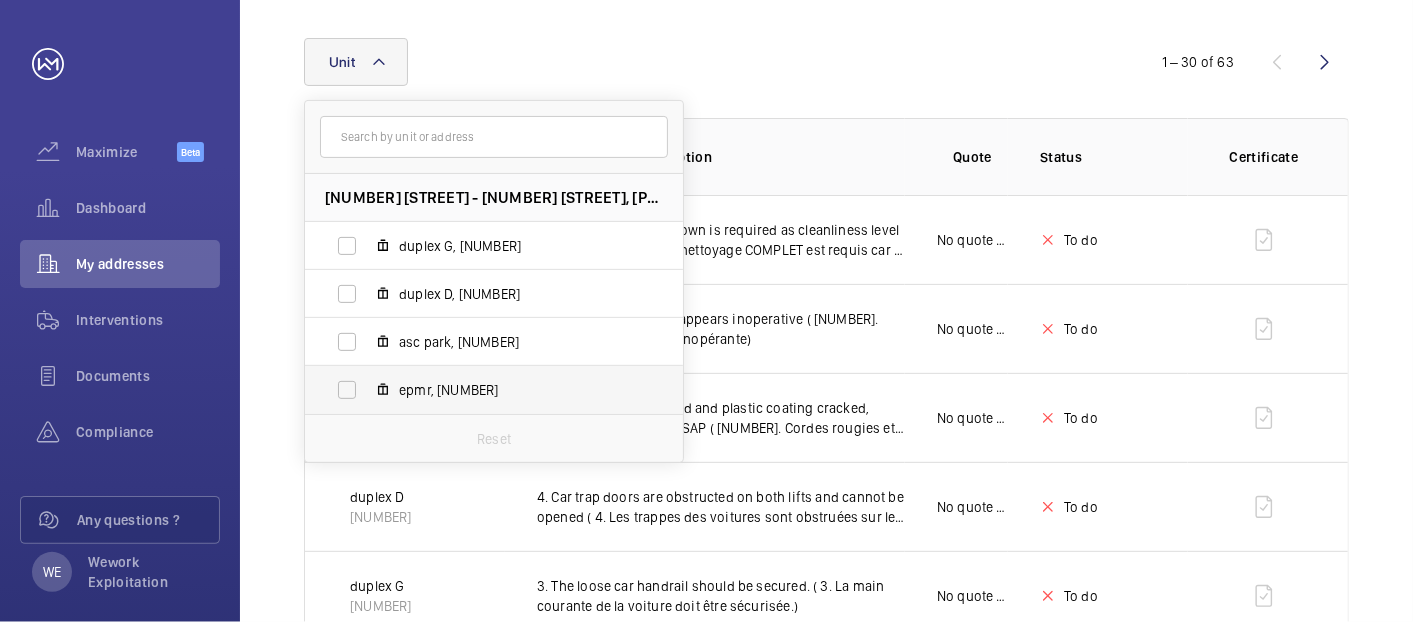 click on "epmr, [NUMBER]" at bounding box center [515, 390] 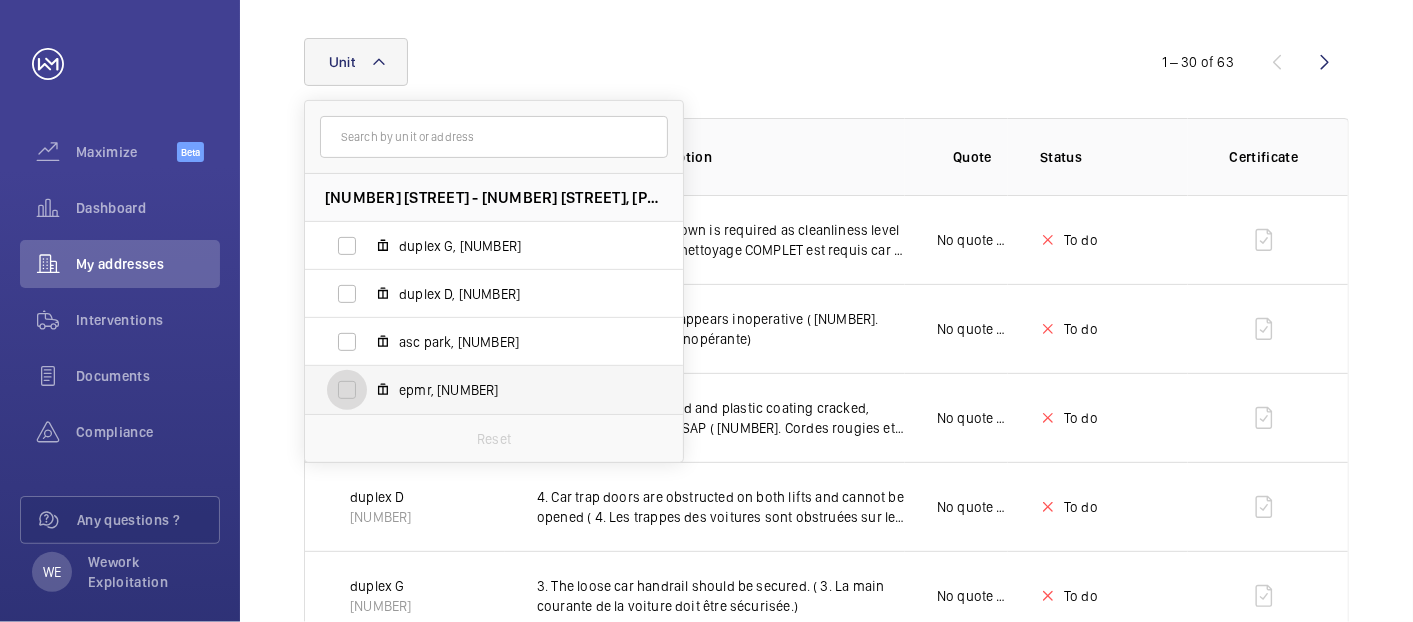 click on "epmr, [NUMBER]" at bounding box center (347, 390) 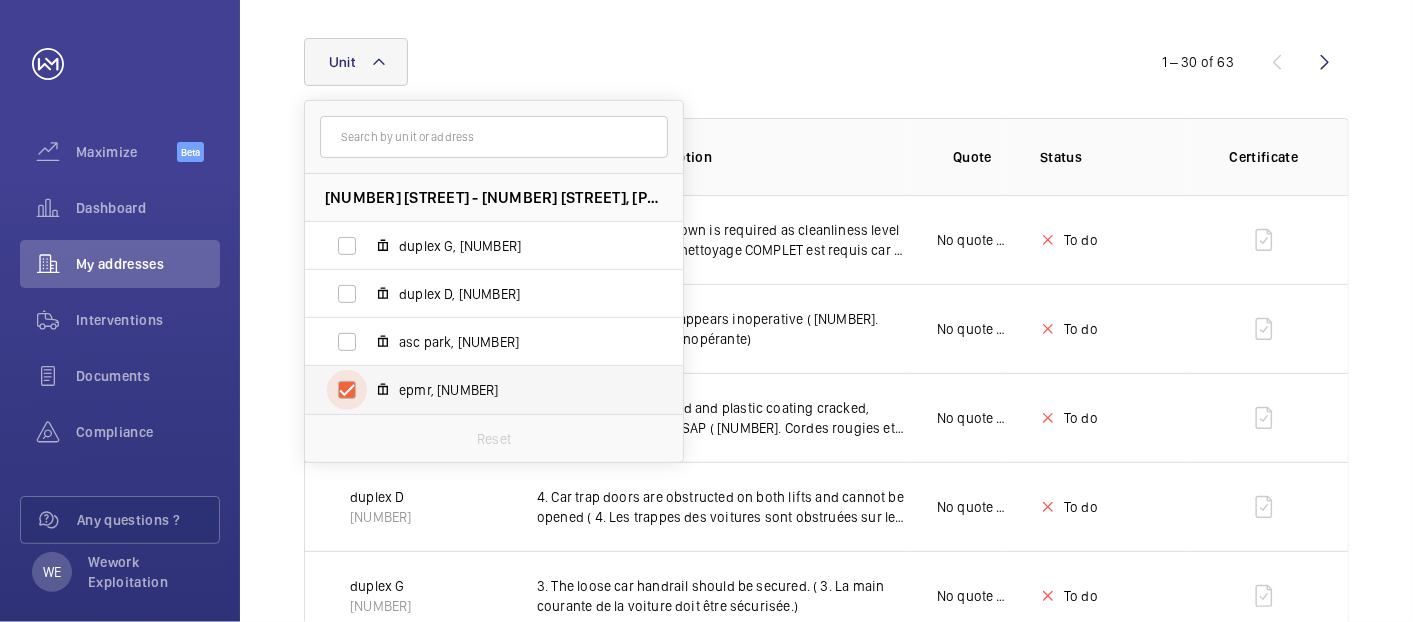 checkbox on "true" 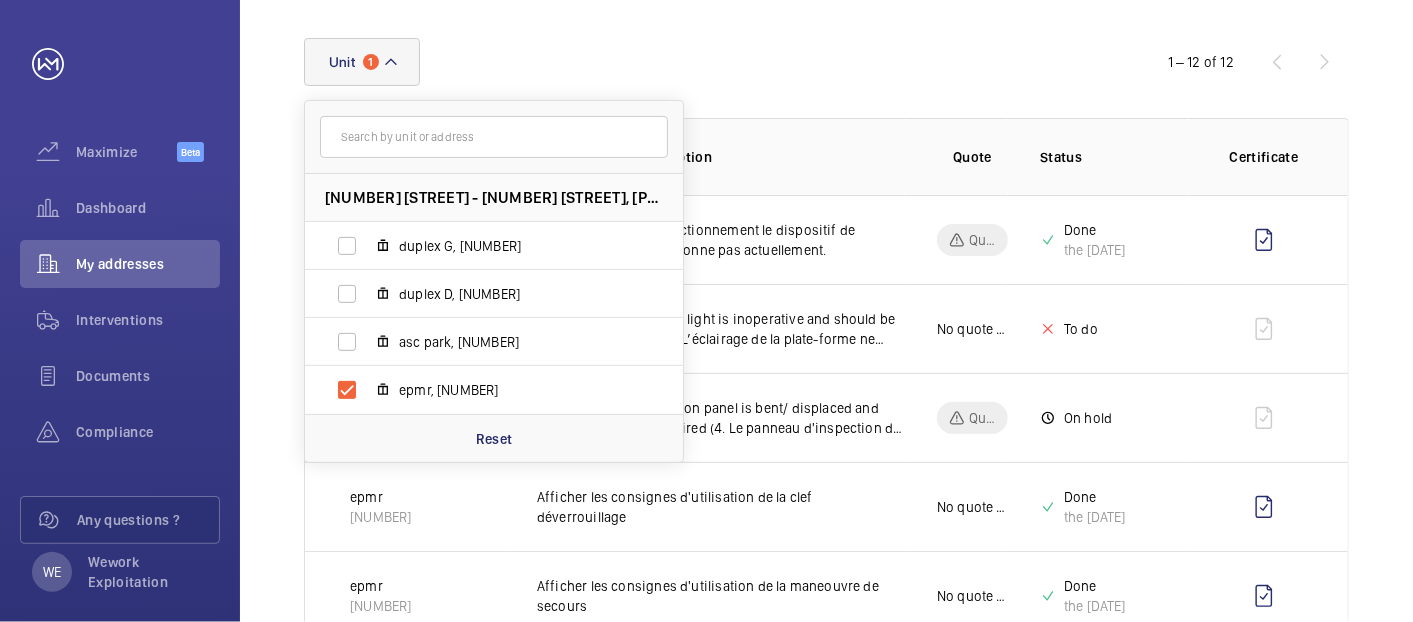 click on "Insurance item description" 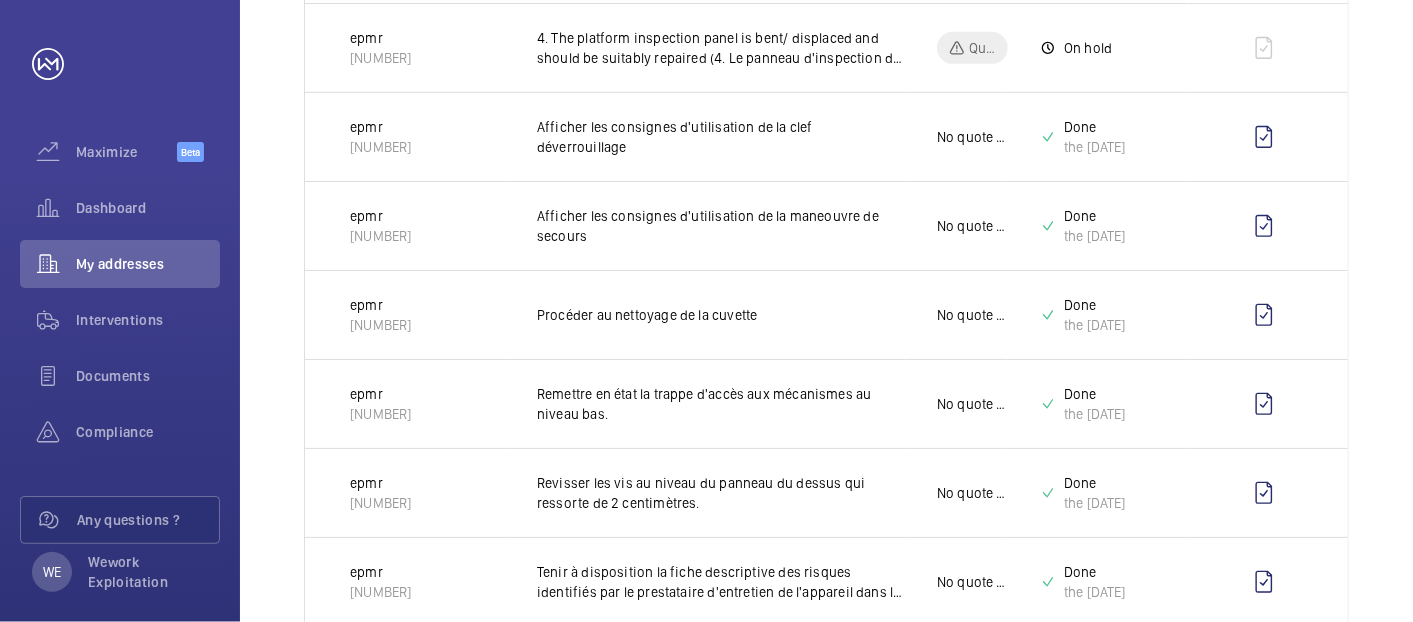 scroll, scrollTop: 953, scrollLeft: 0, axis: vertical 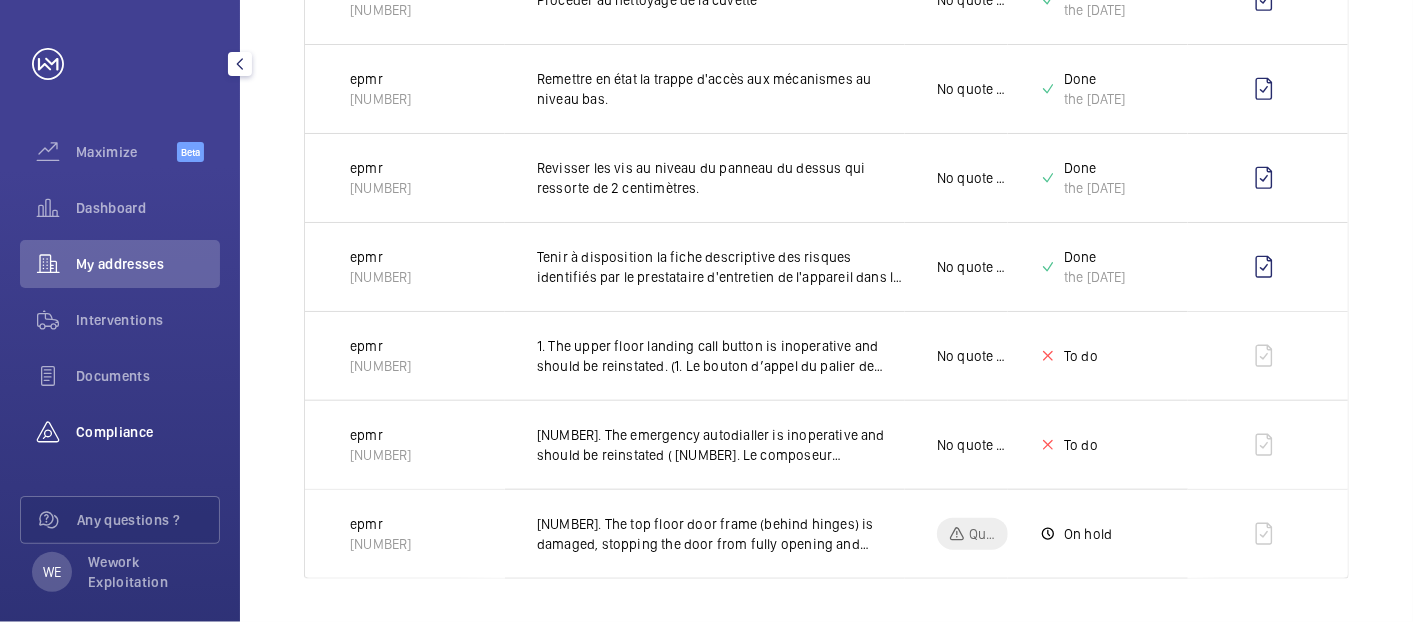 click on "Compliance" 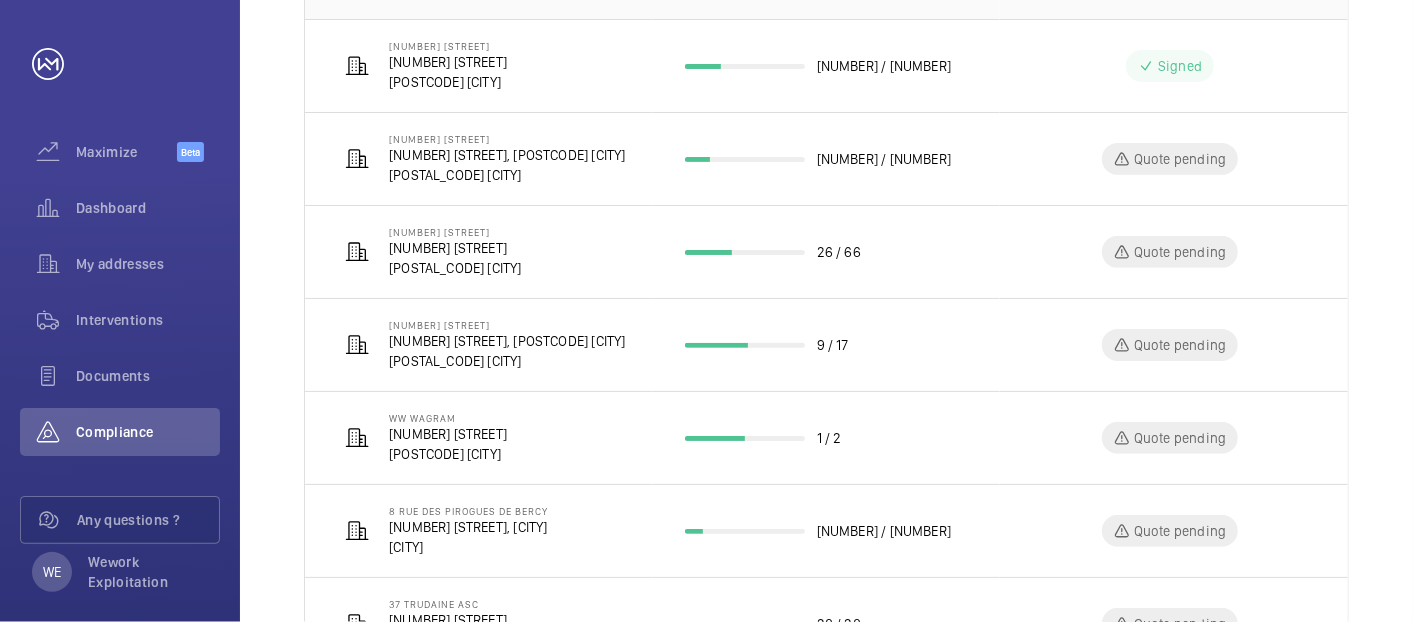 scroll, scrollTop: 0, scrollLeft: 0, axis: both 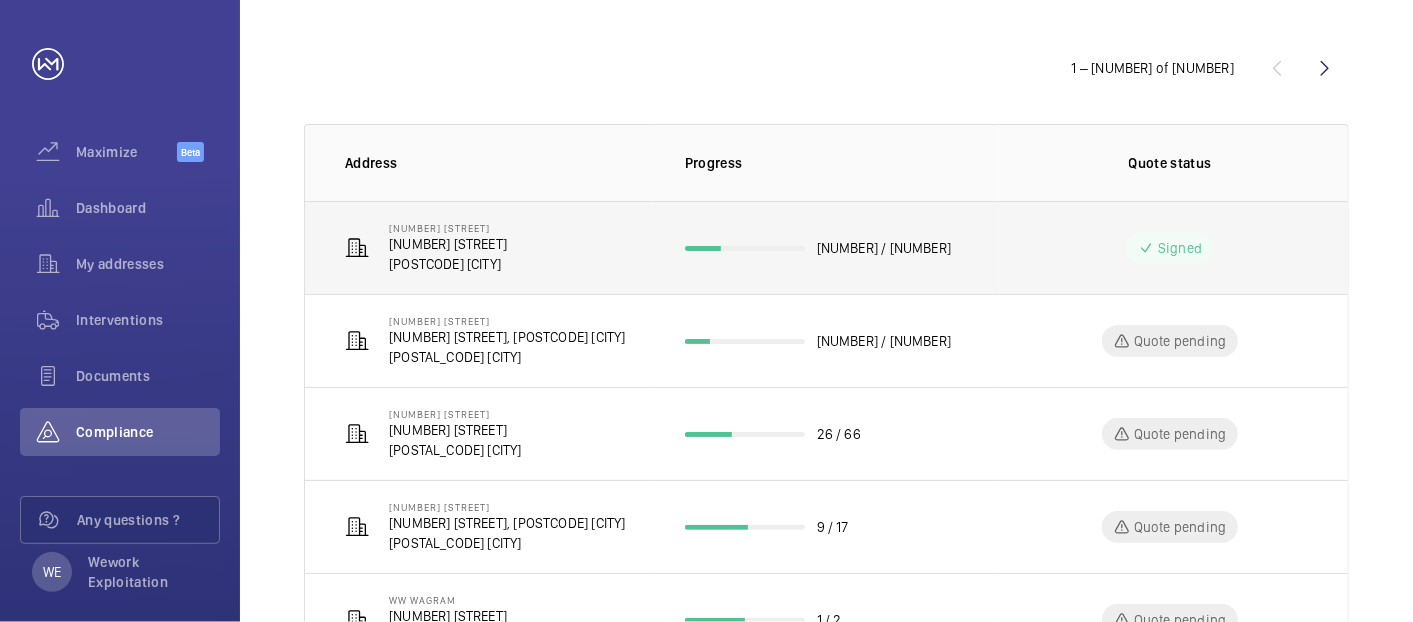 click on "[NUMBER] [STREET] [STREET] [POSTCODE] [CITY]" 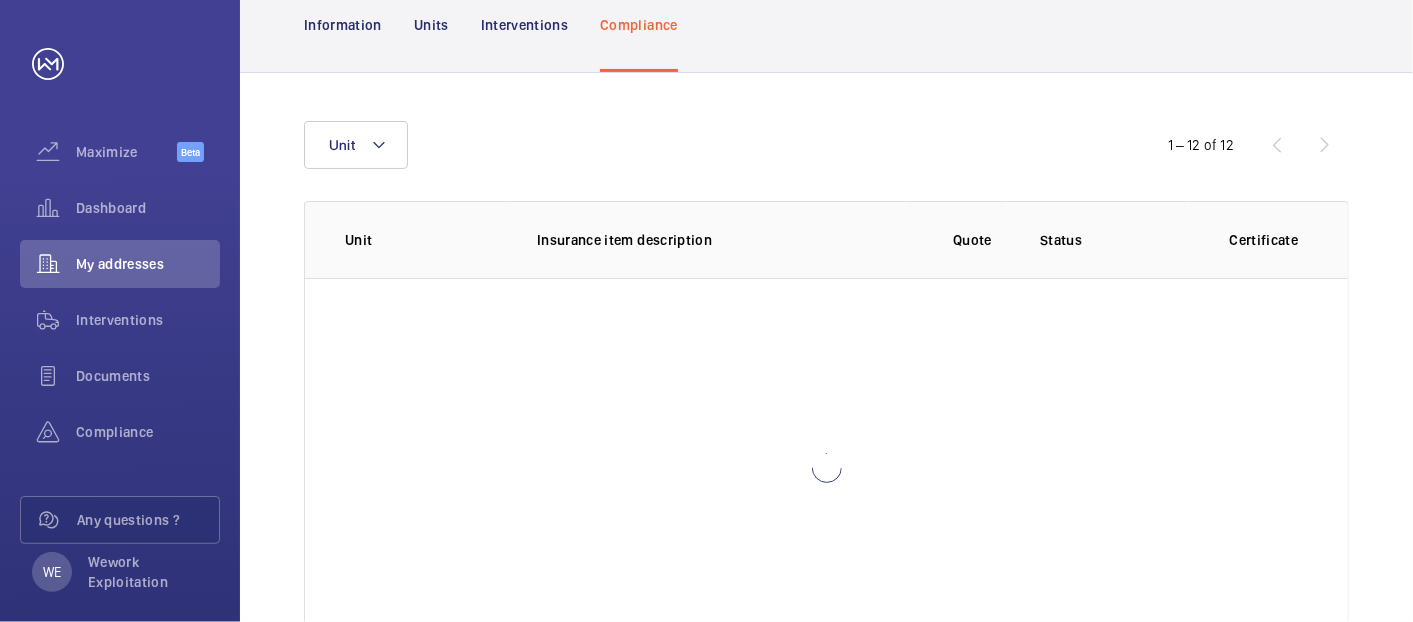 scroll, scrollTop: 262, scrollLeft: 0, axis: vertical 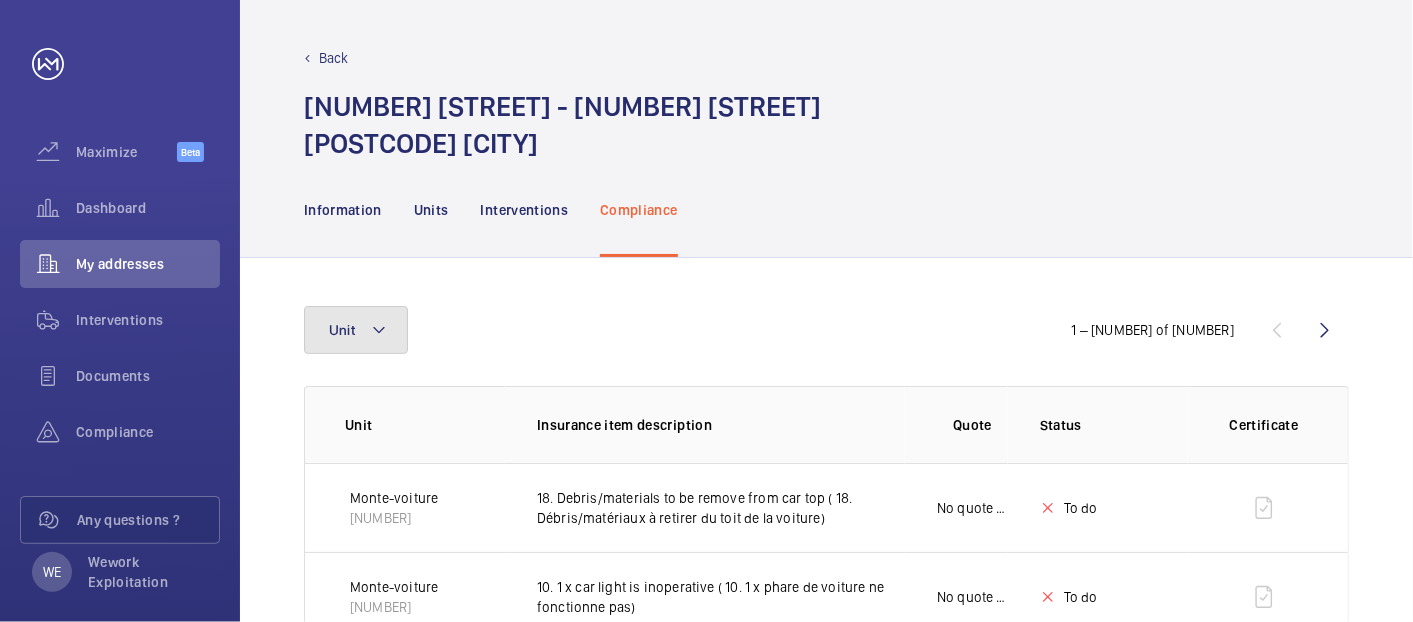 click on "Unit" 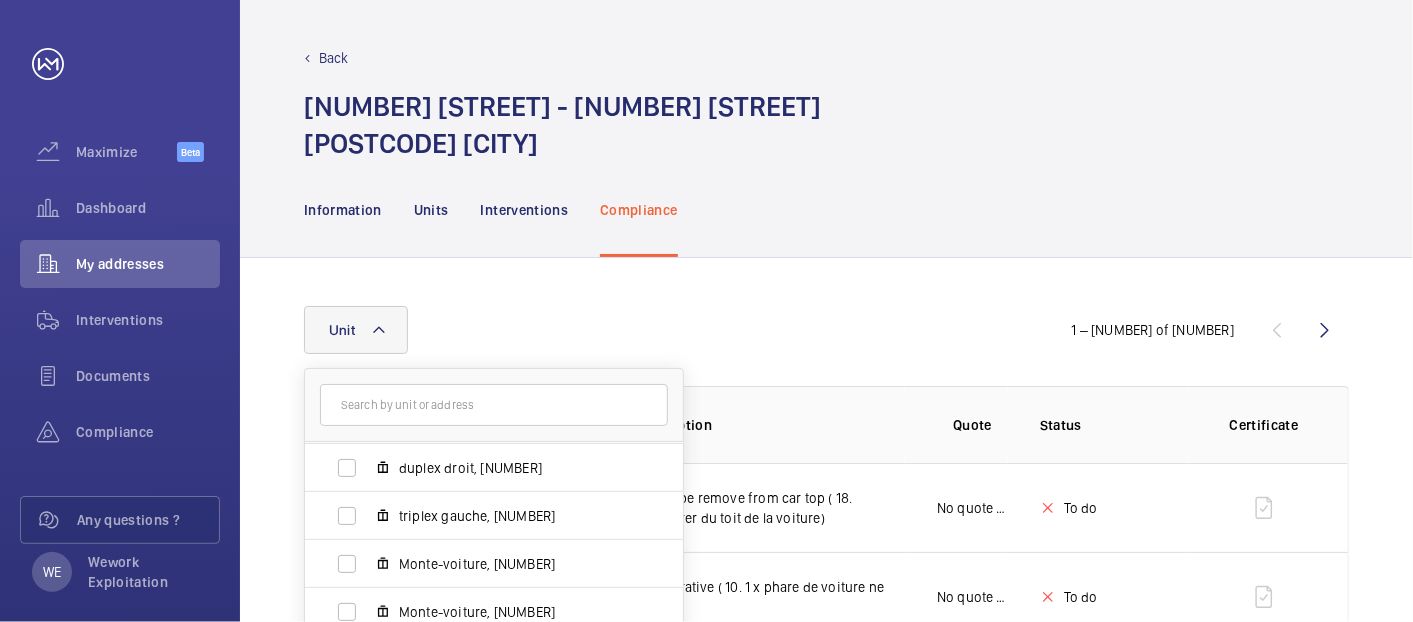 scroll, scrollTop: 170, scrollLeft: 0, axis: vertical 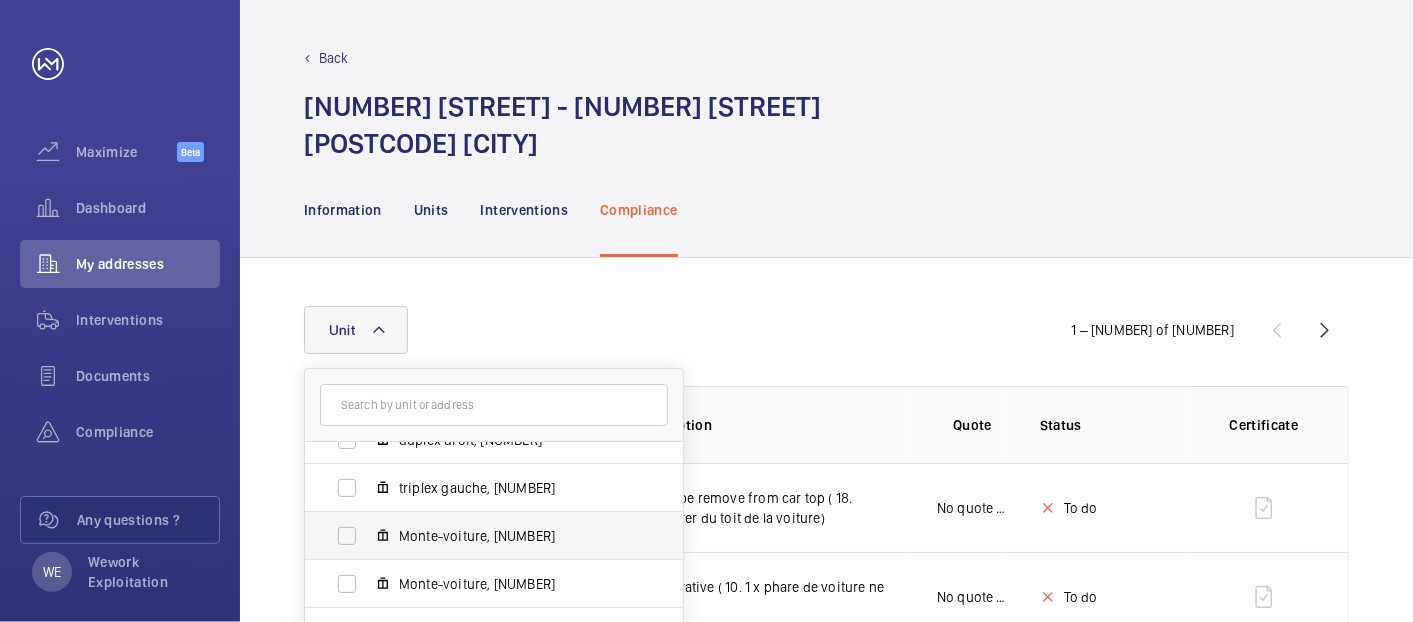 click on "Monte-voiture, [NUMBER]" at bounding box center [515, 536] 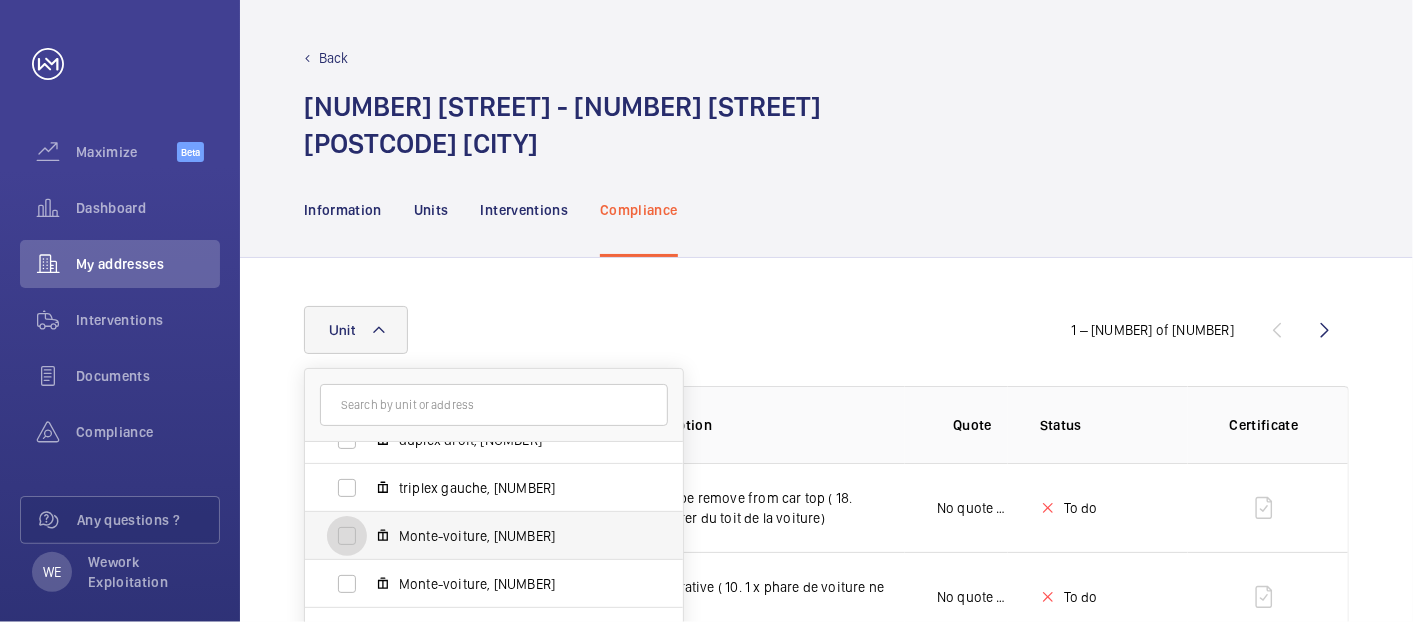 click on "Monte-voiture, [NUMBER]" at bounding box center [347, 536] 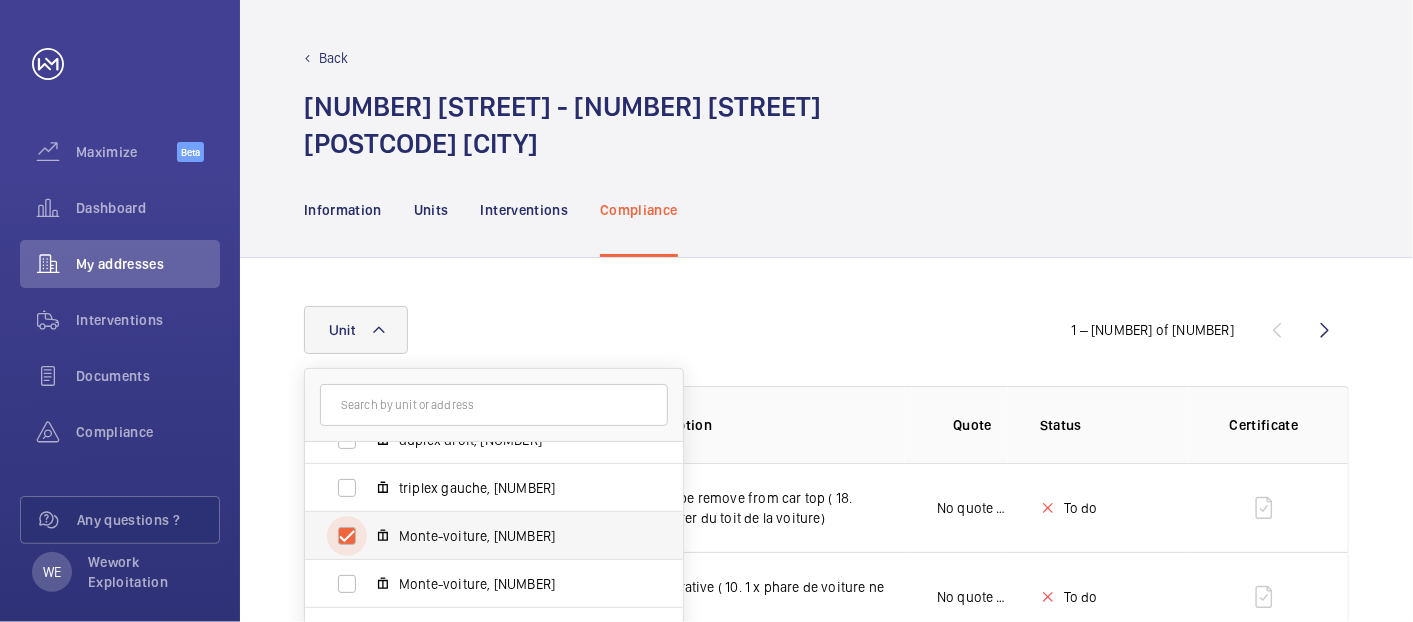 checkbox on "true" 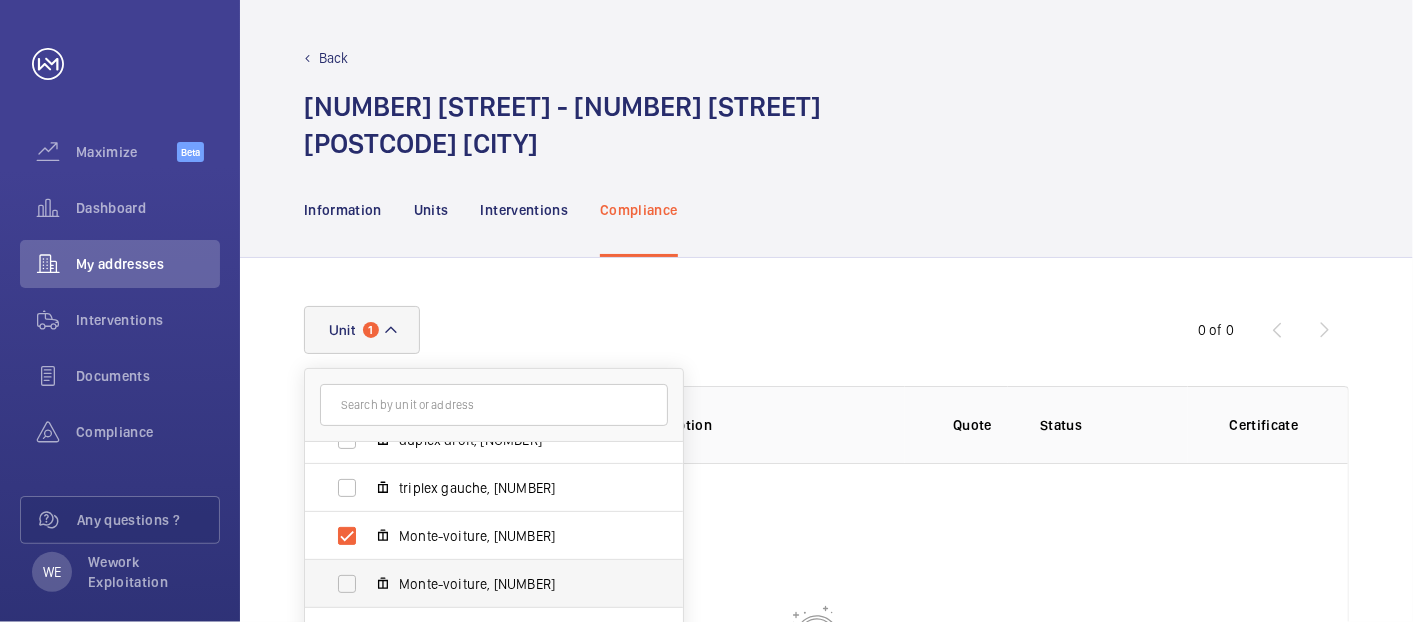 click on "Monte-voiture, [NUMBER]" at bounding box center (515, 584) 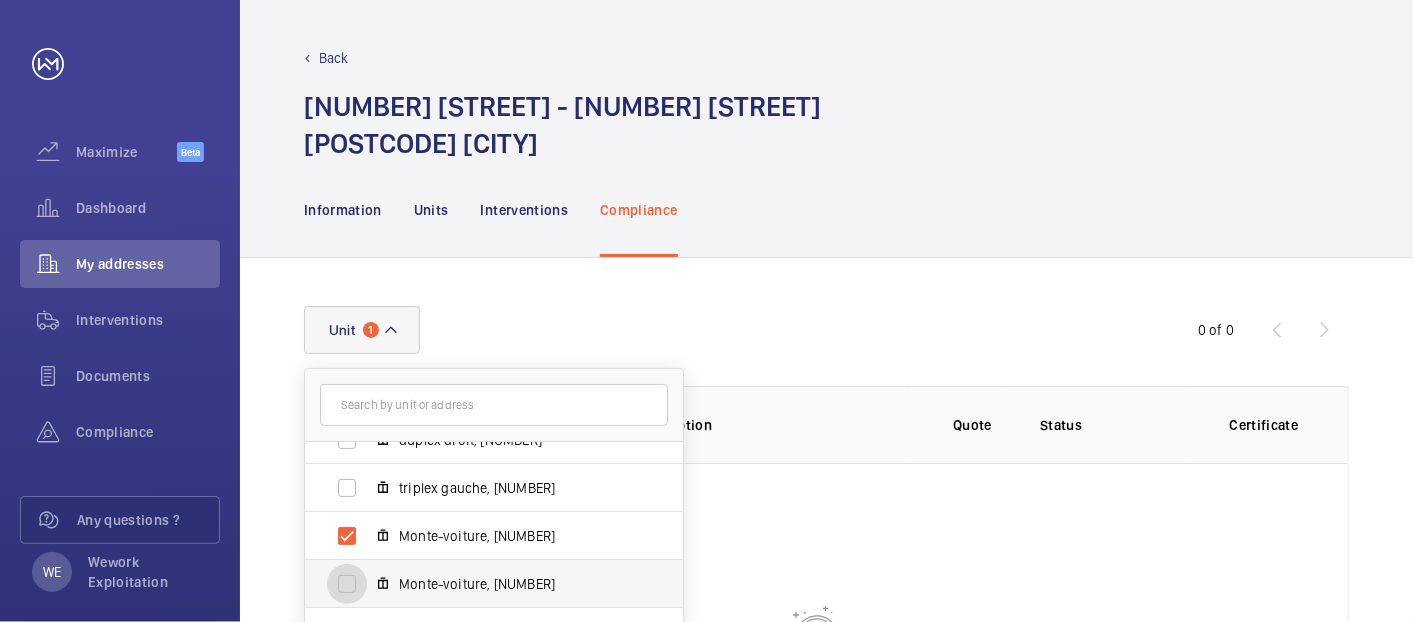 click on "Monte-voiture, [NUMBER]" at bounding box center [347, 584] 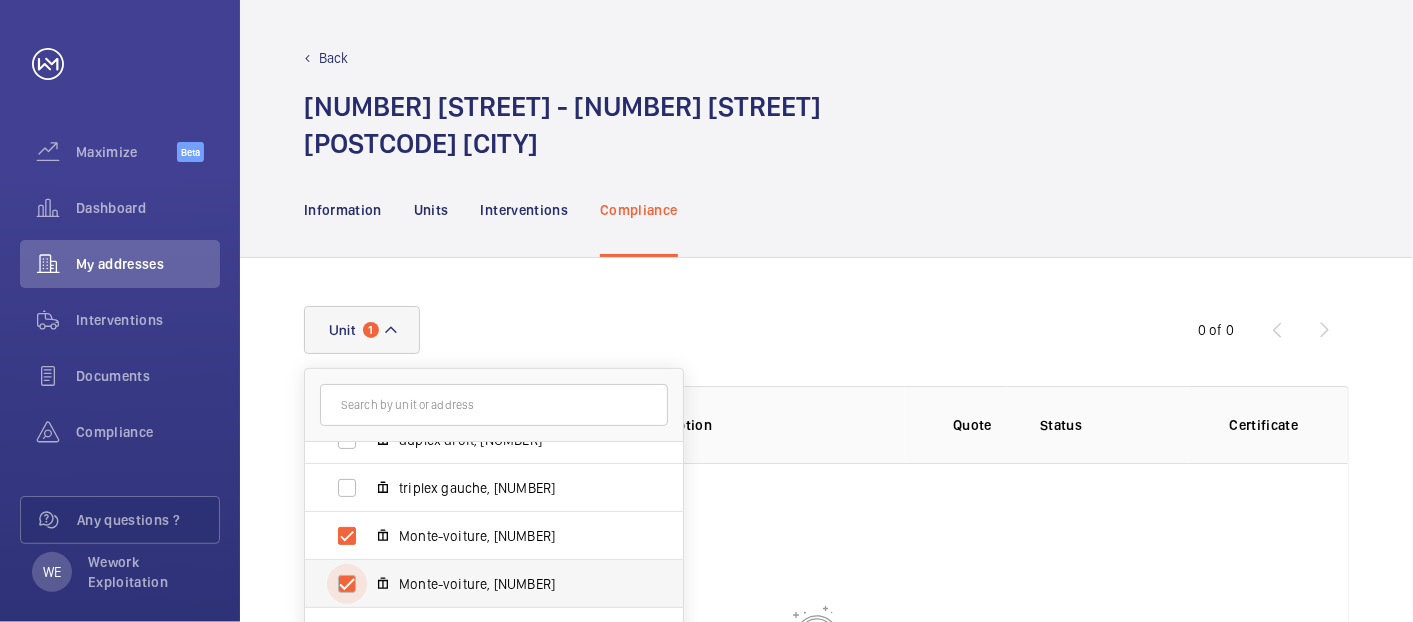checkbox on "true" 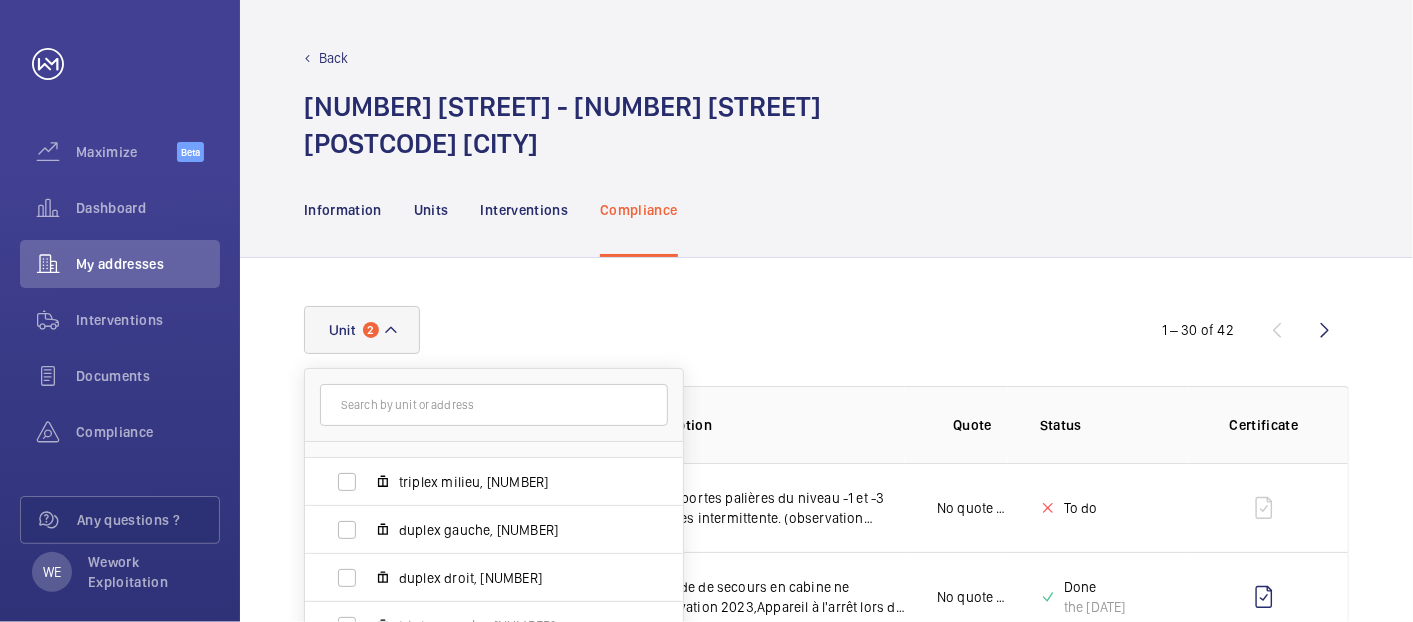 scroll, scrollTop: 0, scrollLeft: 0, axis: both 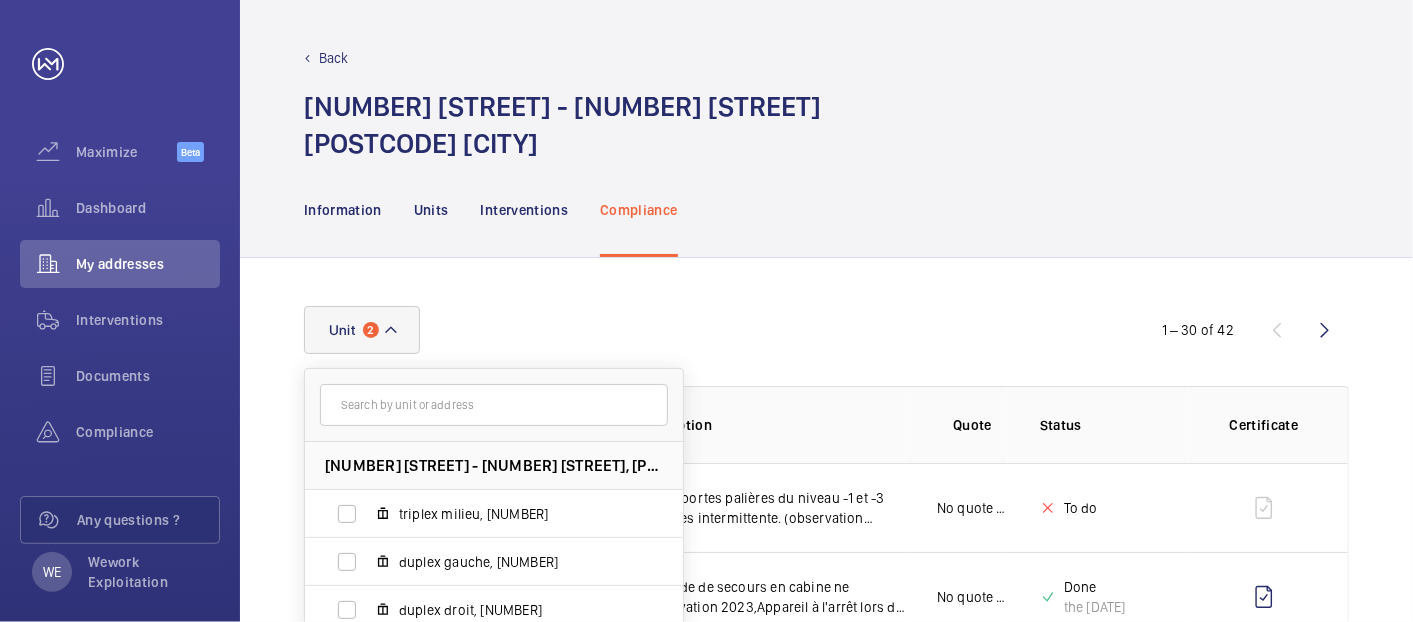 click on "Information Units Interventions Compliance" 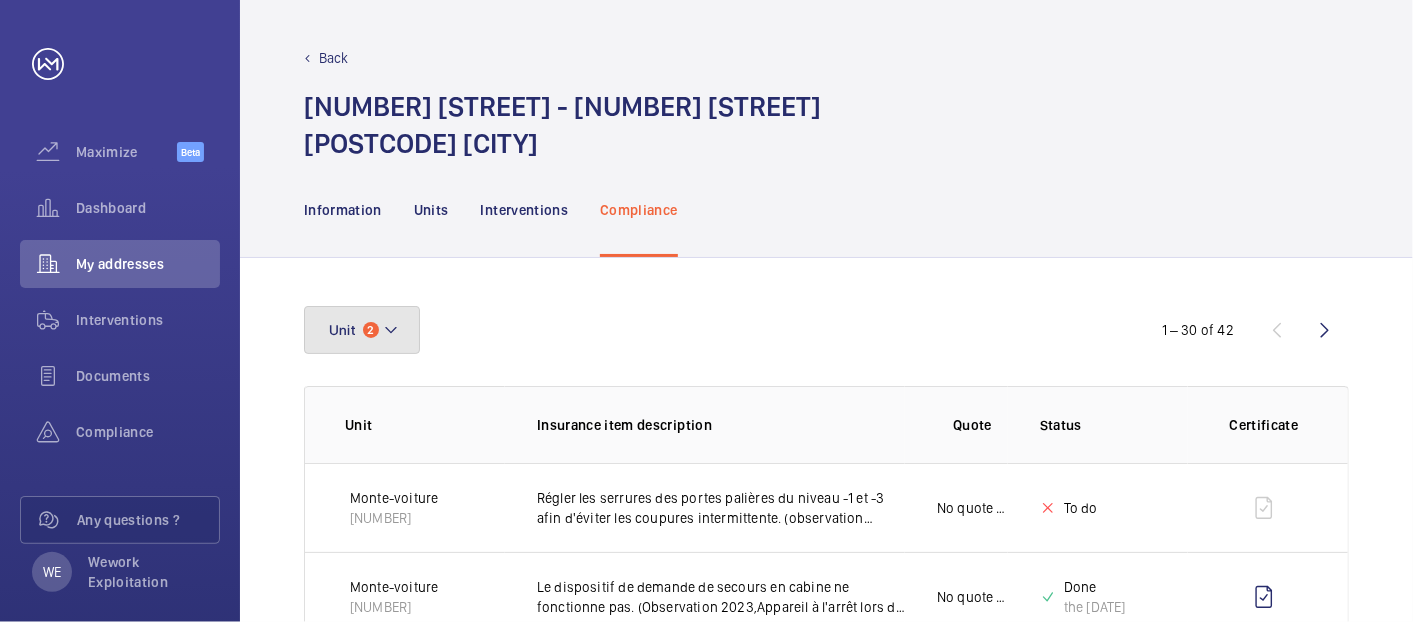 click on "Unit" 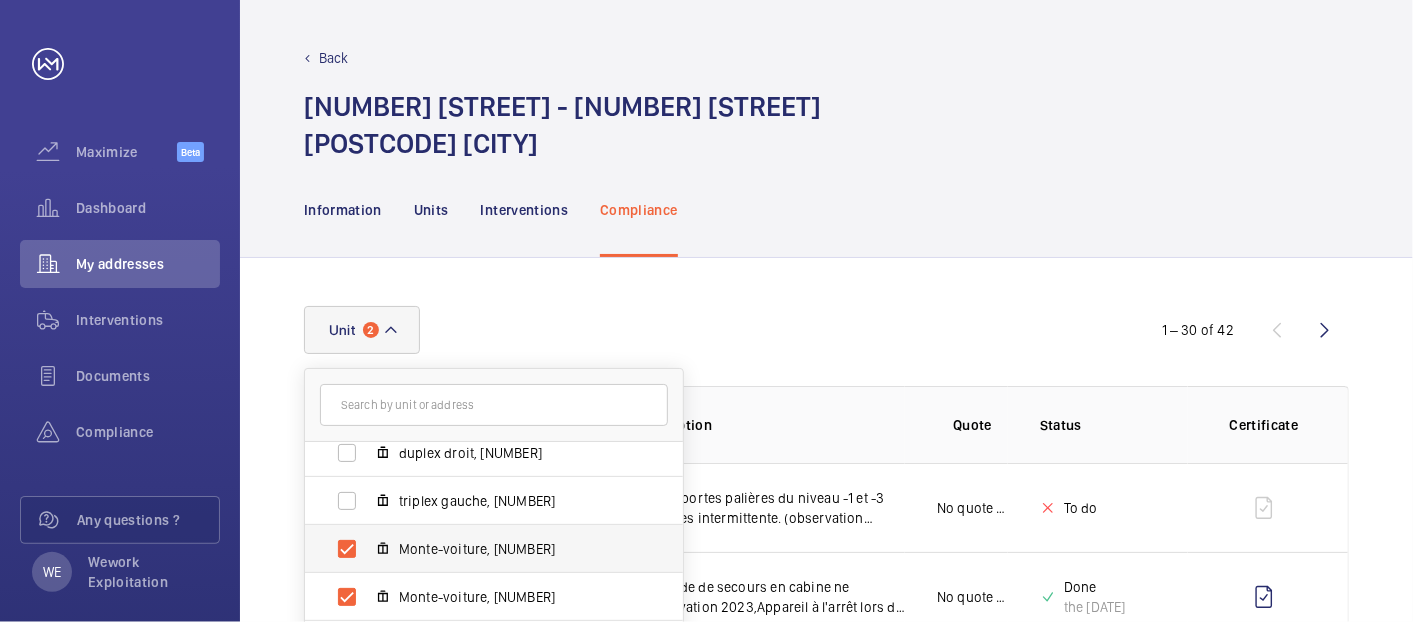 scroll, scrollTop: 170, scrollLeft: 0, axis: vertical 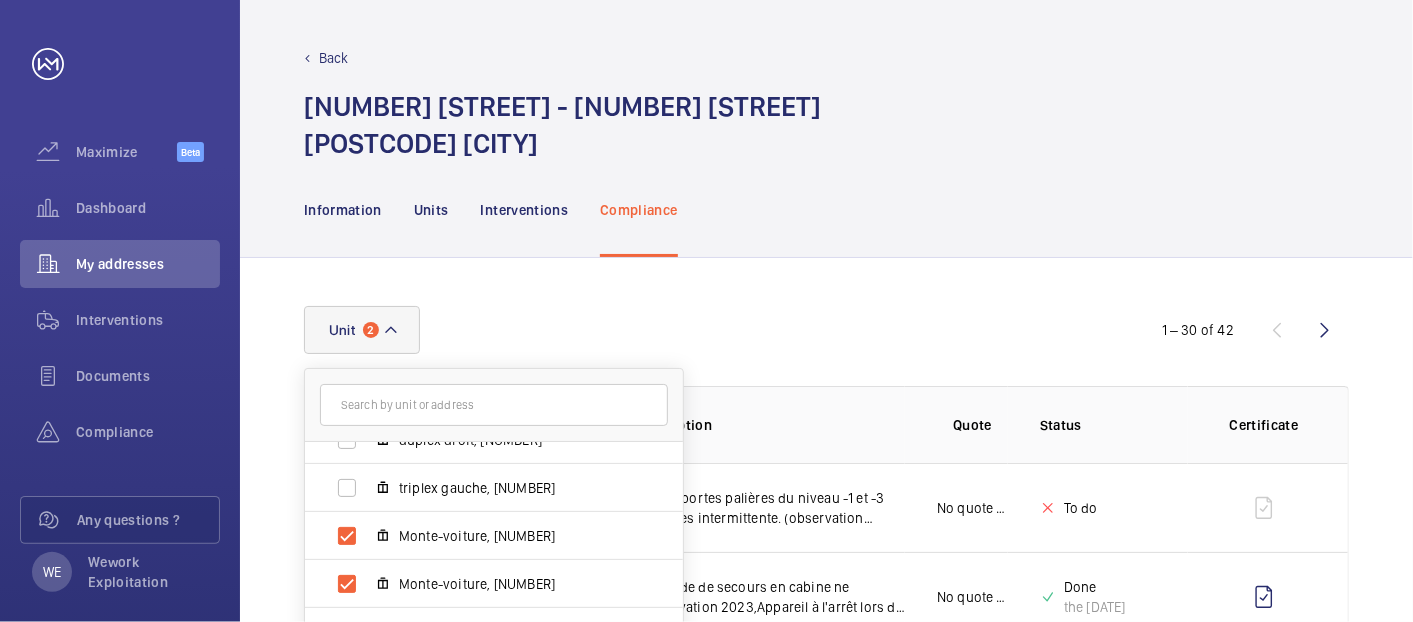click on "Information Units Interventions Compliance" 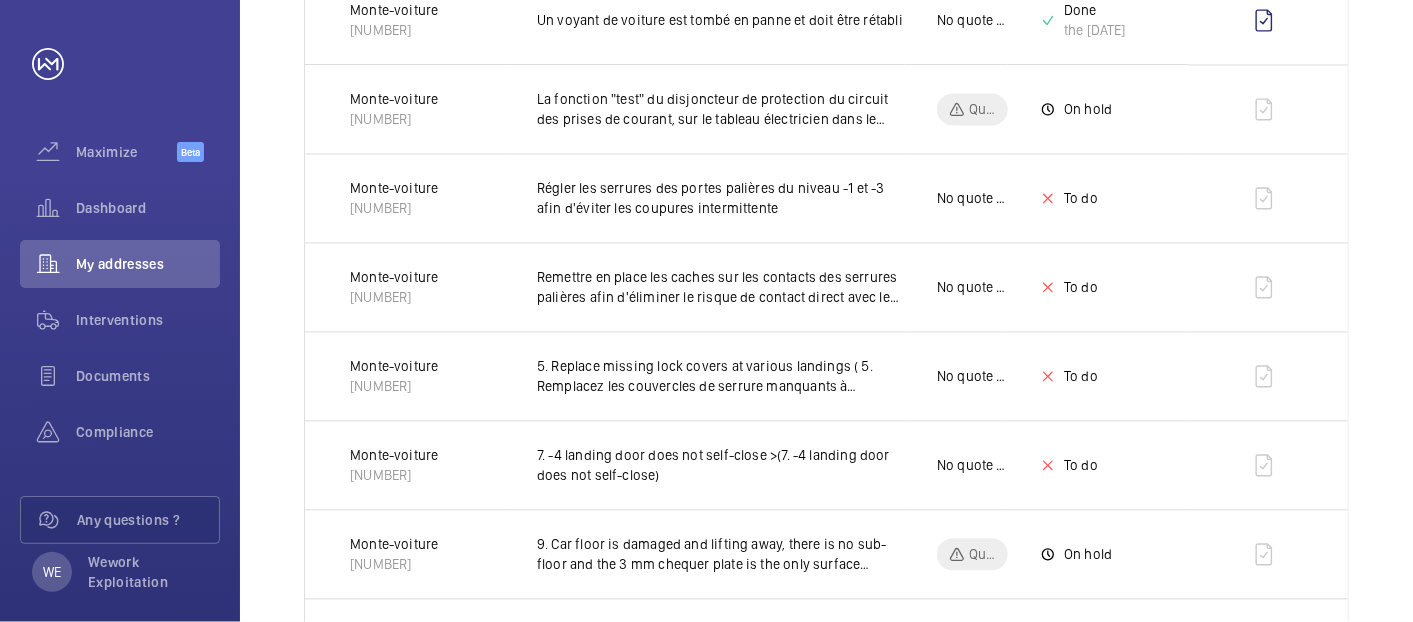 scroll, scrollTop: 2549, scrollLeft: 0, axis: vertical 